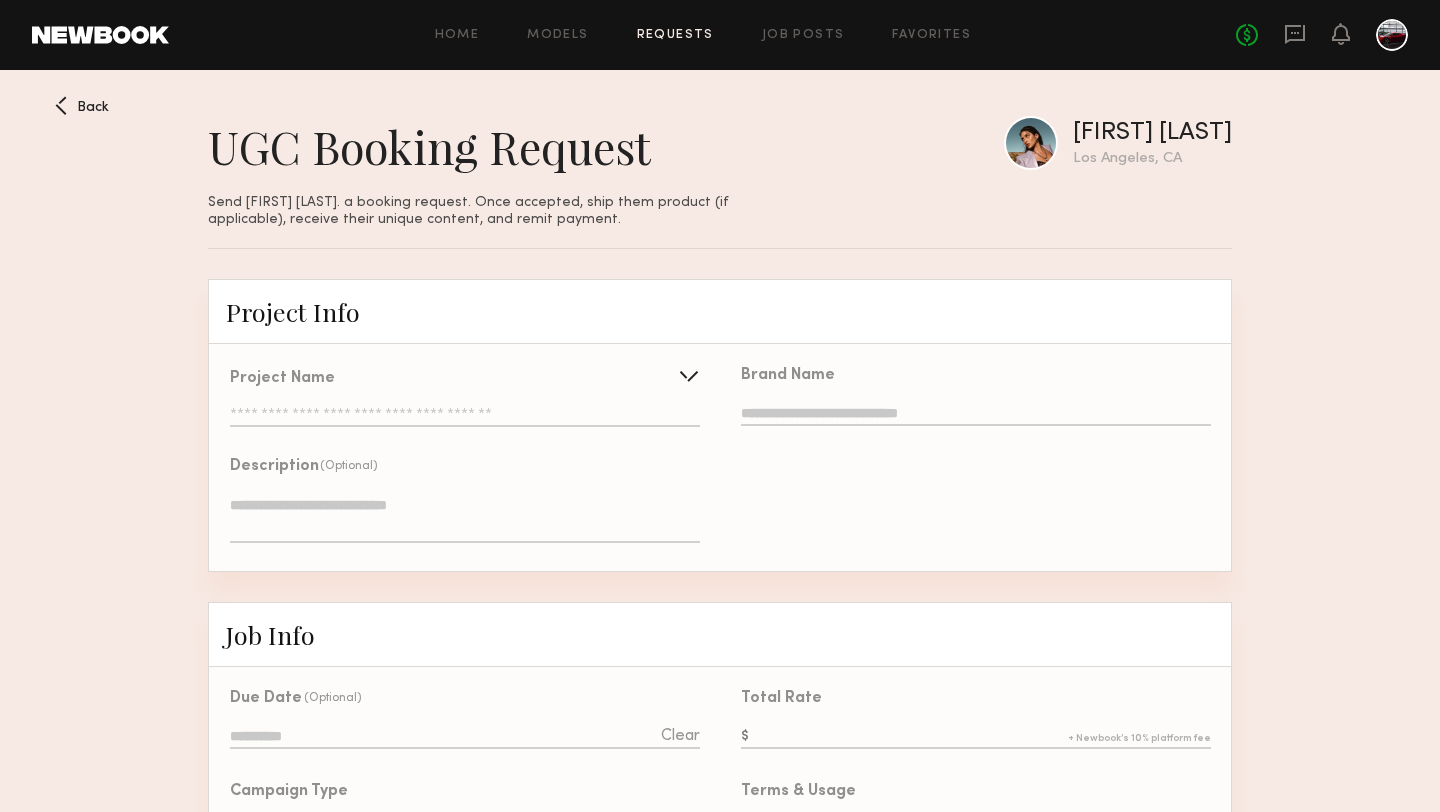 scroll, scrollTop: 31, scrollLeft: 0, axis: vertical 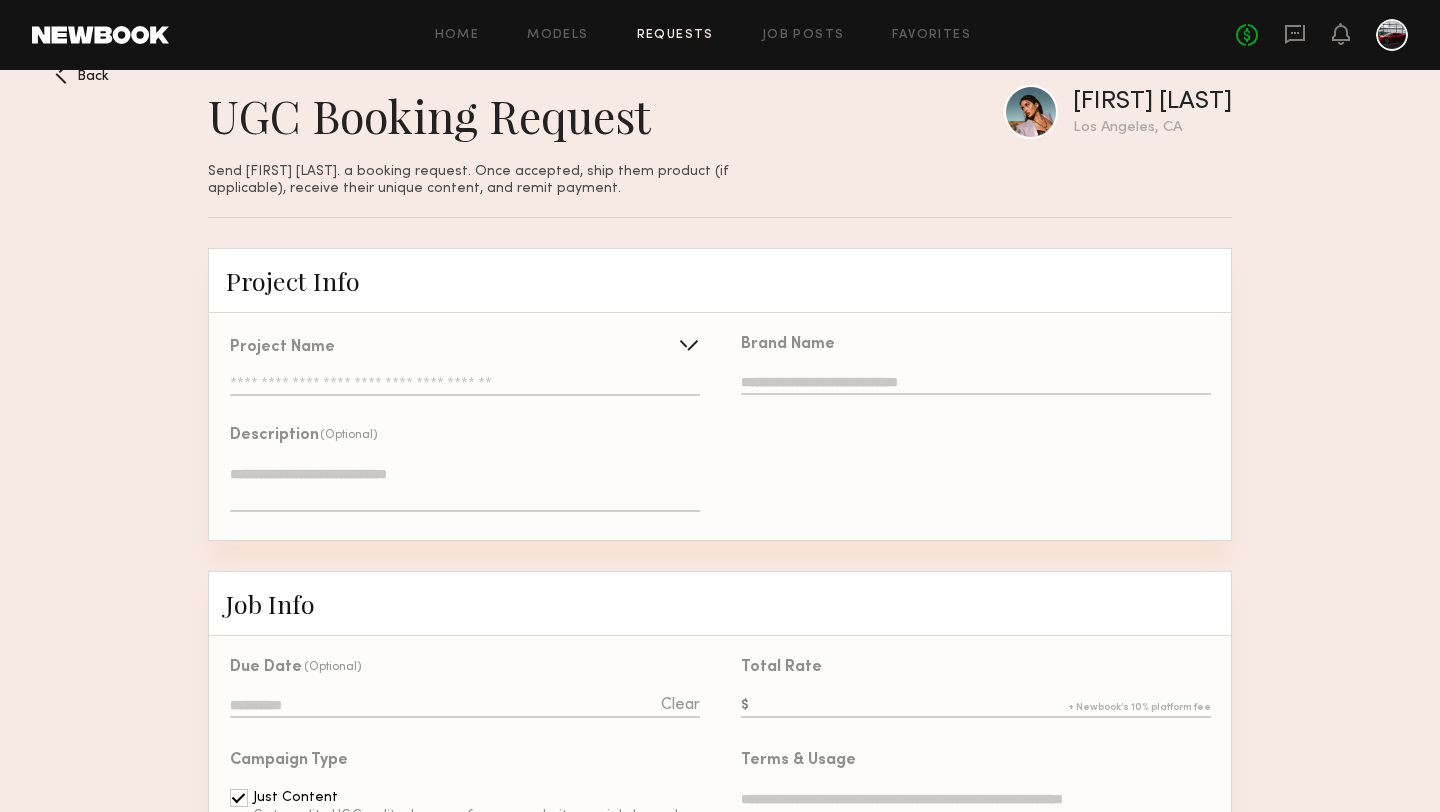 click 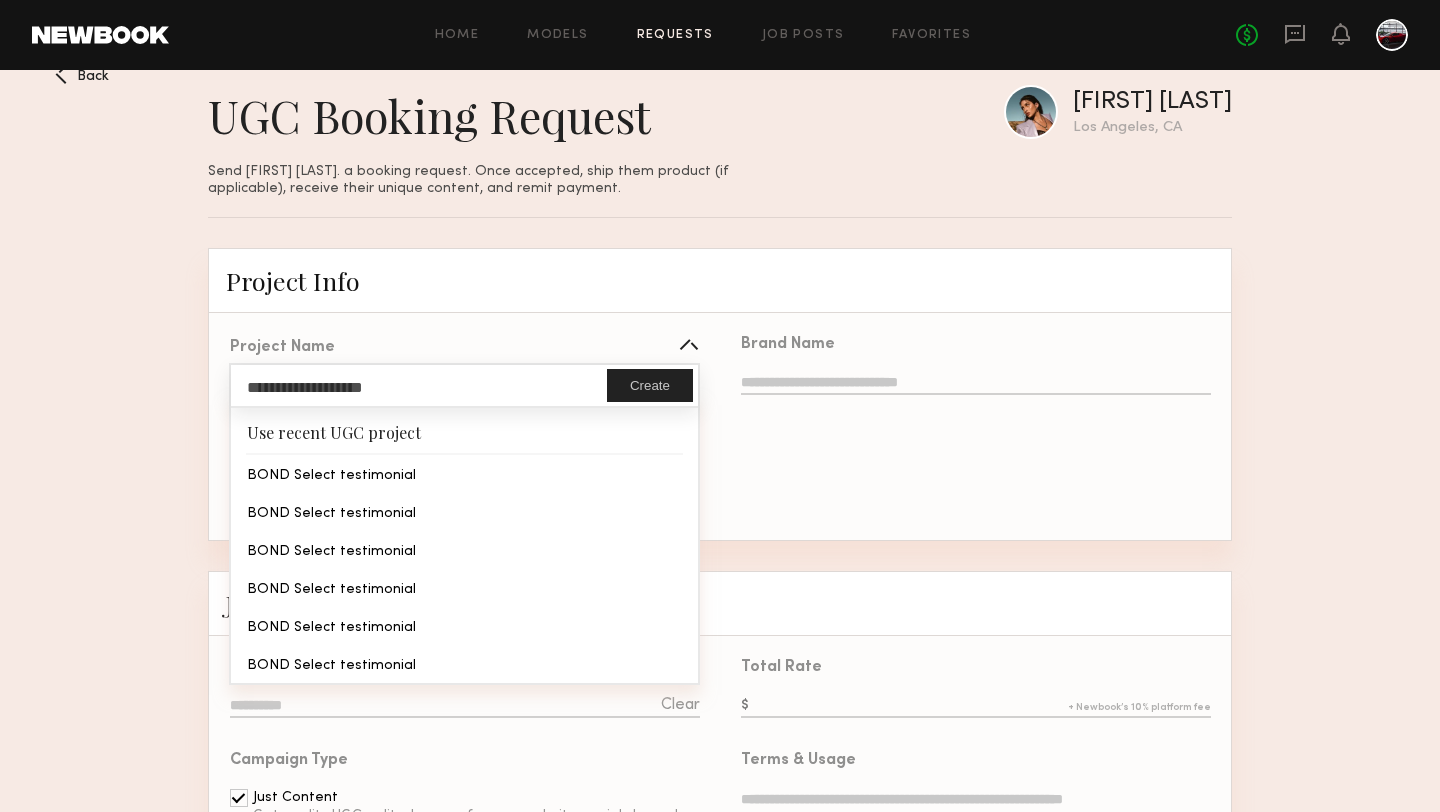 click on "**********" 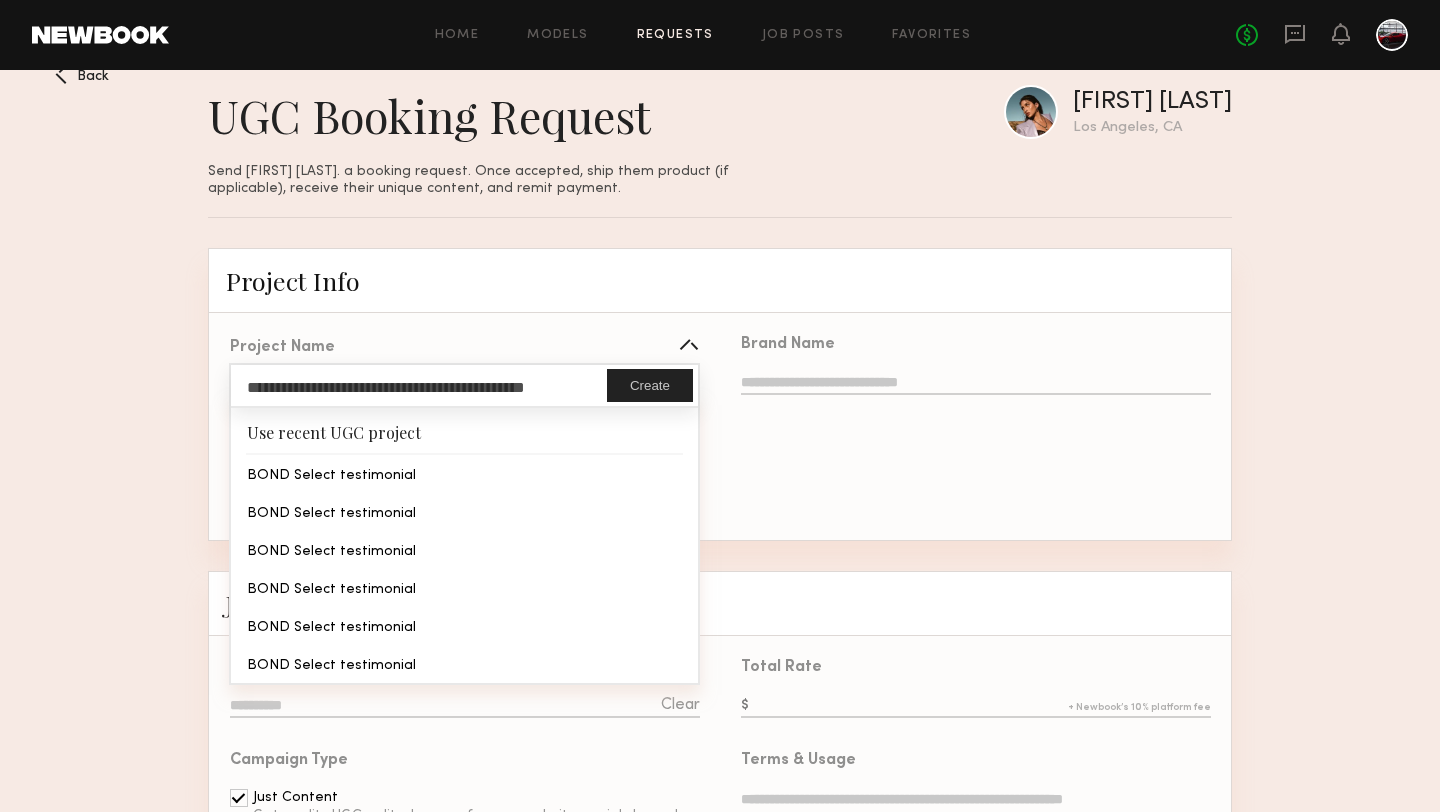 type on "**********" 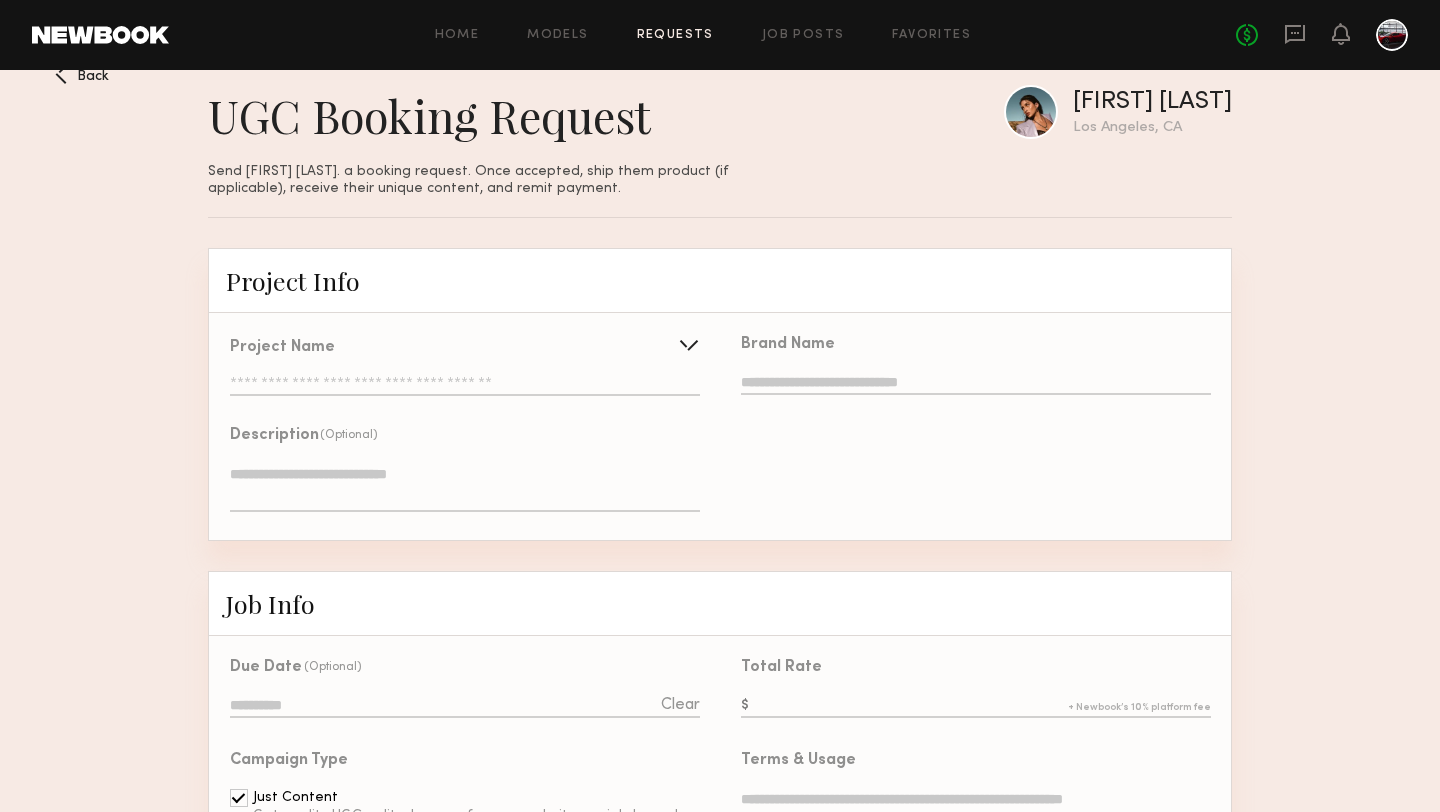 click 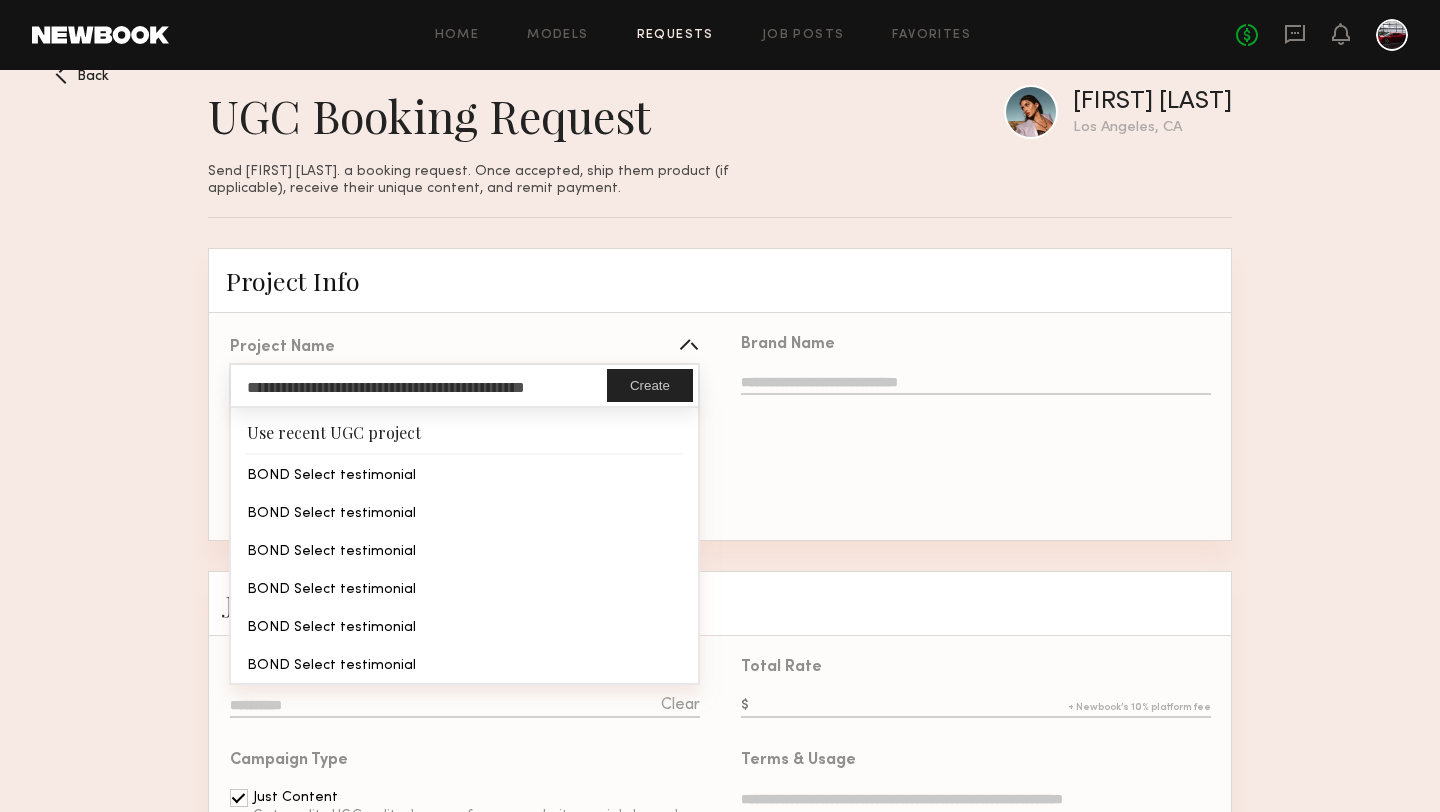 click on "**********" 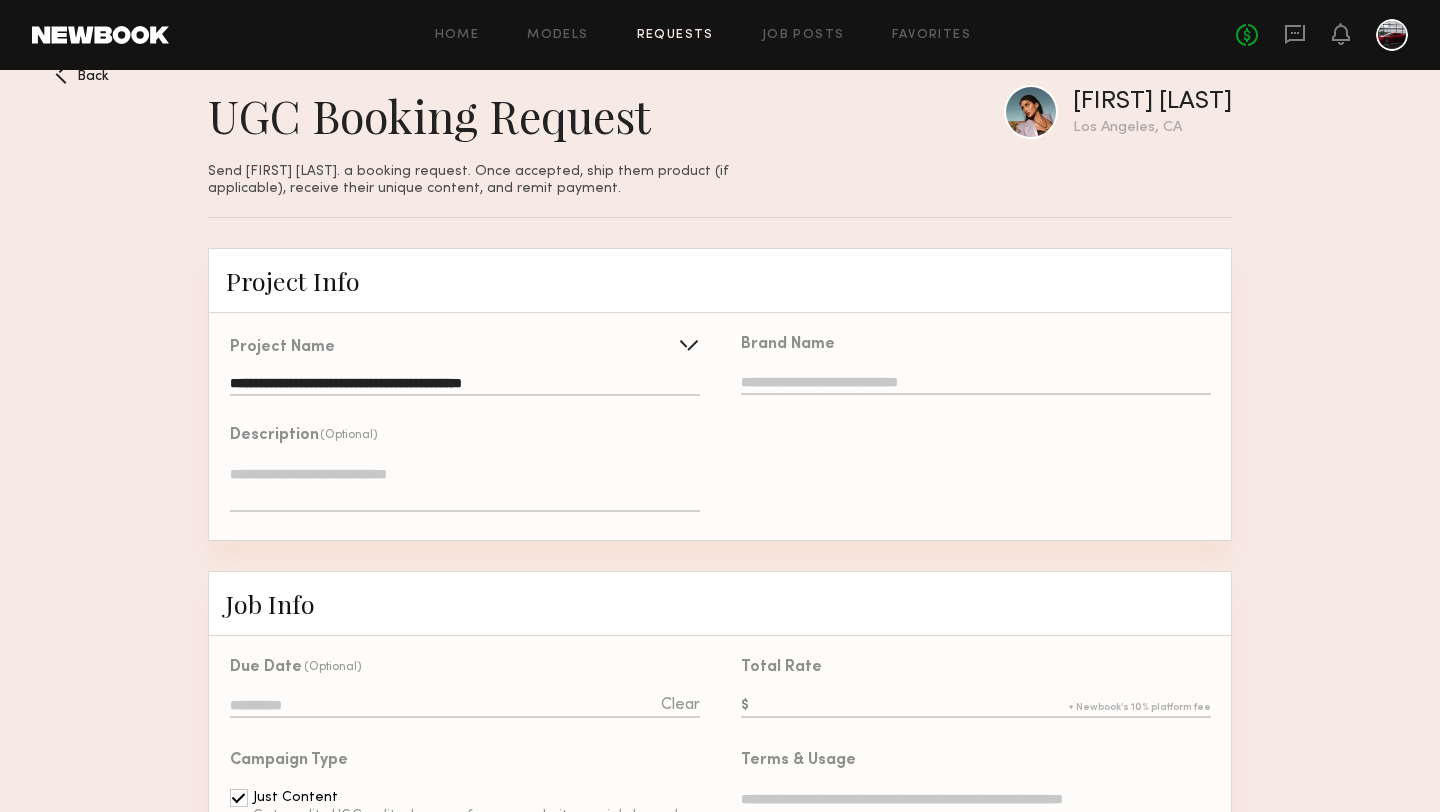 click 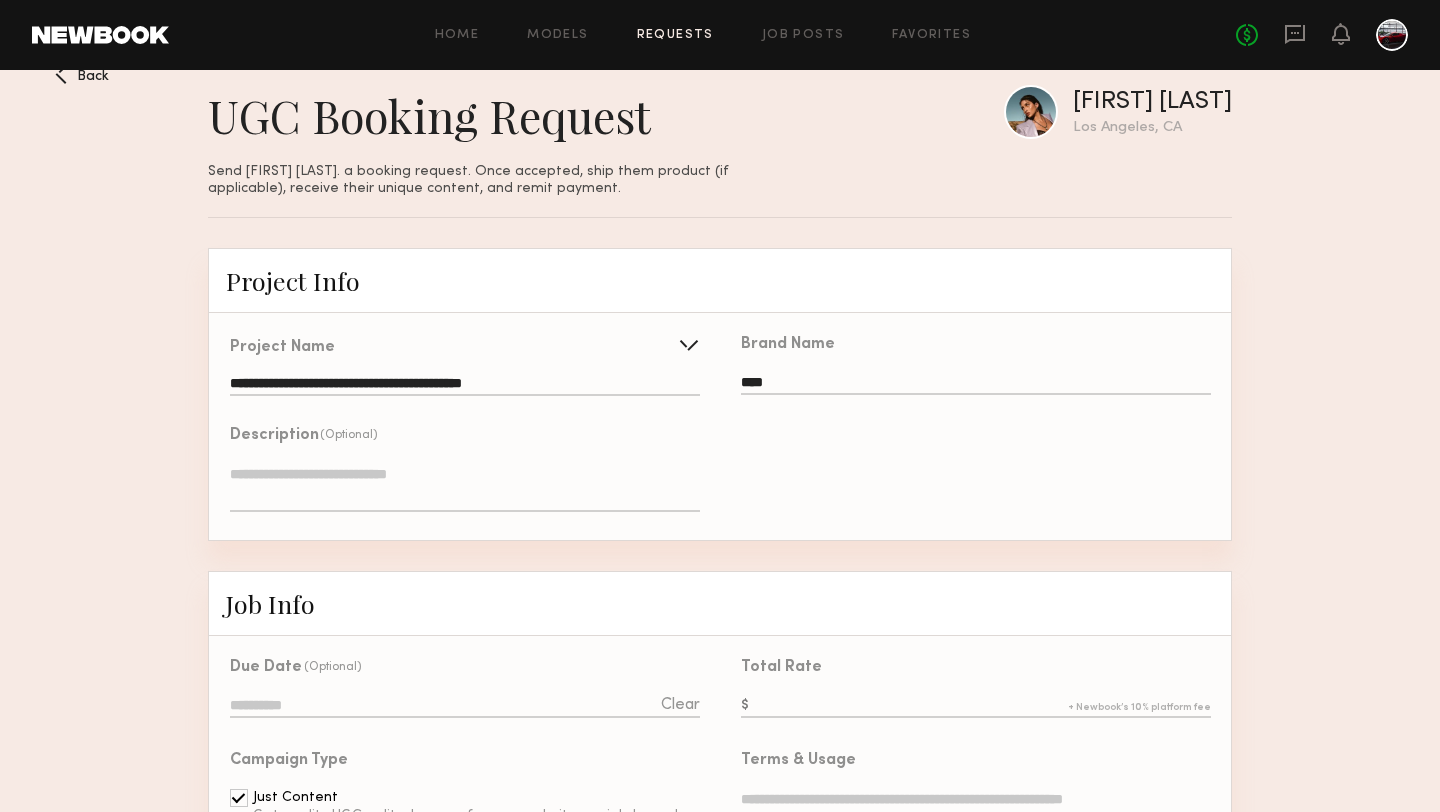 type on "****" 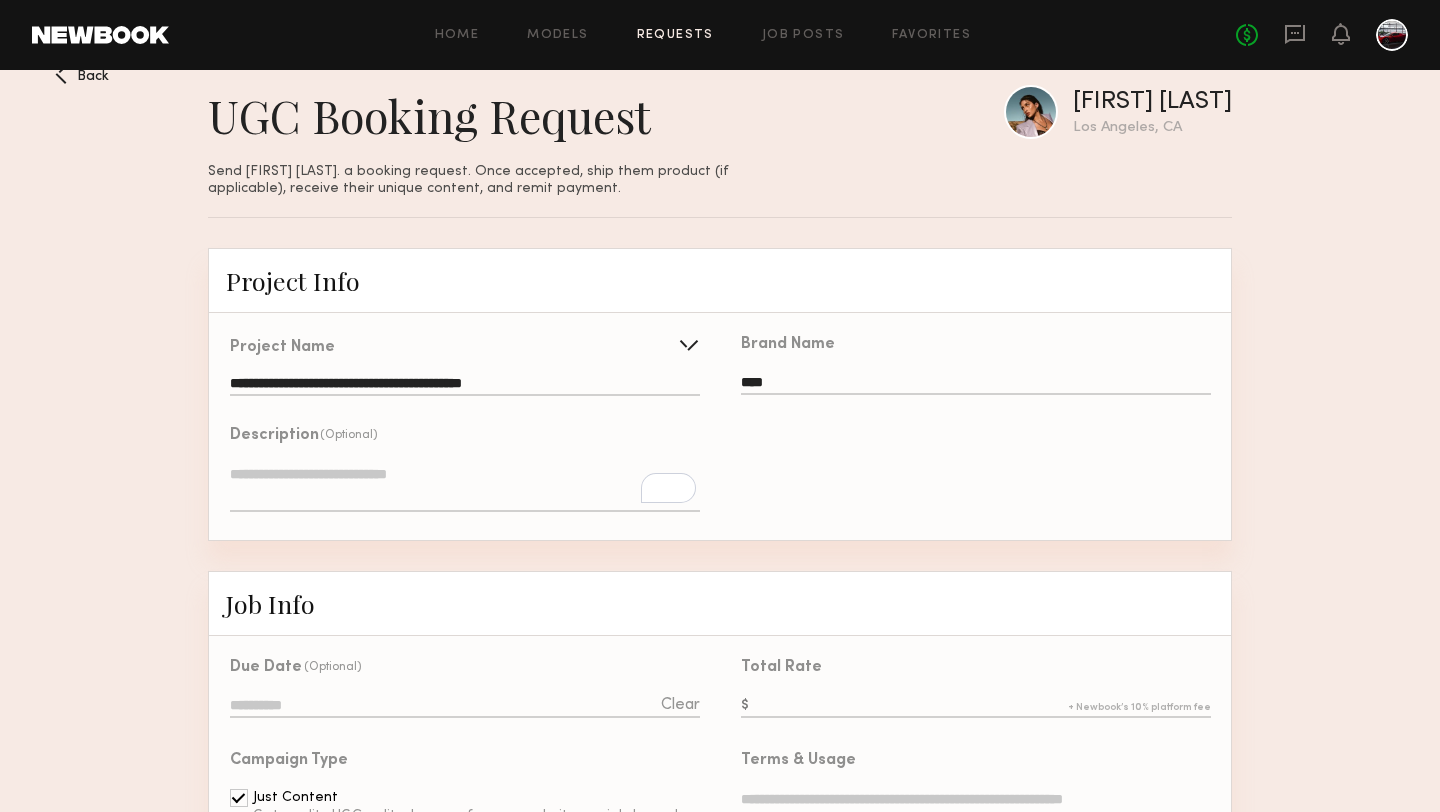 scroll, scrollTop: 508, scrollLeft: 0, axis: vertical 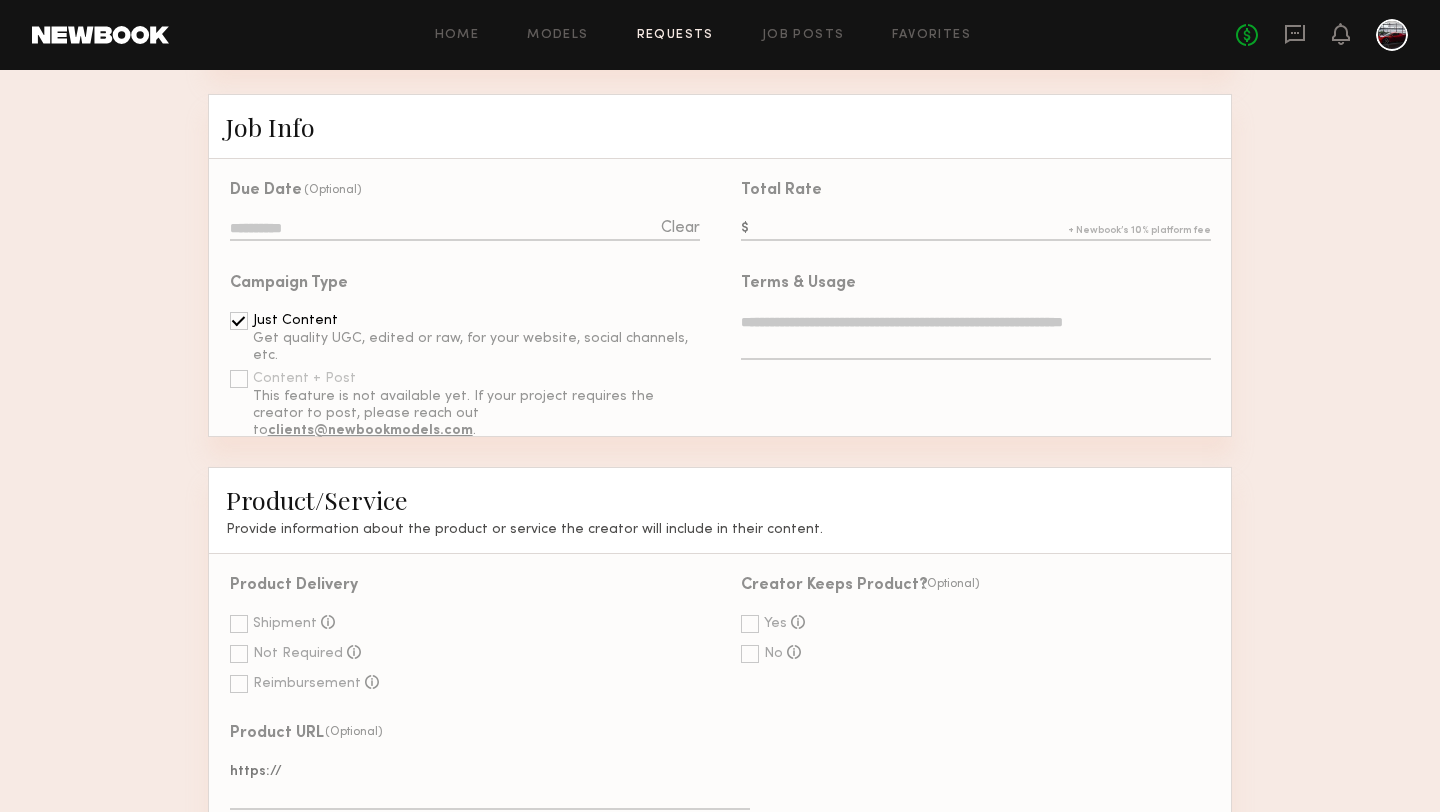 click 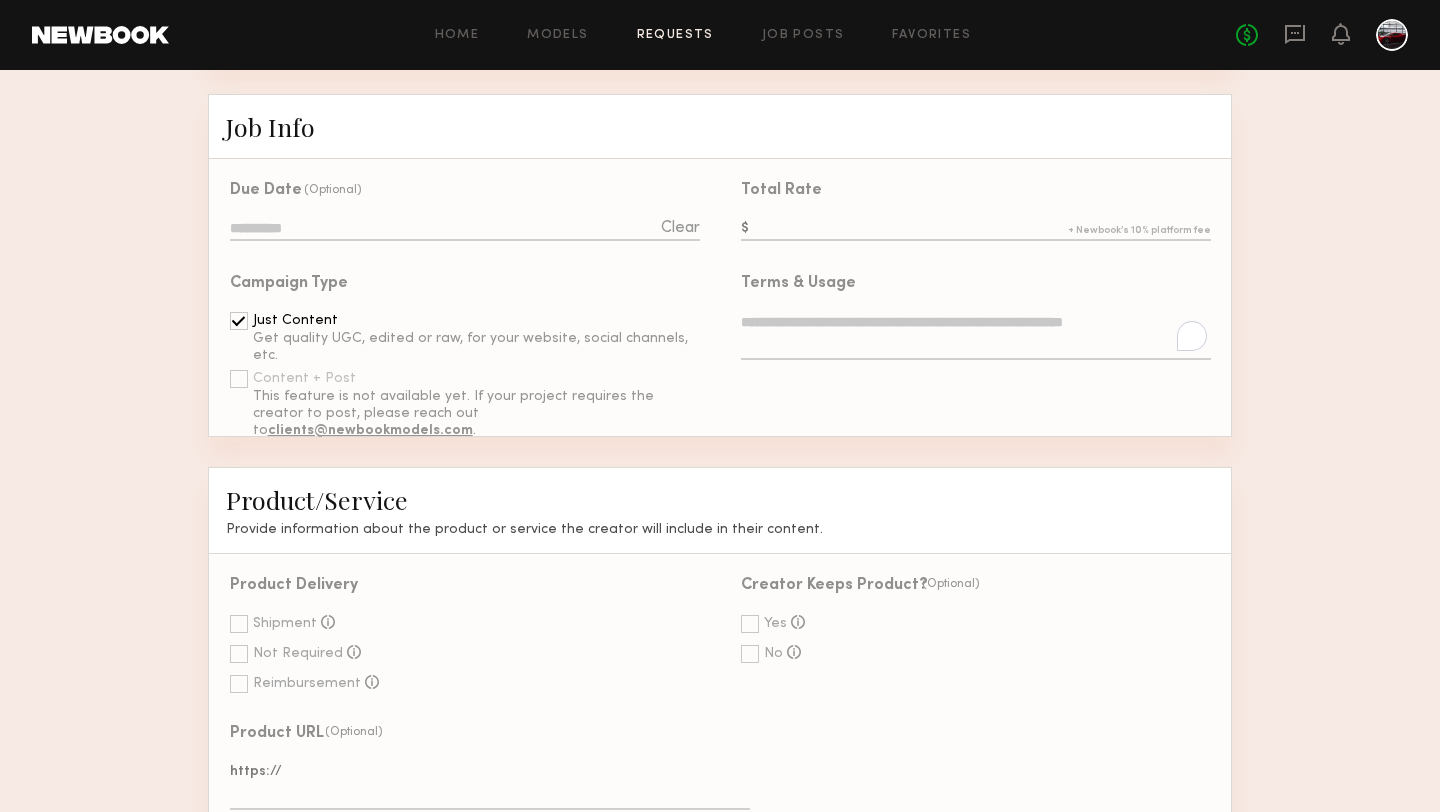 paste on "**********" 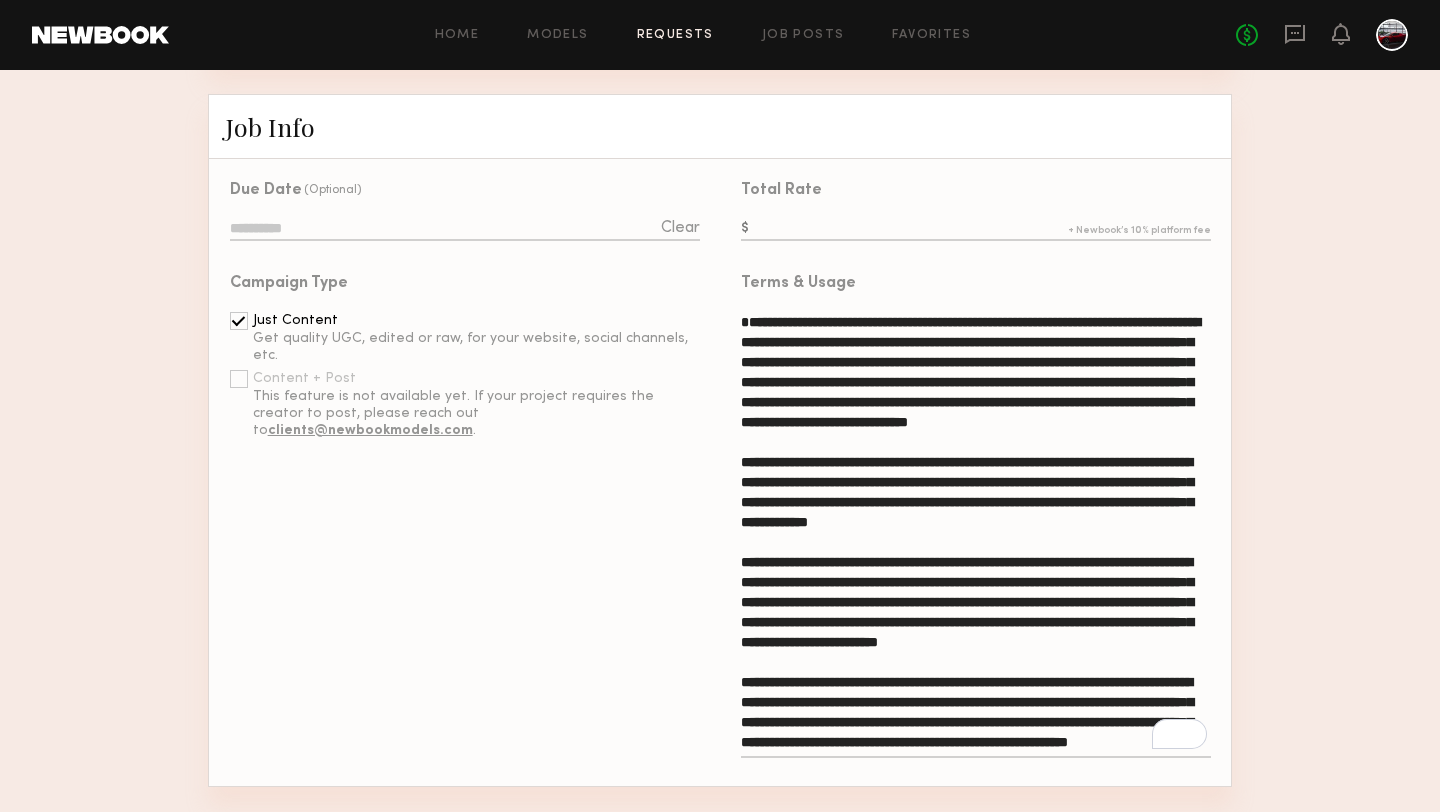 scroll, scrollTop: 73, scrollLeft: 0, axis: vertical 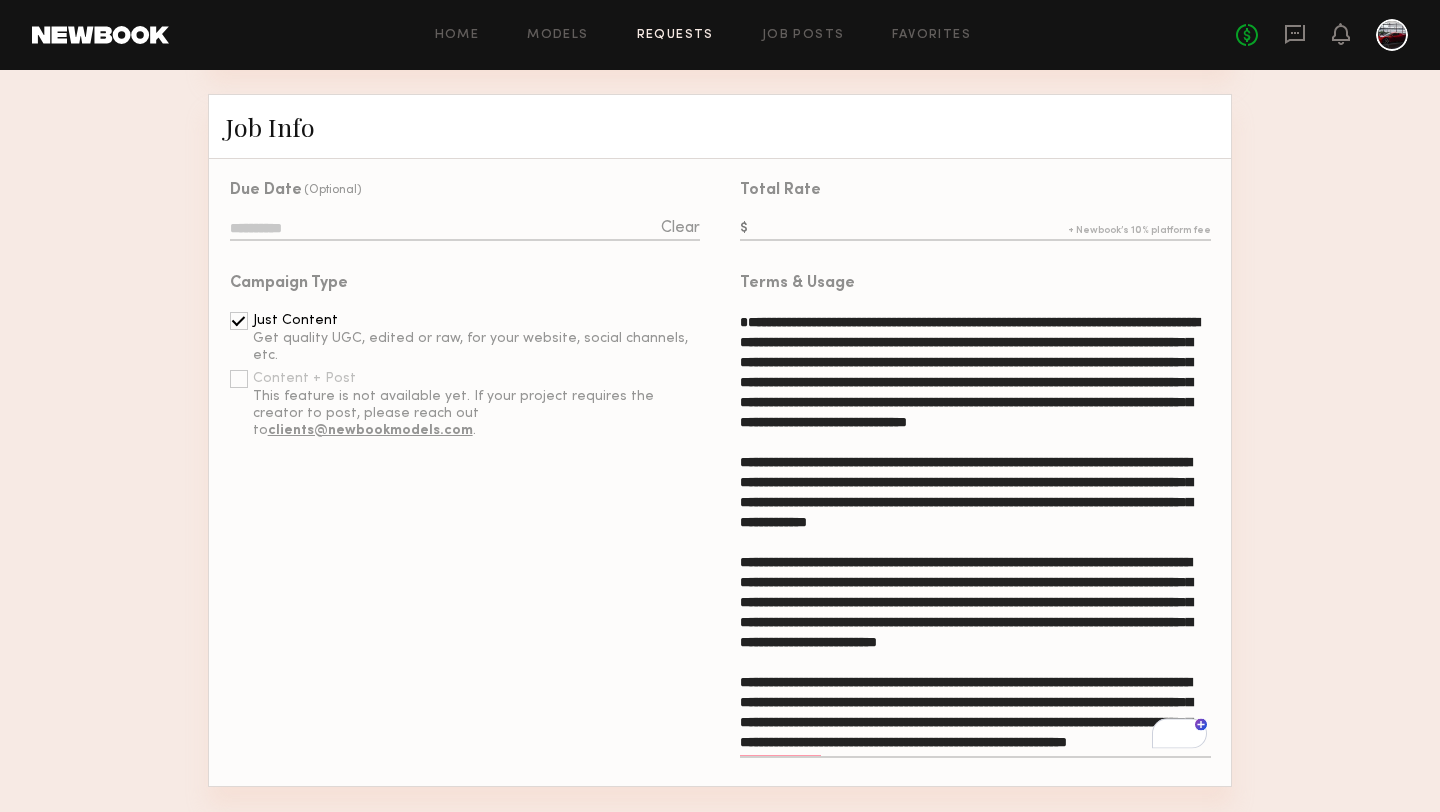 type on "**********" 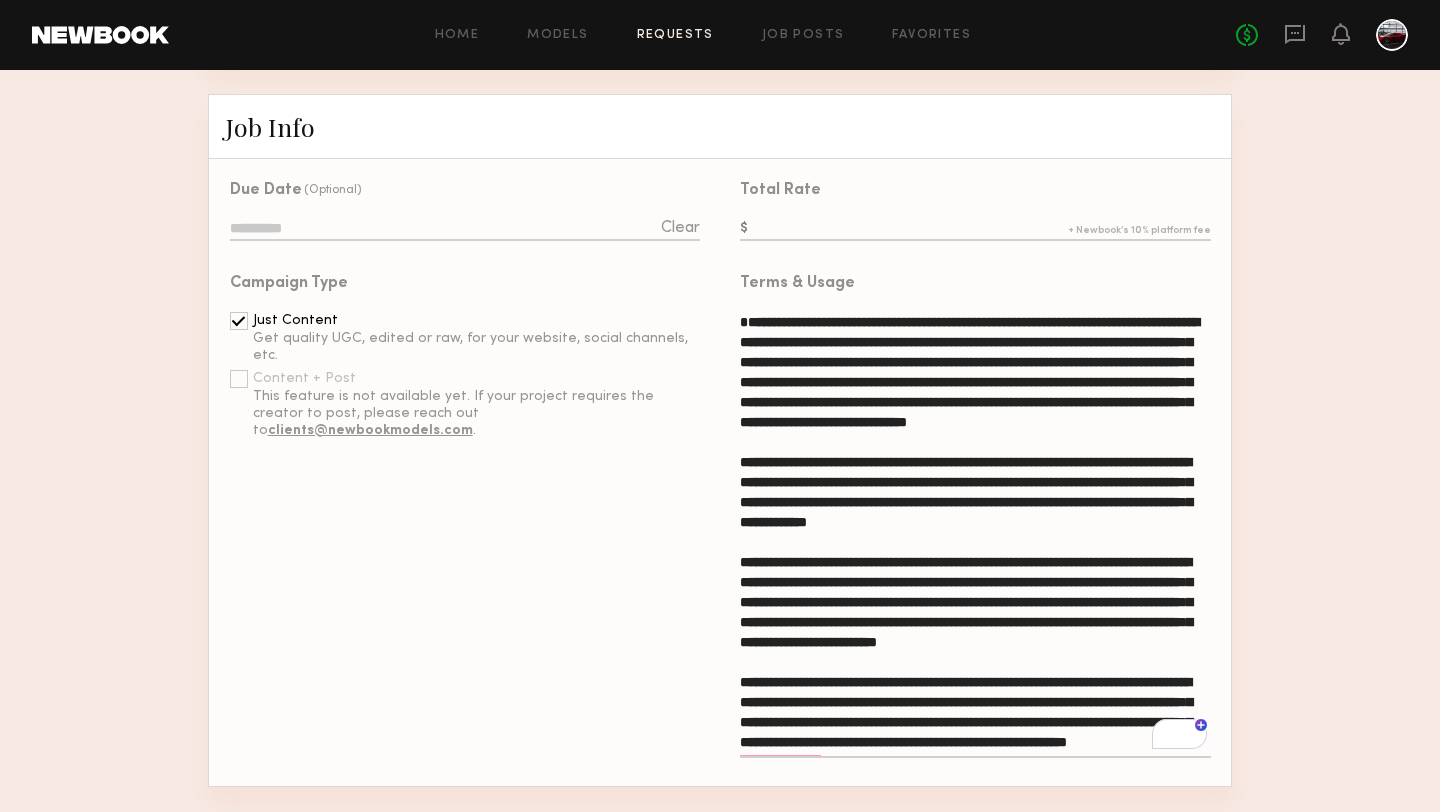 click 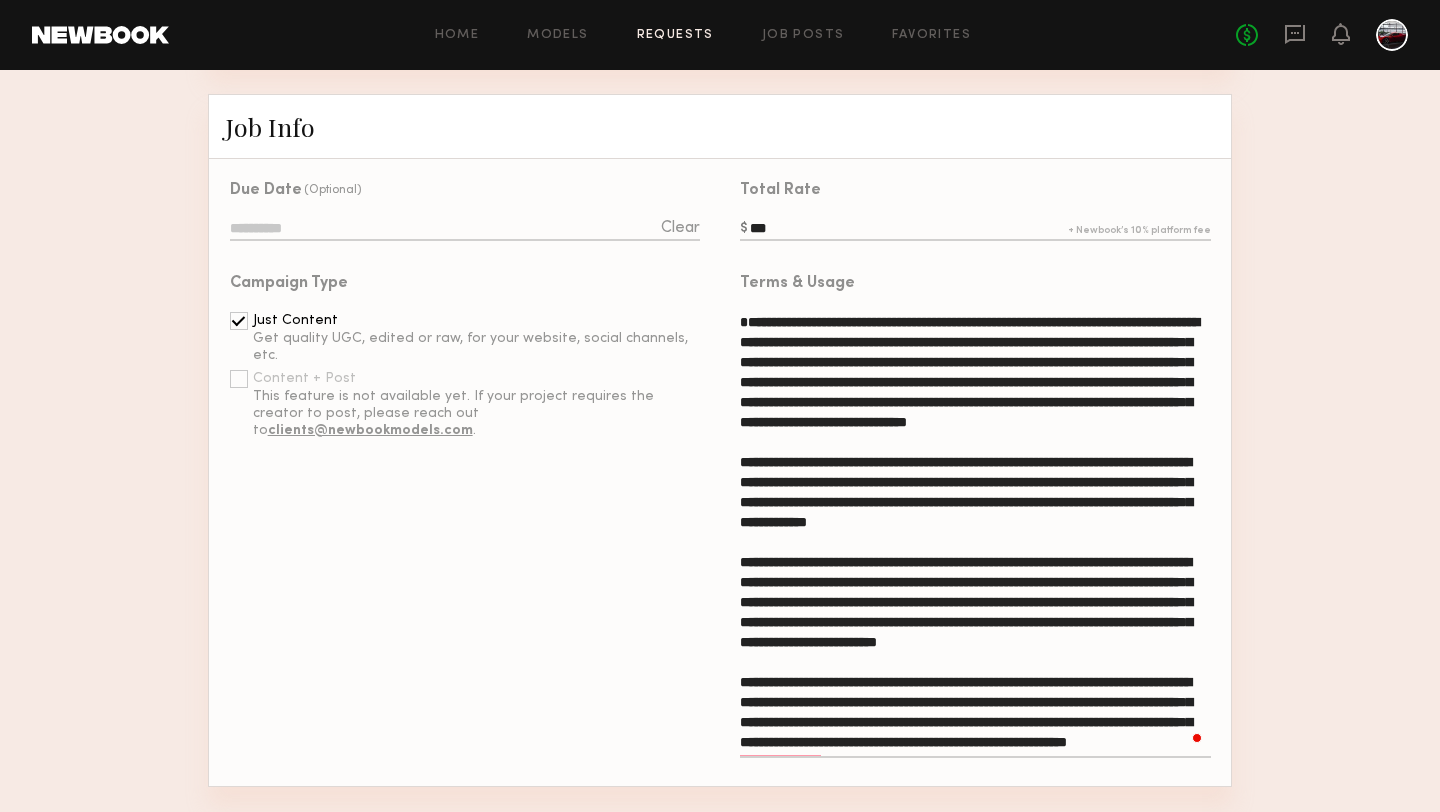 type on "***" 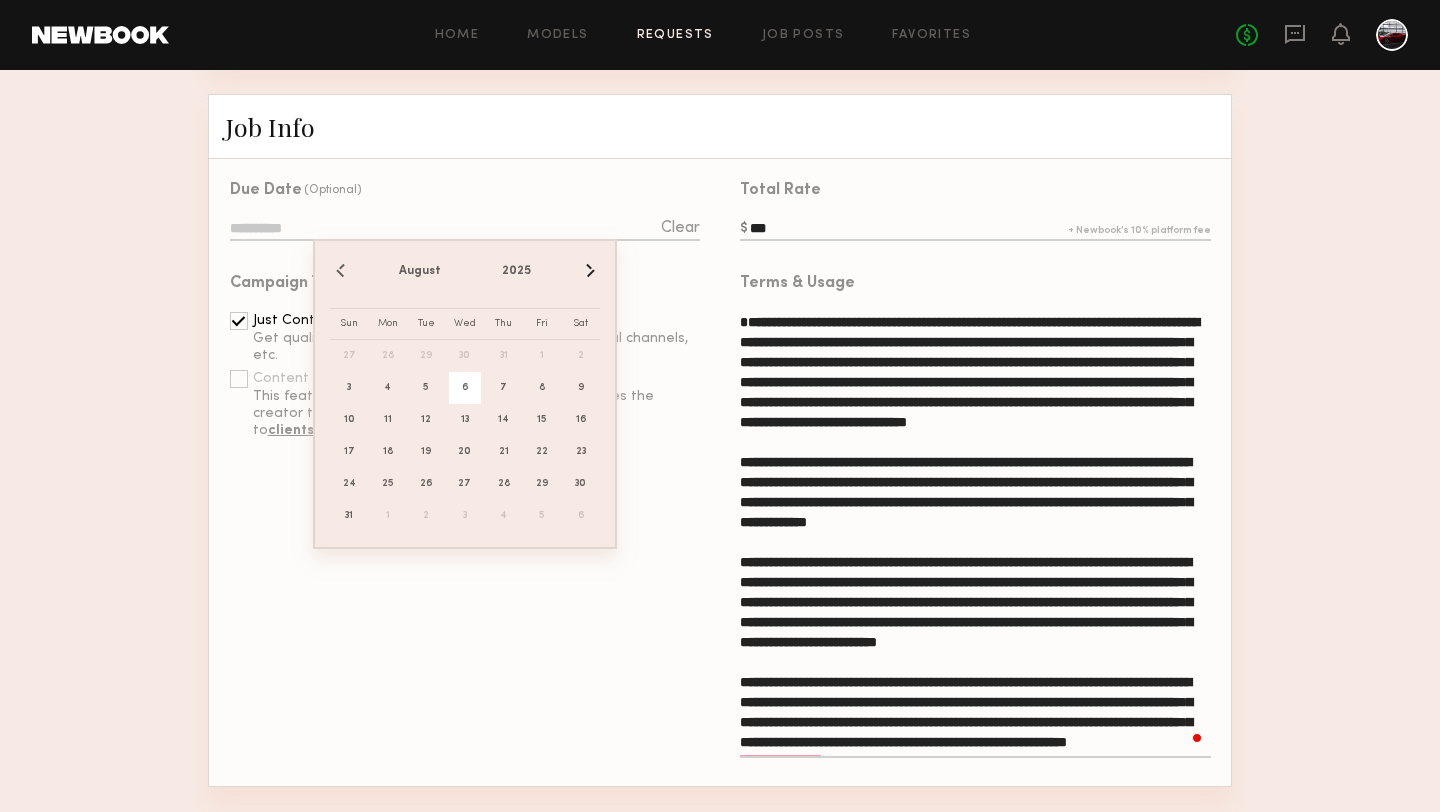 click on "6" 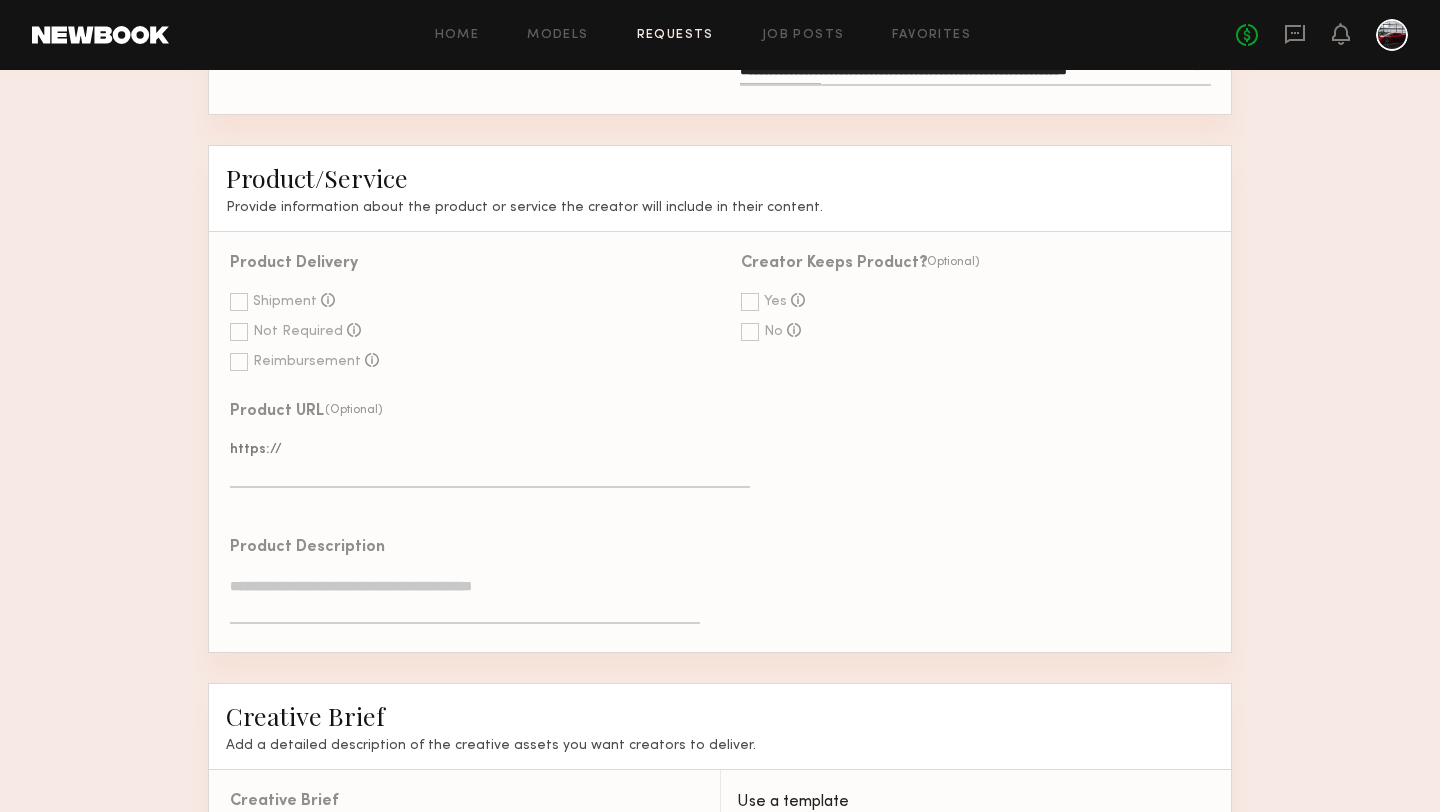 scroll, scrollTop: 1209, scrollLeft: 0, axis: vertical 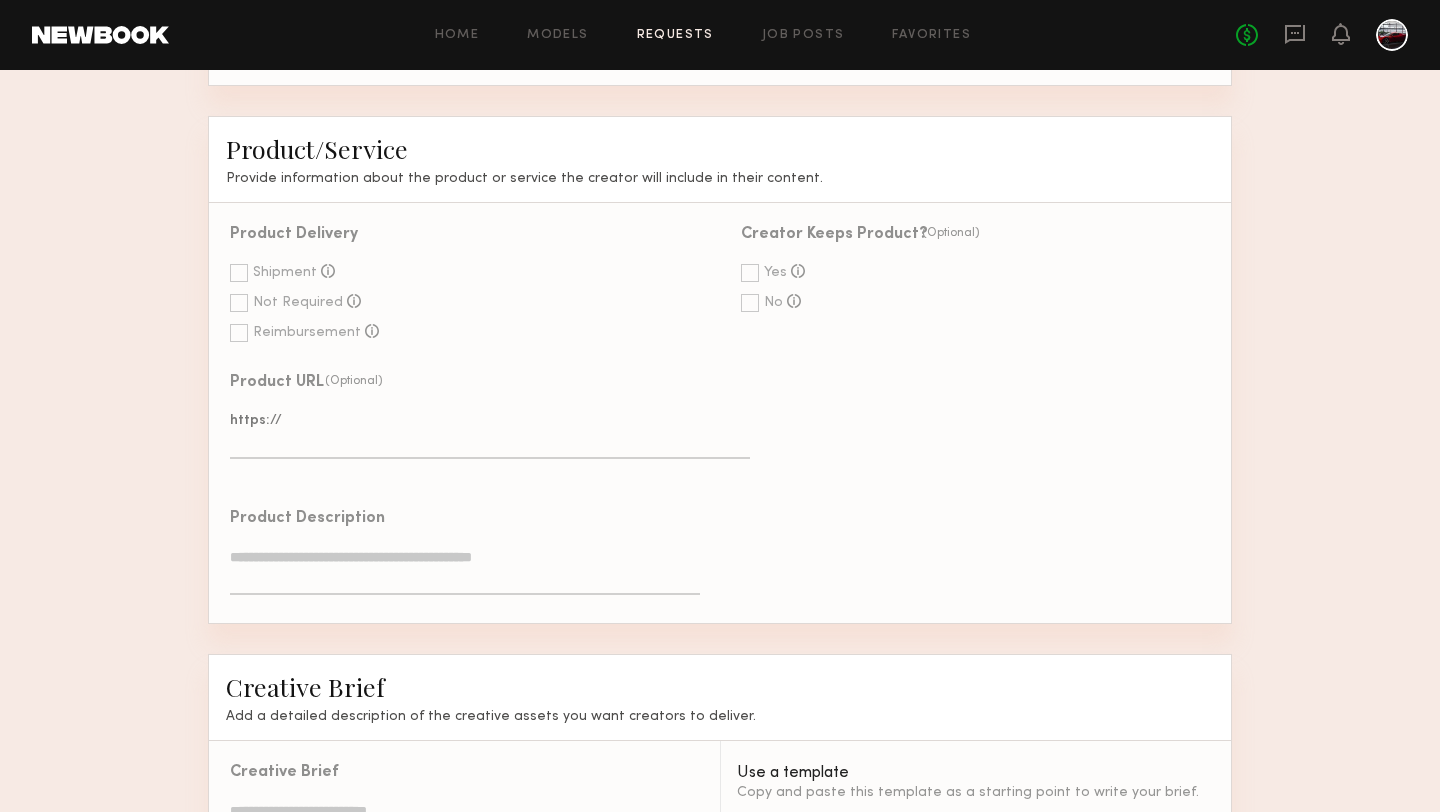 click 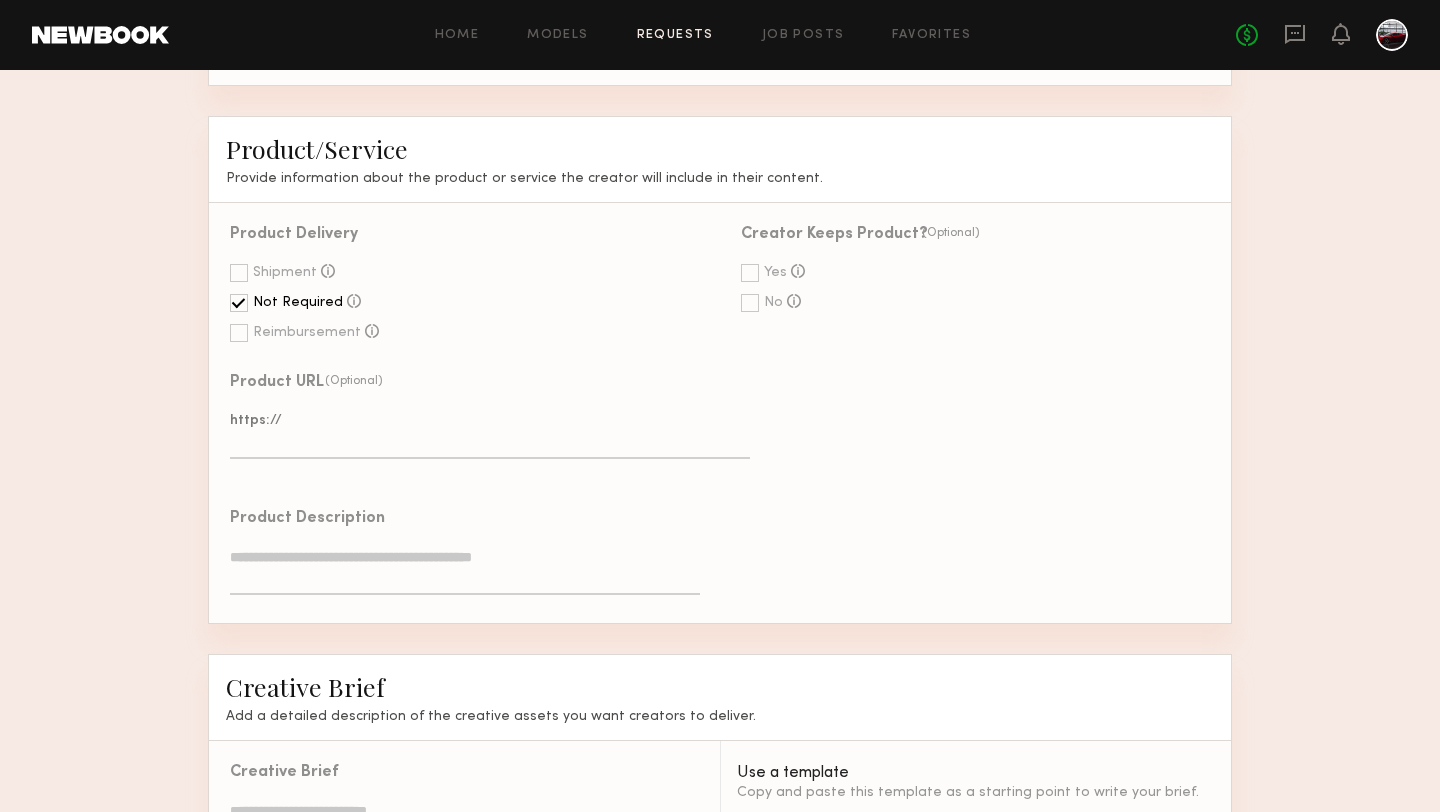 click 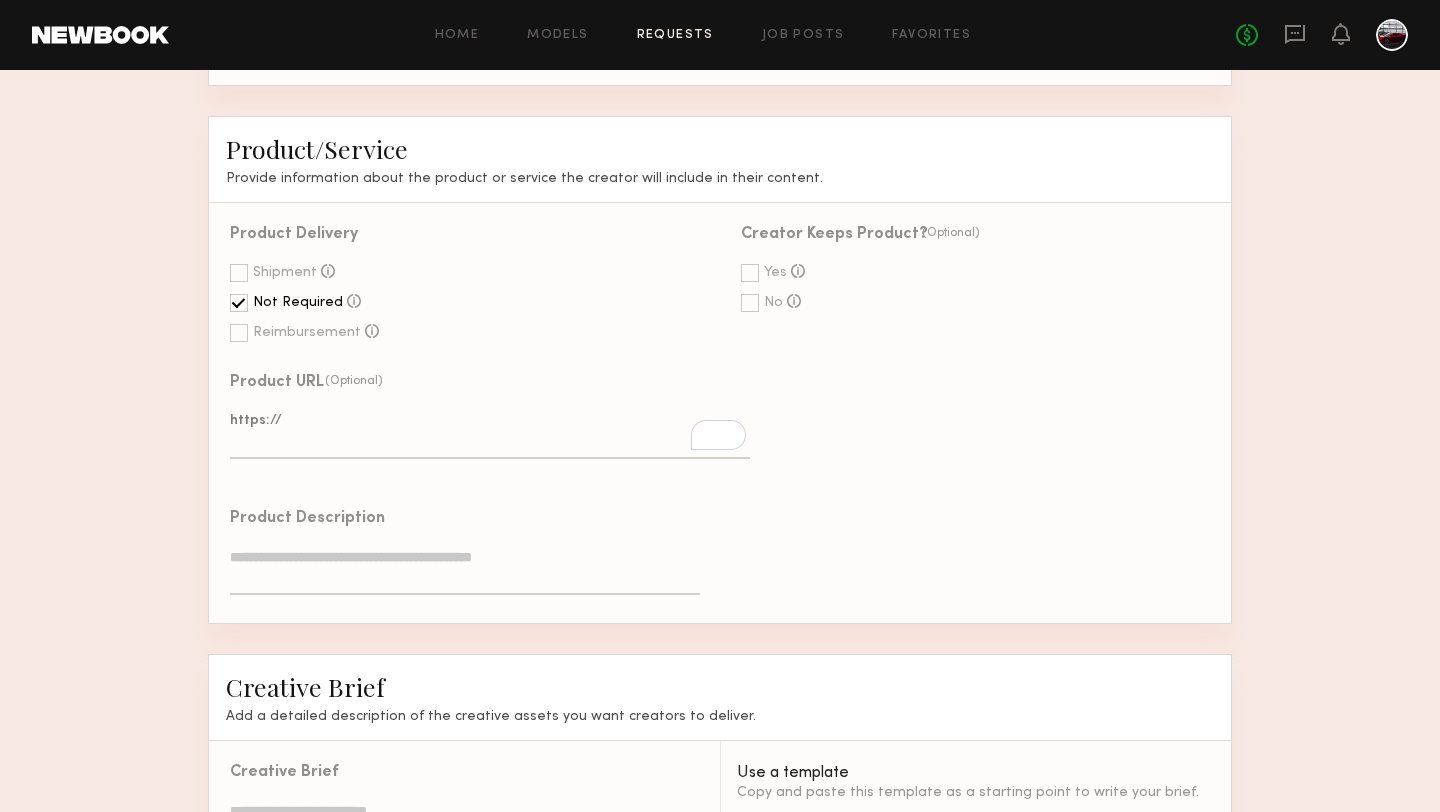 scroll, scrollTop: 73, scrollLeft: 0, axis: vertical 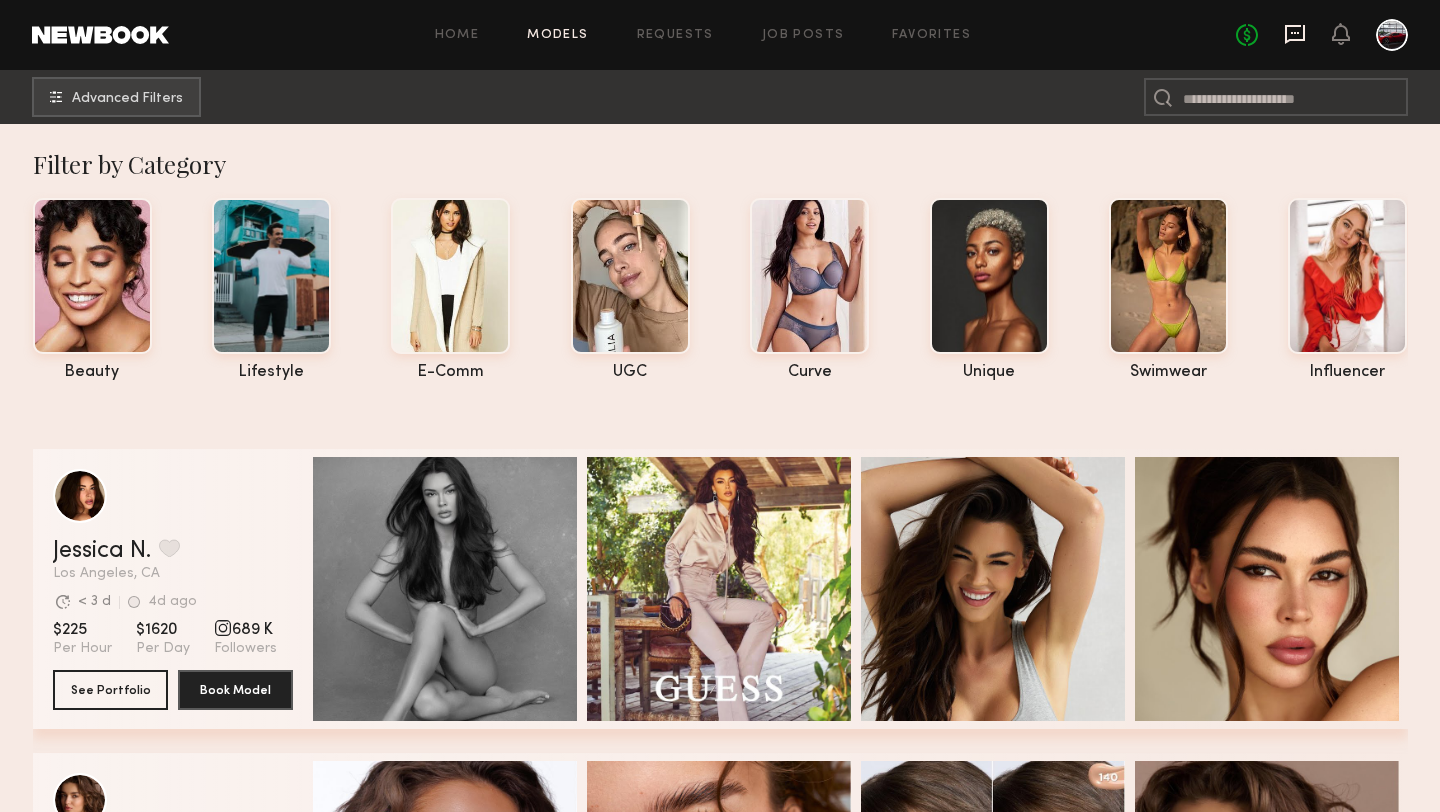 click 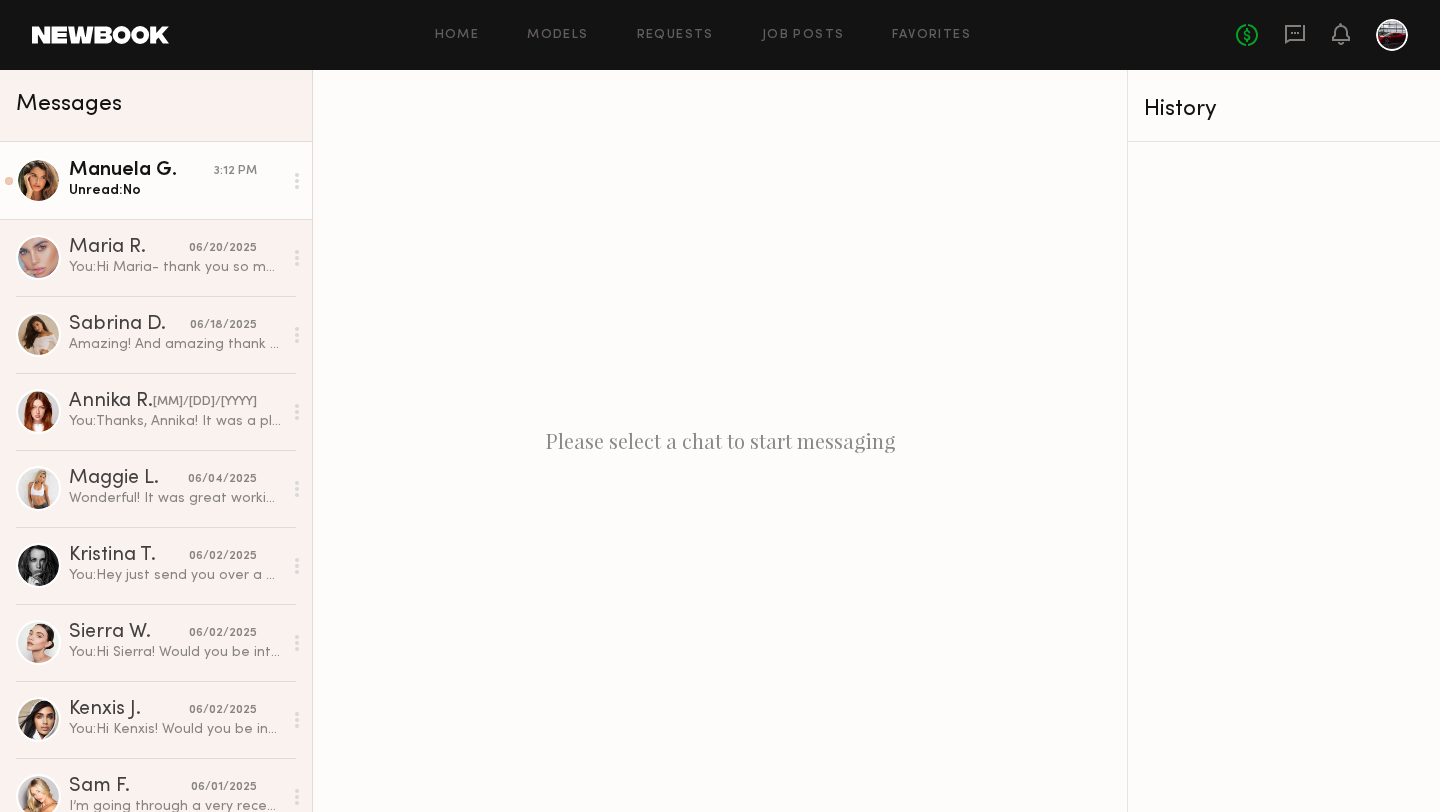 click on "Unread:  No" 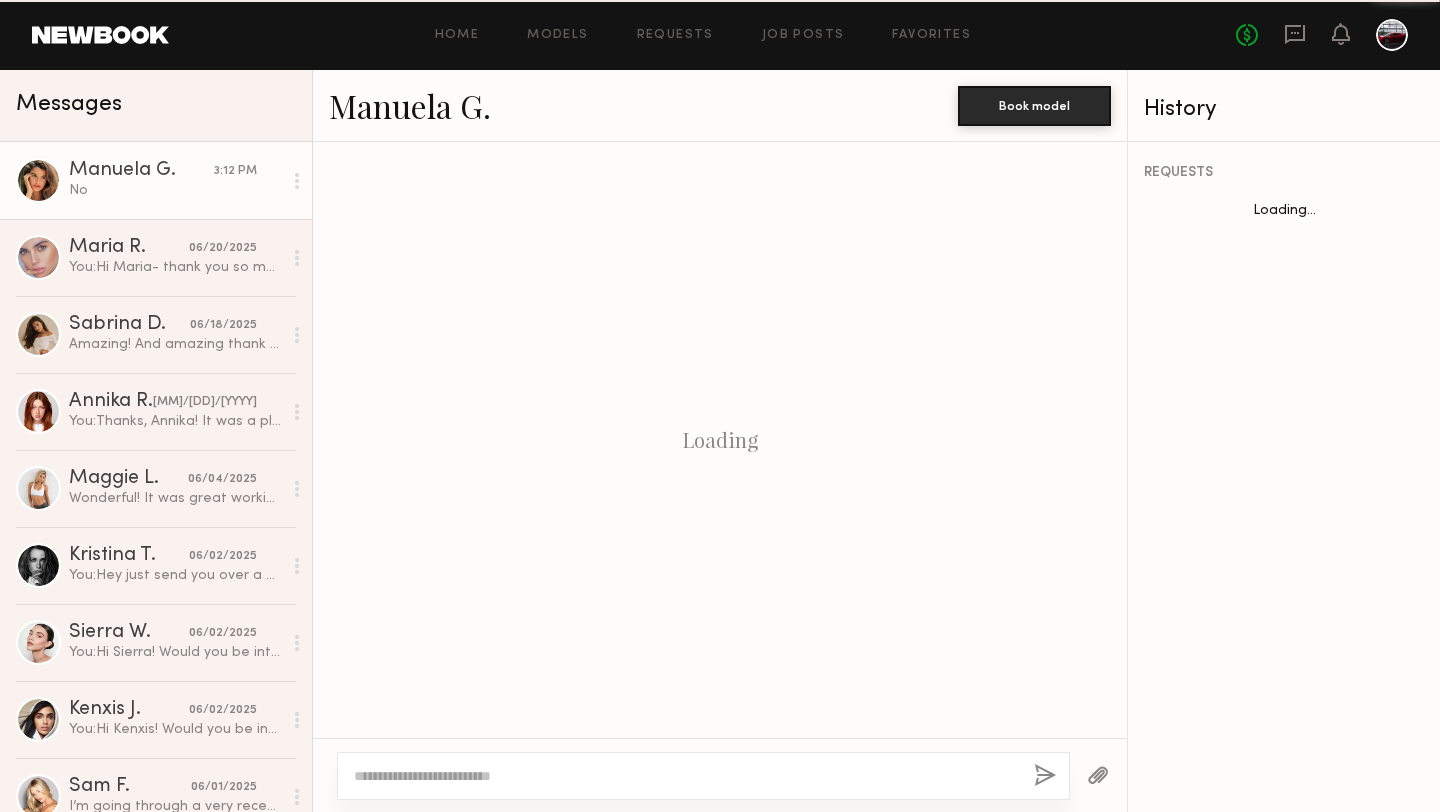 scroll, scrollTop: 1210, scrollLeft: 0, axis: vertical 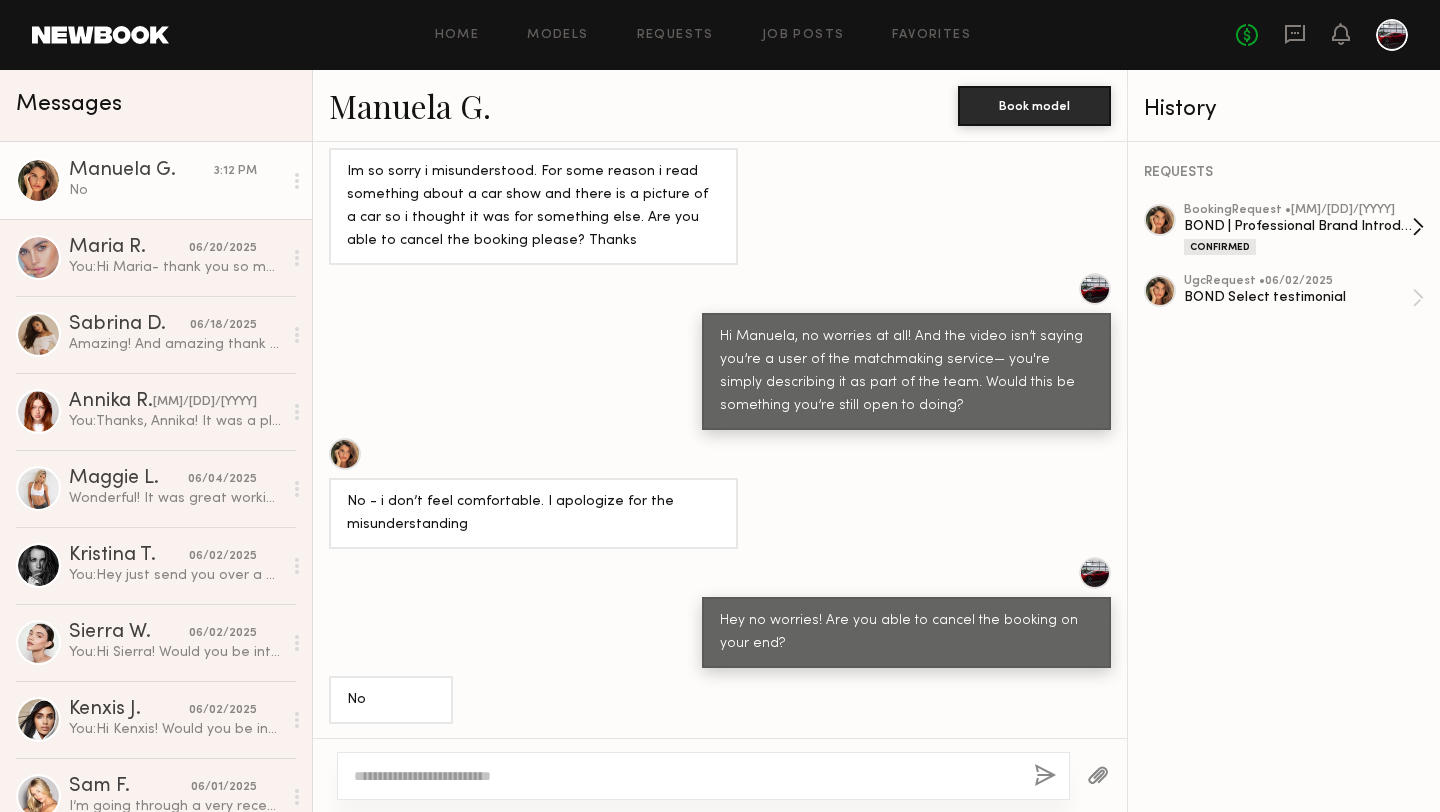 click on "BOND | Professional Brand Introduction Video" 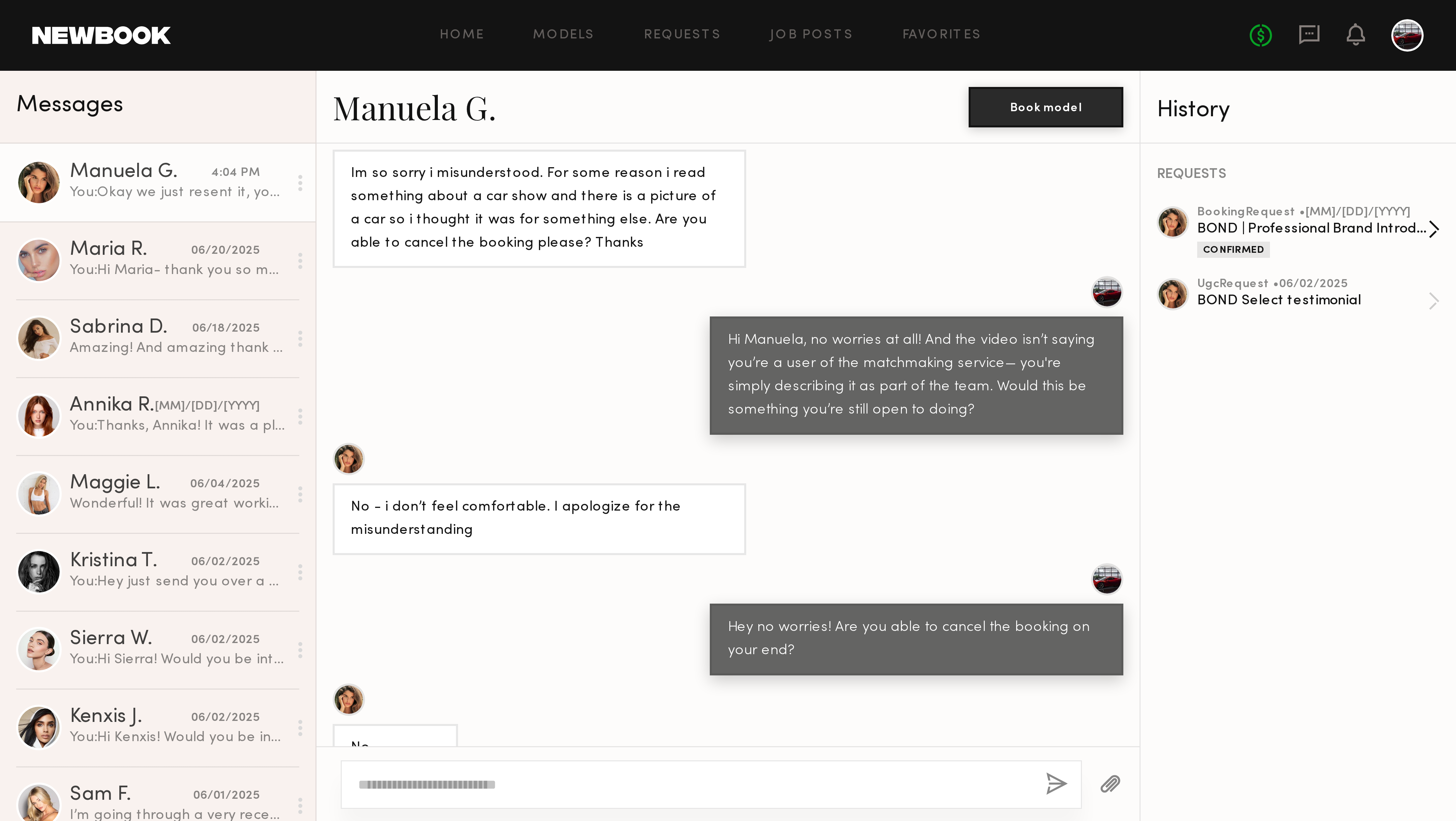 scroll, scrollTop: 491, scrollLeft: 0, axis: vertical 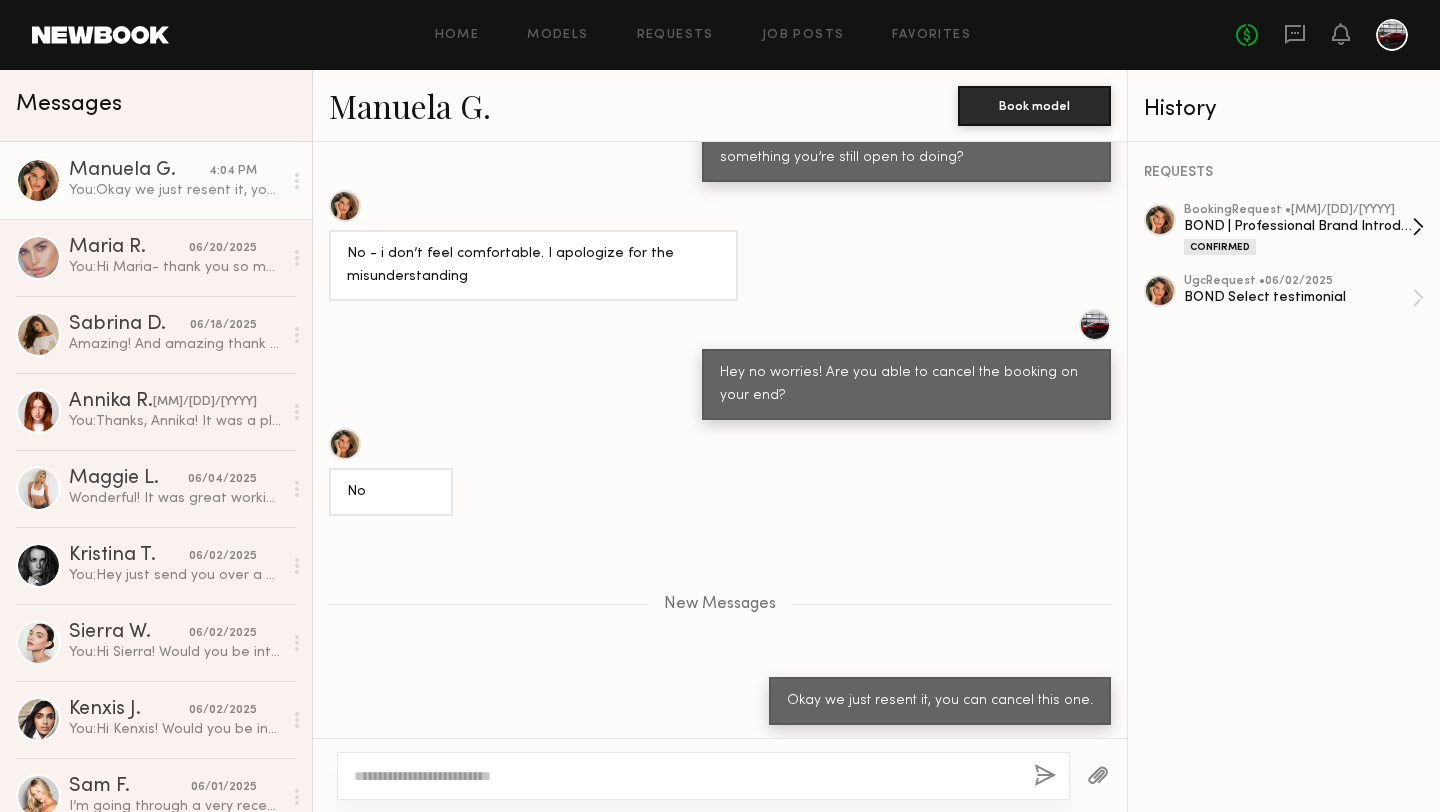 click on "BOND | Professional Brand Introduction Video" 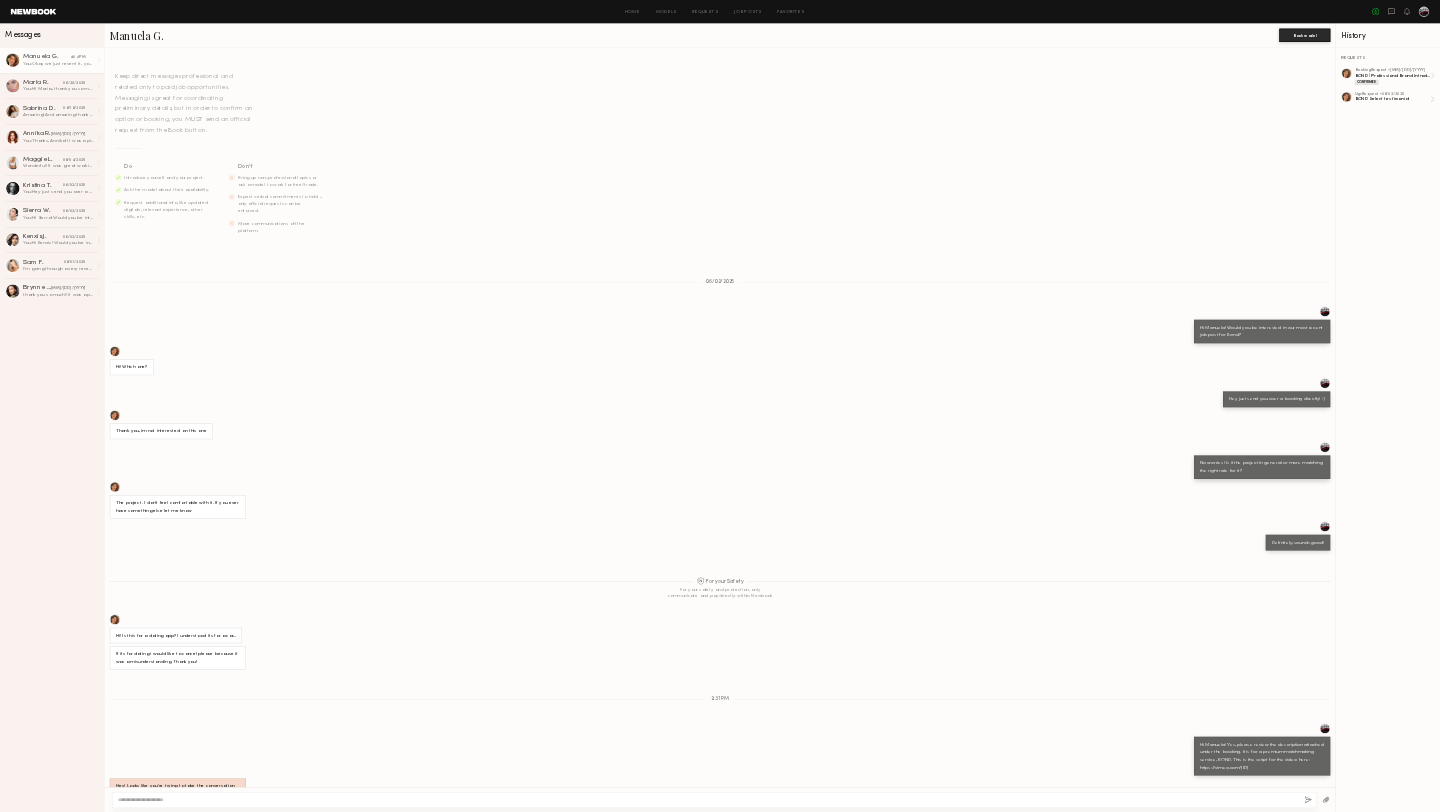scroll, scrollTop: 919, scrollLeft: 0, axis: vertical 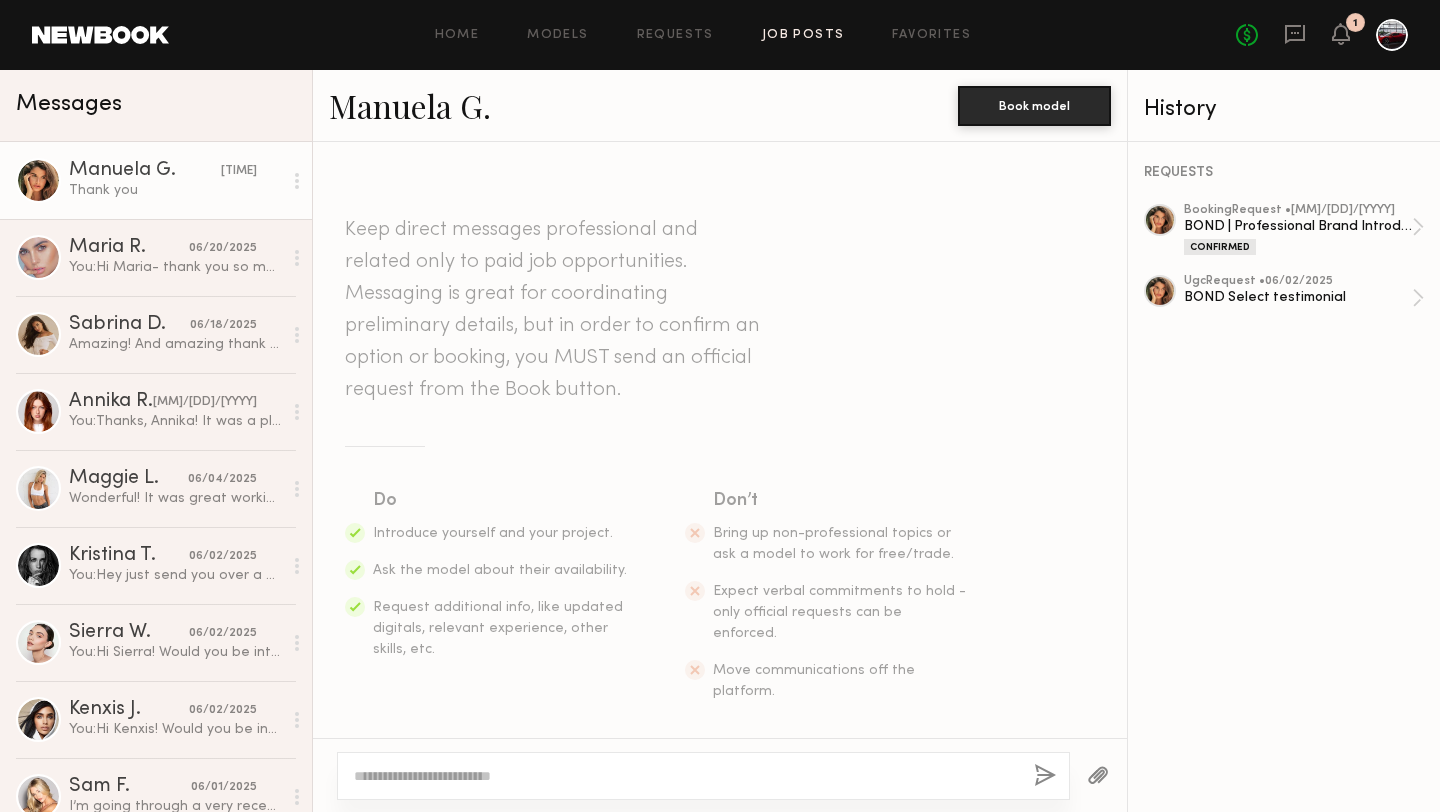 click on "Job Posts" 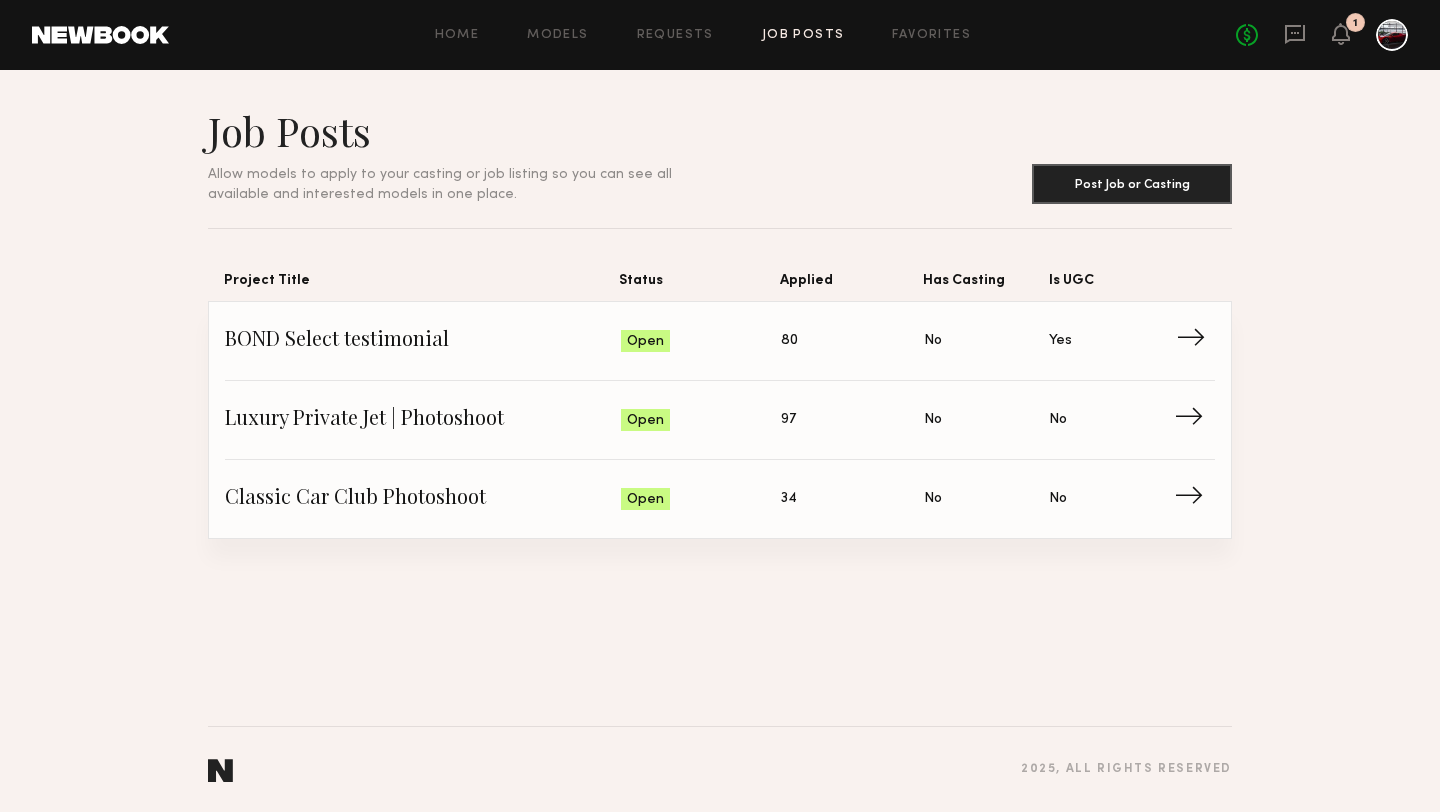 click on "BOND Select testimonial" 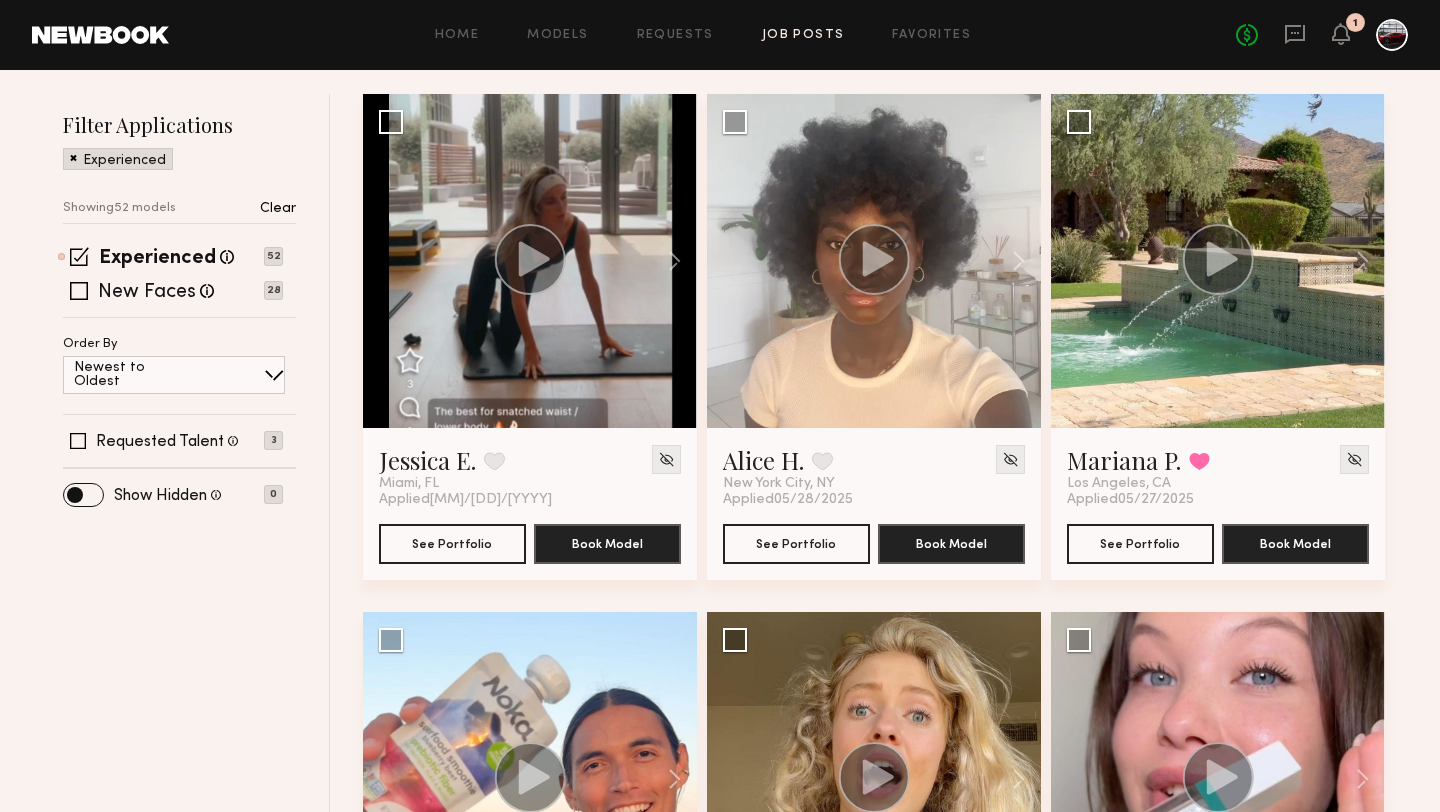 scroll, scrollTop: 0, scrollLeft: 0, axis: both 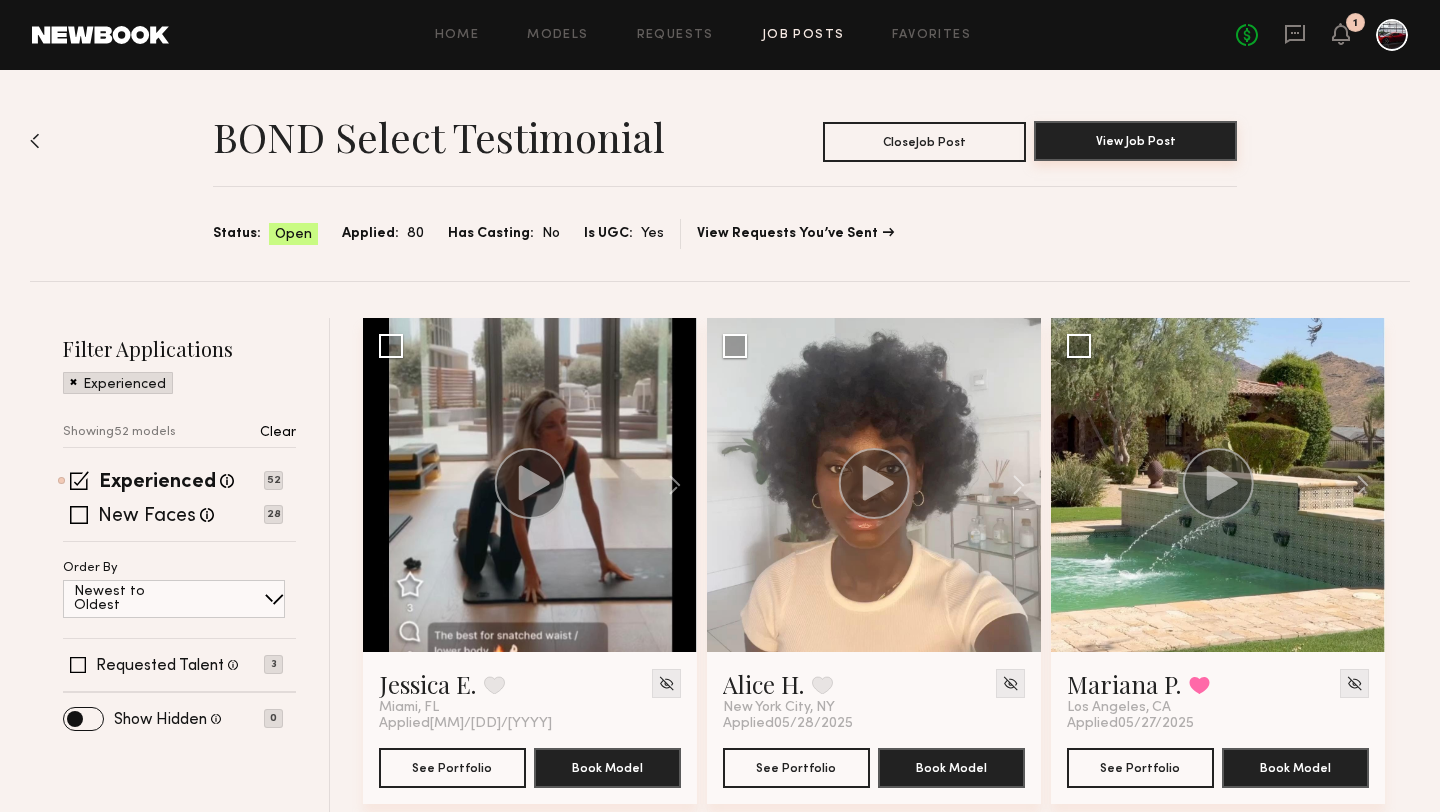 click on "View Job Post" 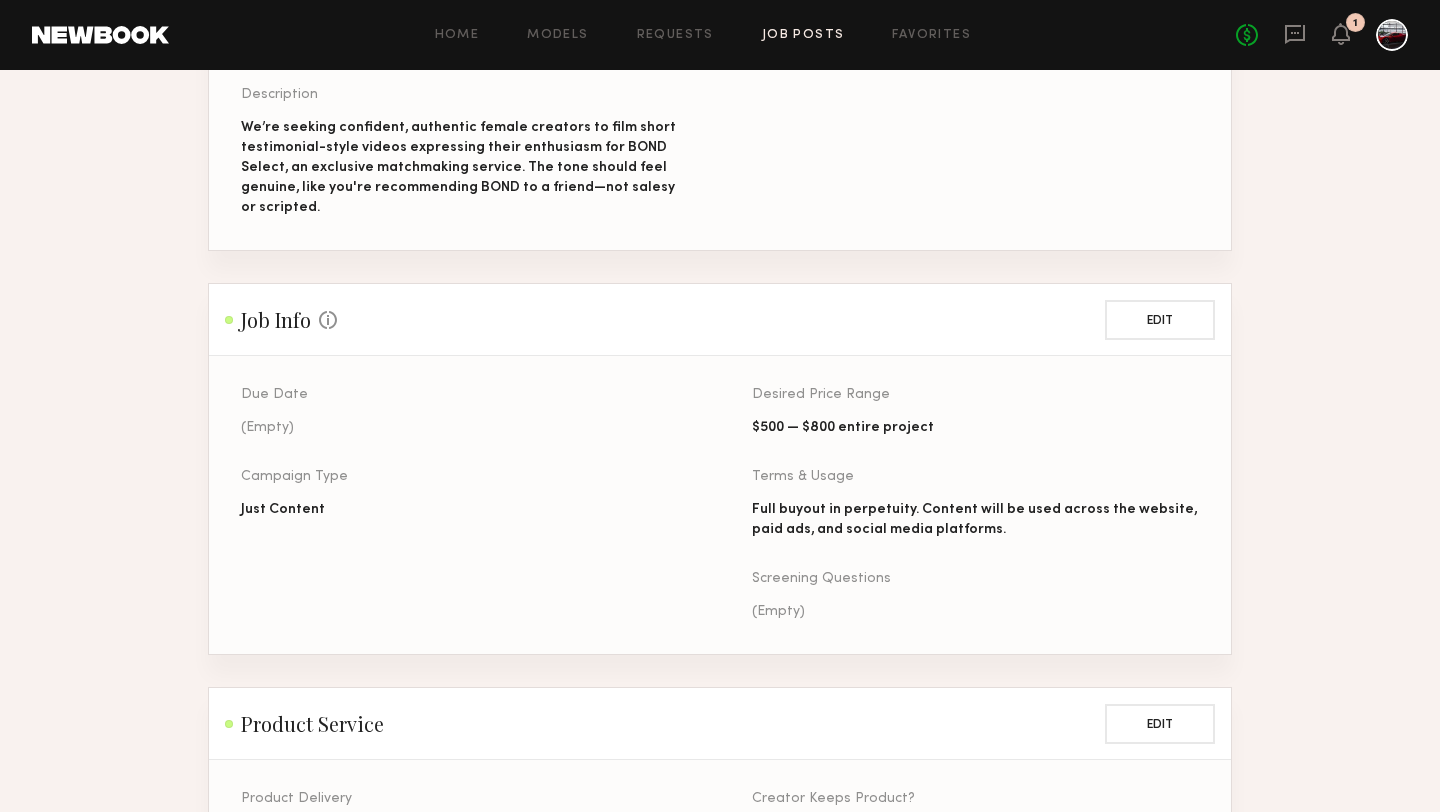 scroll, scrollTop: 441, scrollLeft: 0, axis: vertical 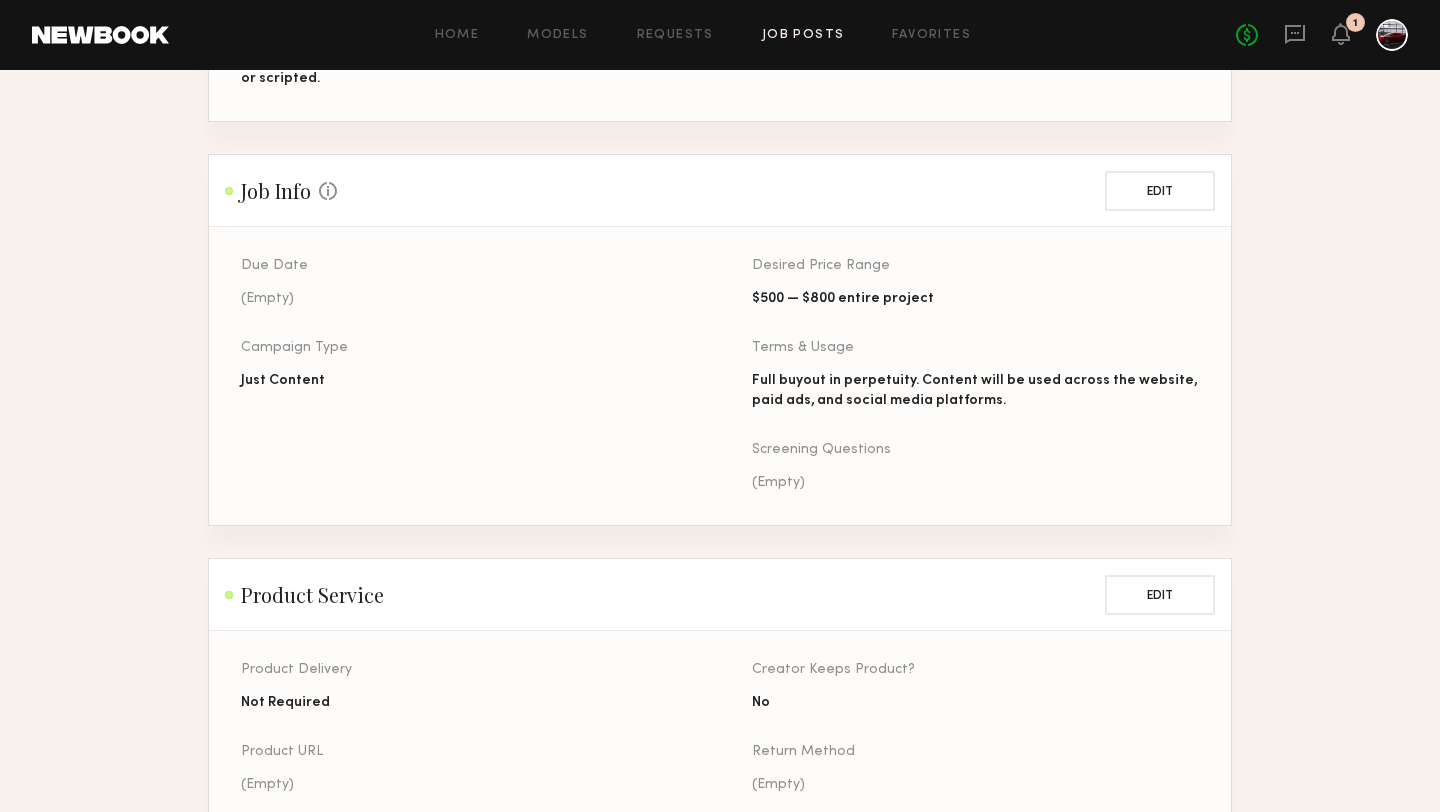 click on "Job Posts" 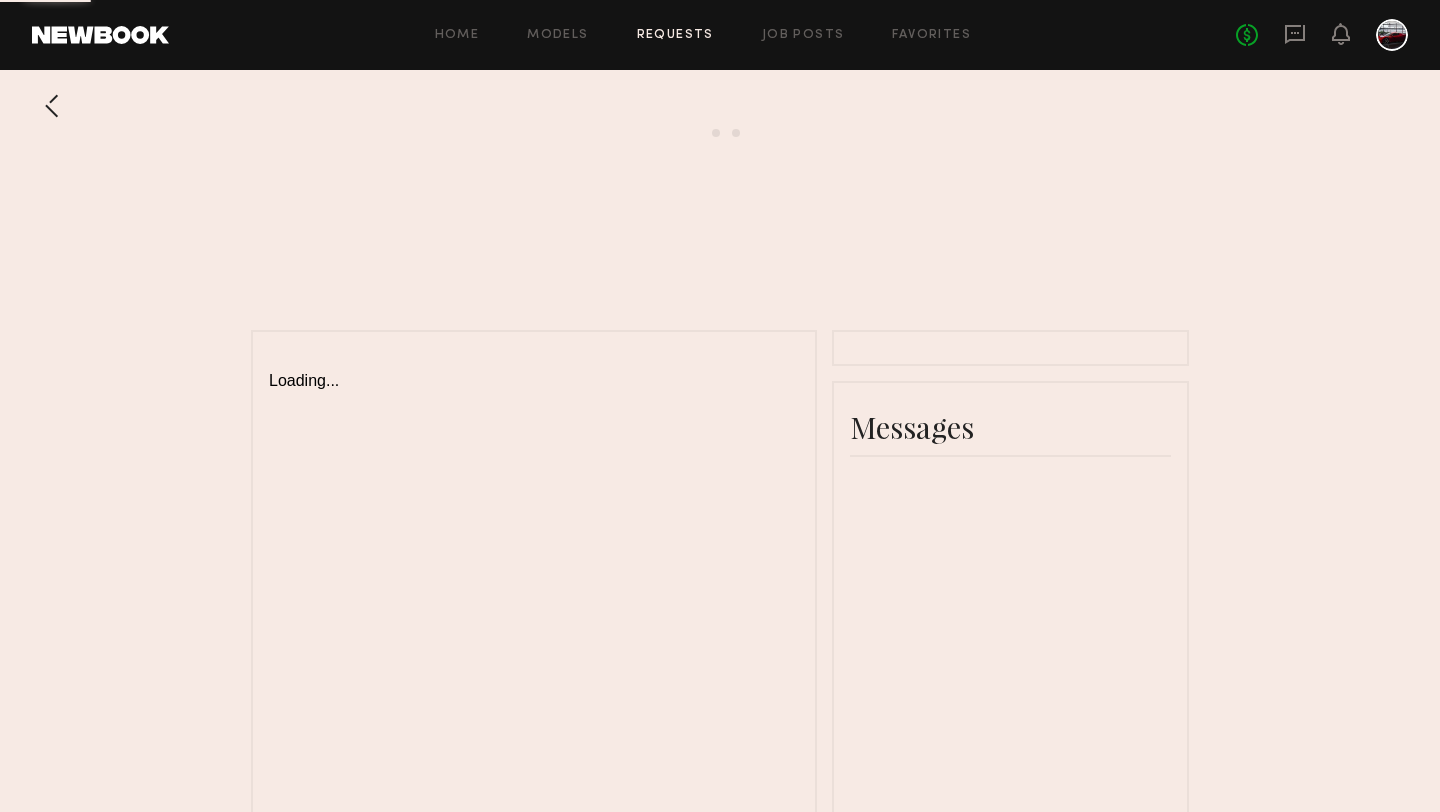 scroll, scrollTop: 0, scrollLeft: 0, axis: both 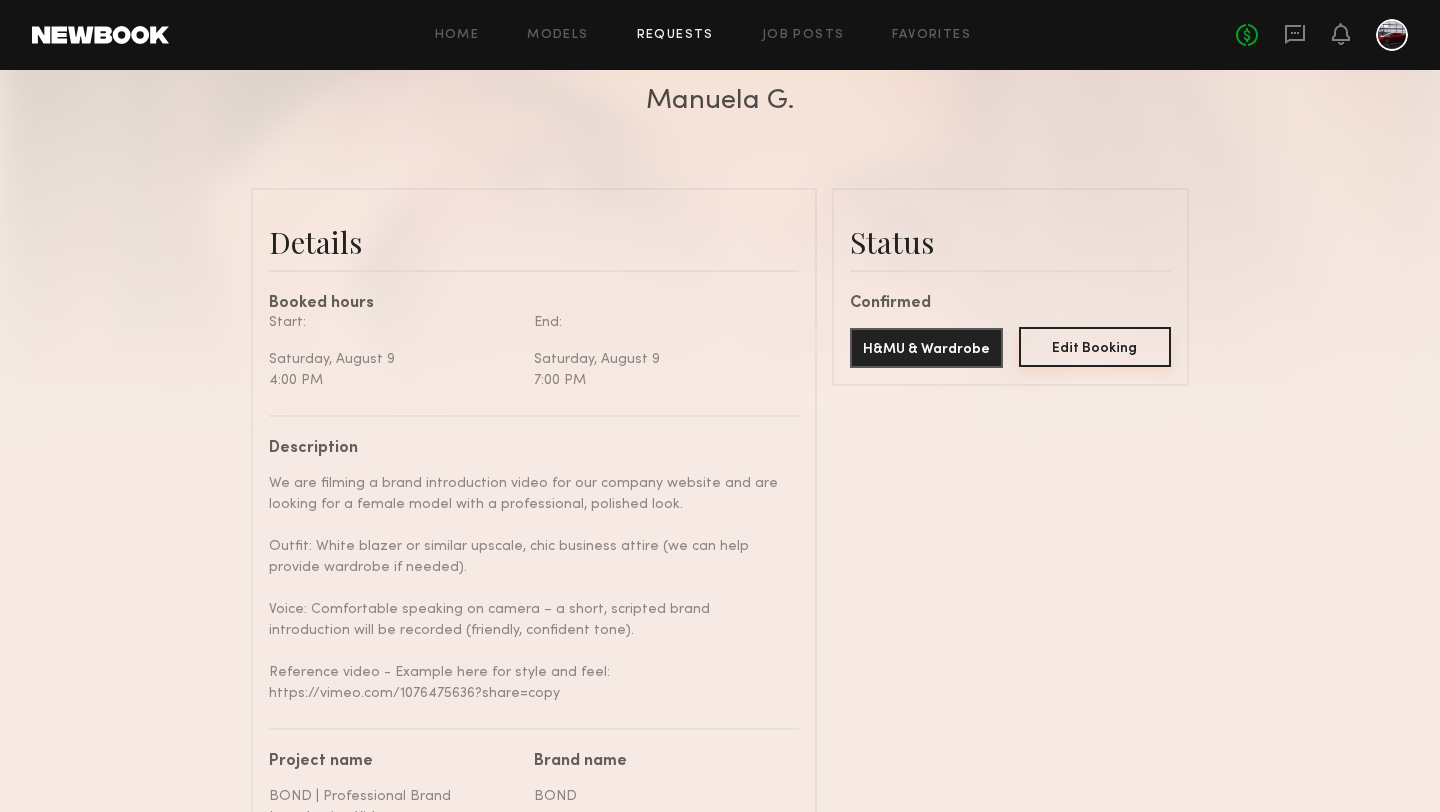 click on "Edit Booking" 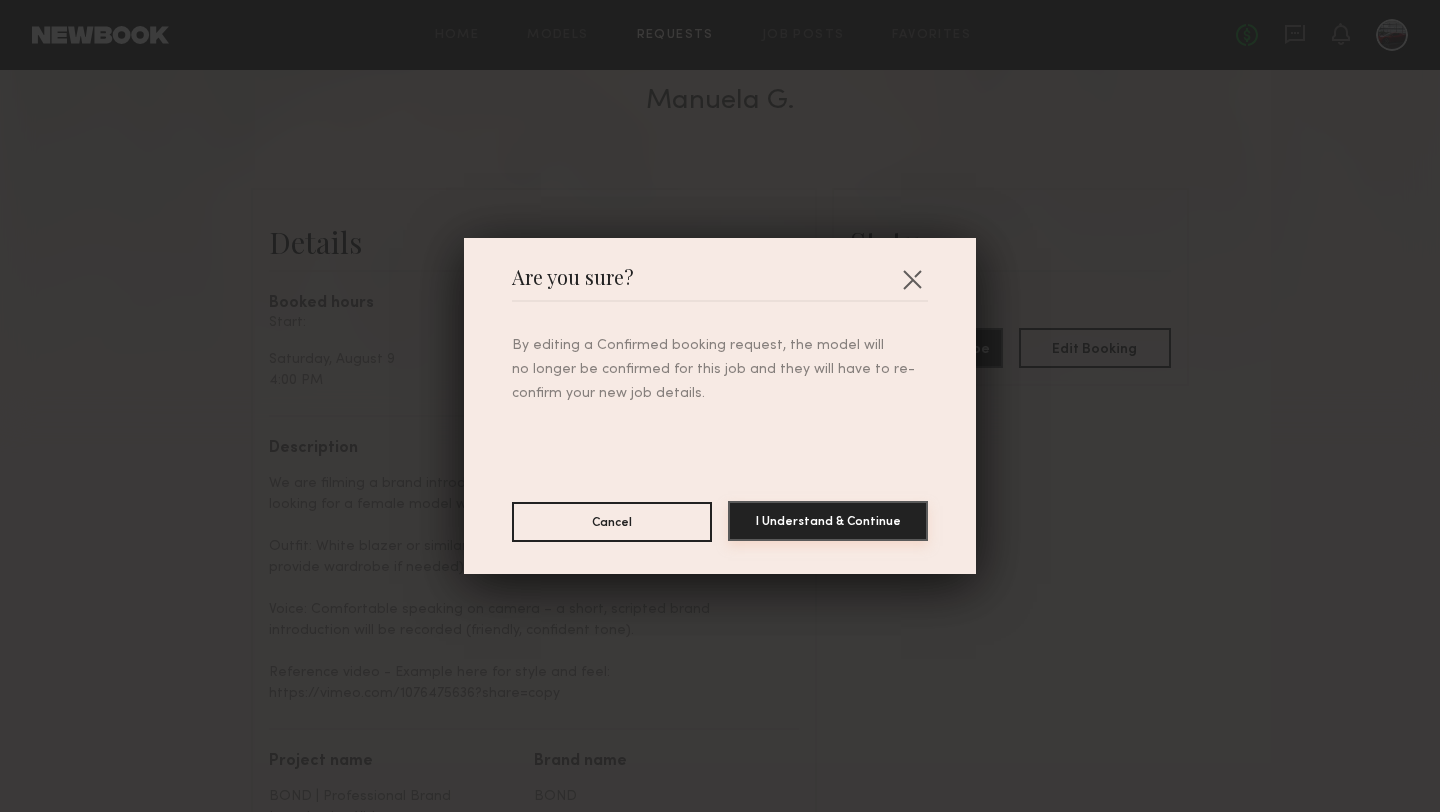click on "I Understand & Continue" at bounding box center [828, 521] 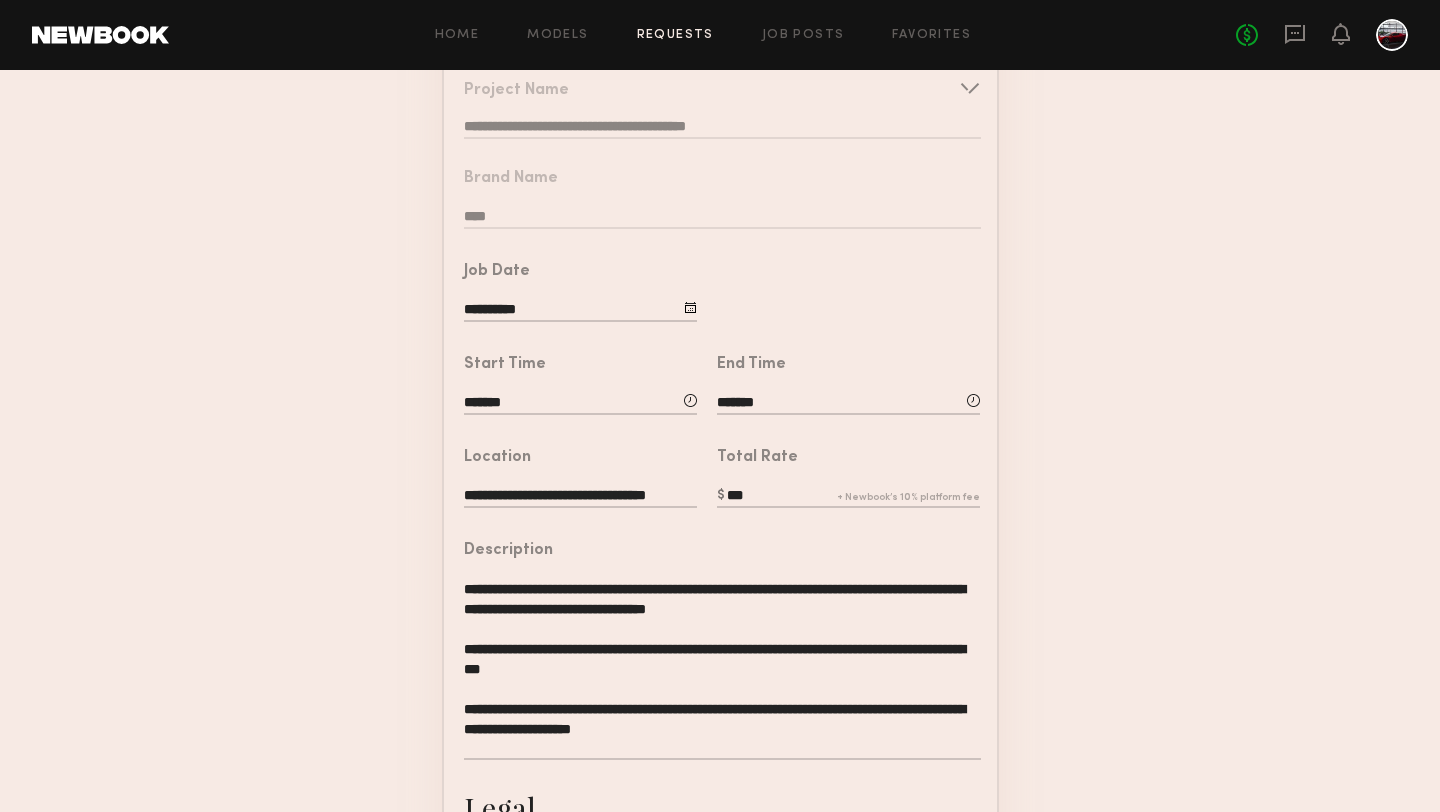 scroll, scrollTop: 217, scrollLeft: 0, axis: vertical 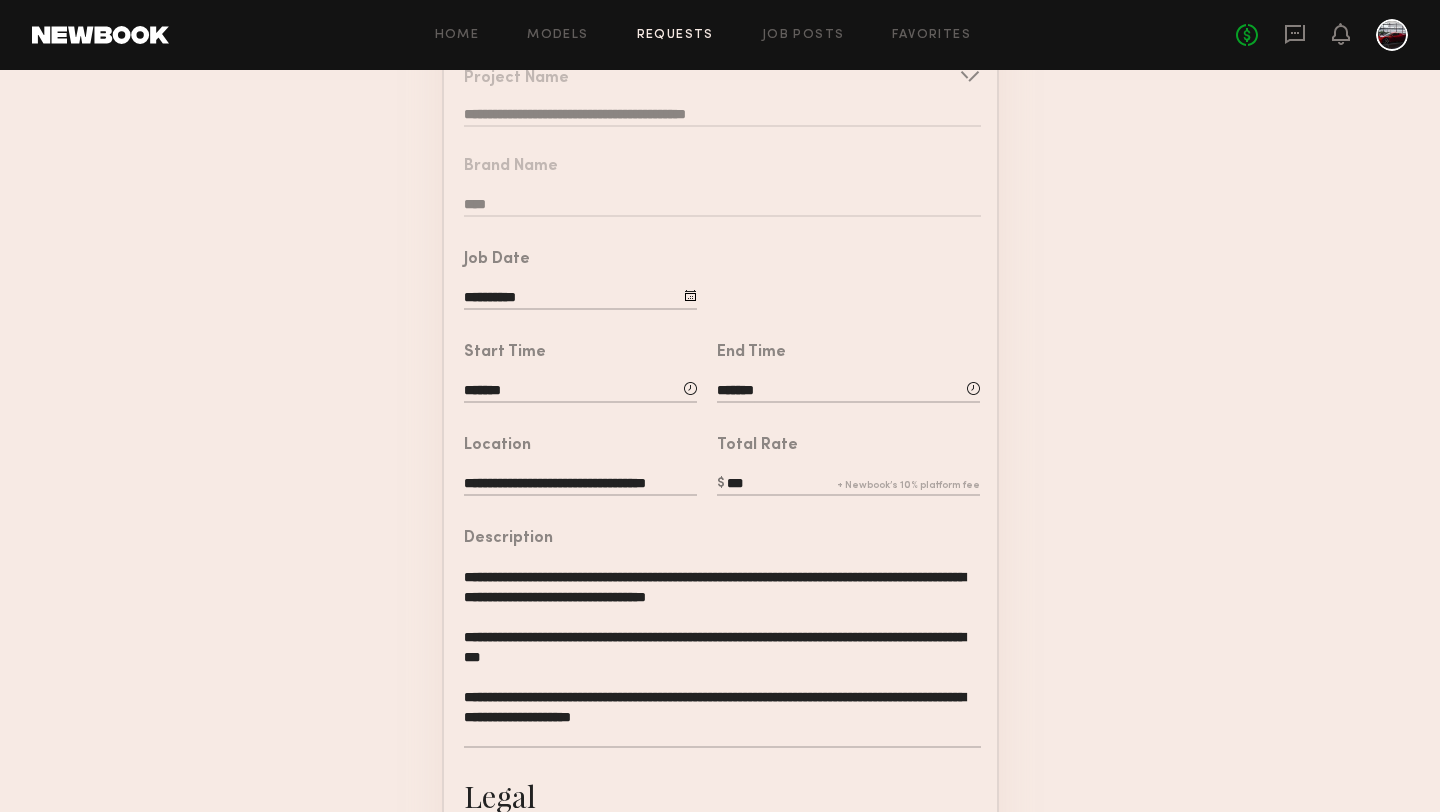 click 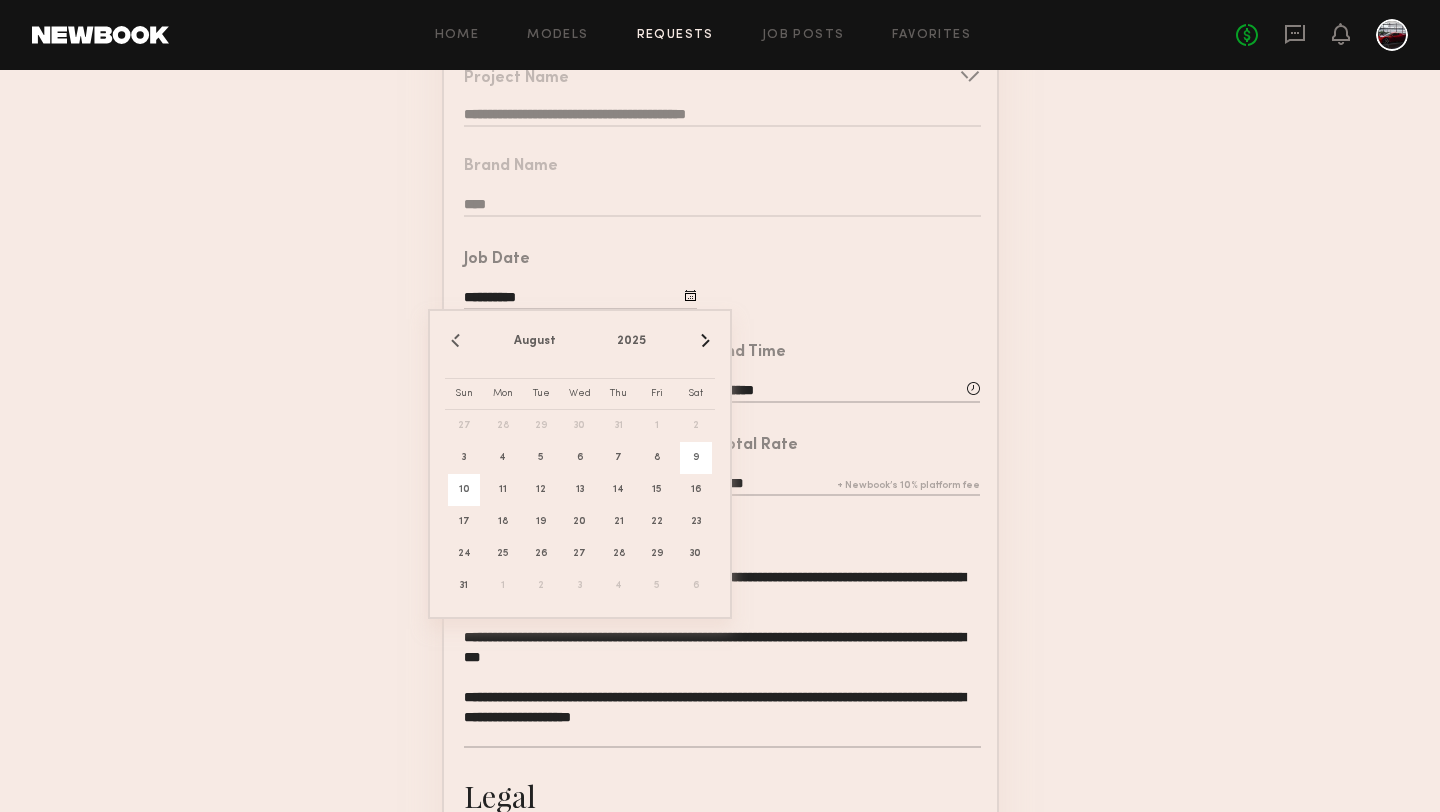 click on "10" 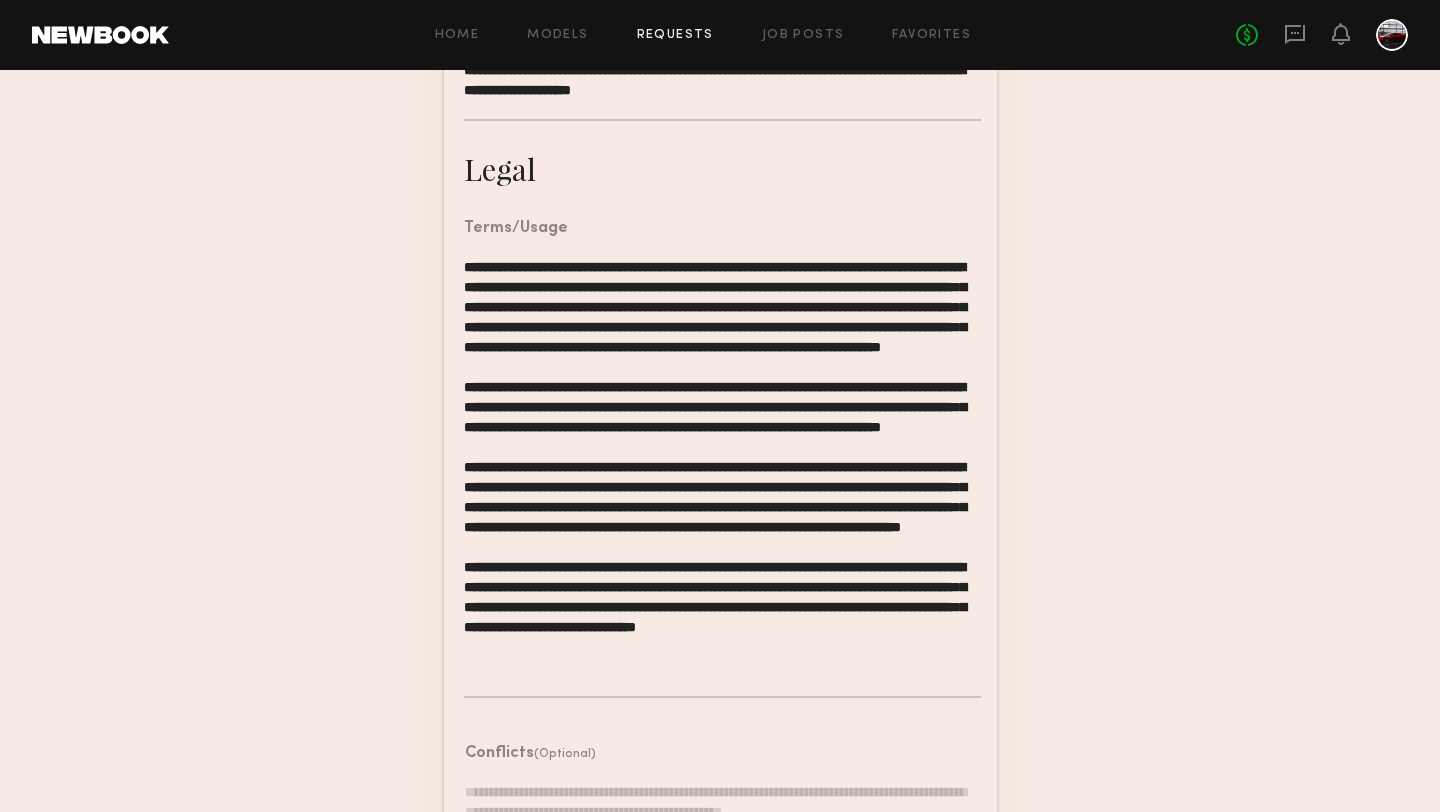 scroll, scrollTop: 1006, scrollLeft: 0, axis: vertical 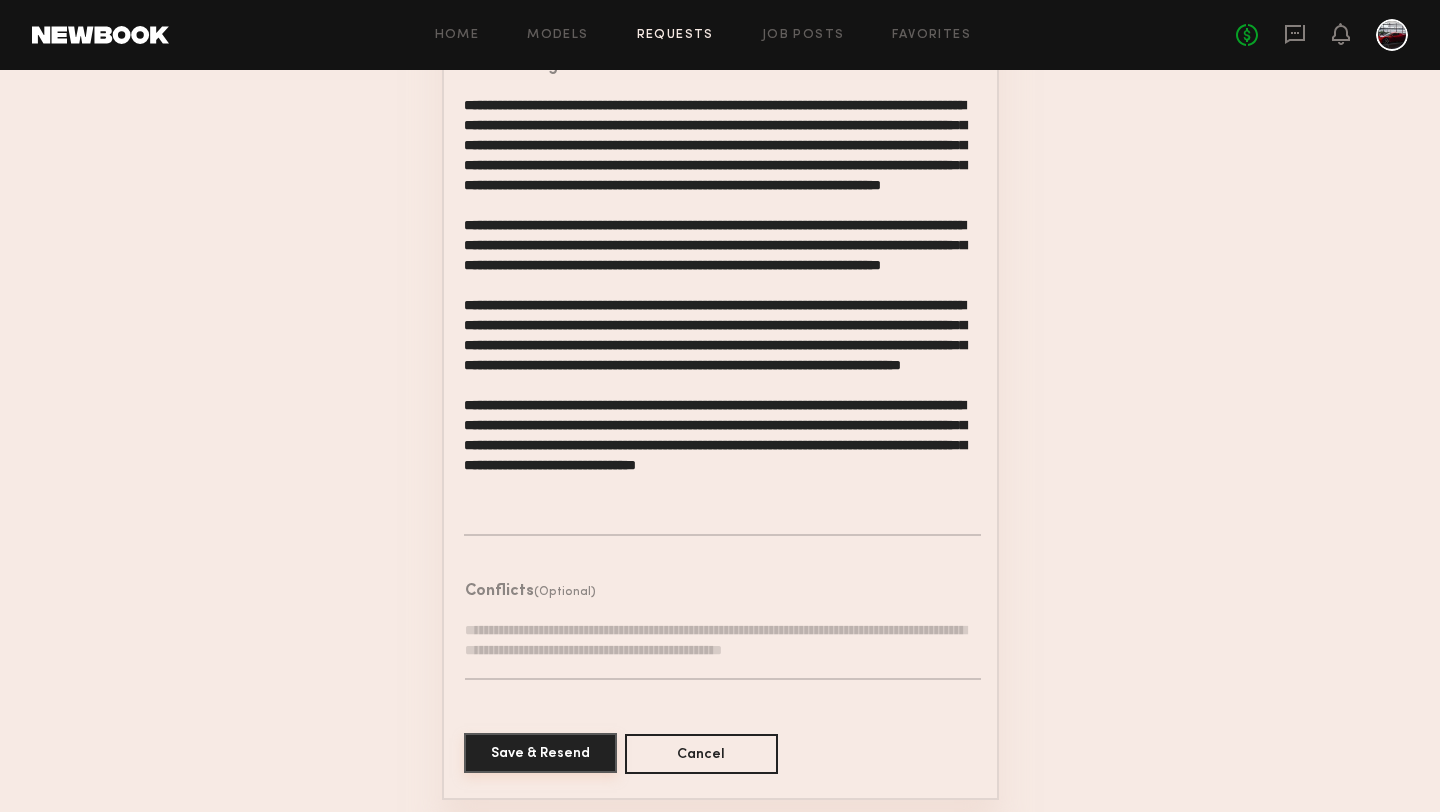 click on "Save & Resend" 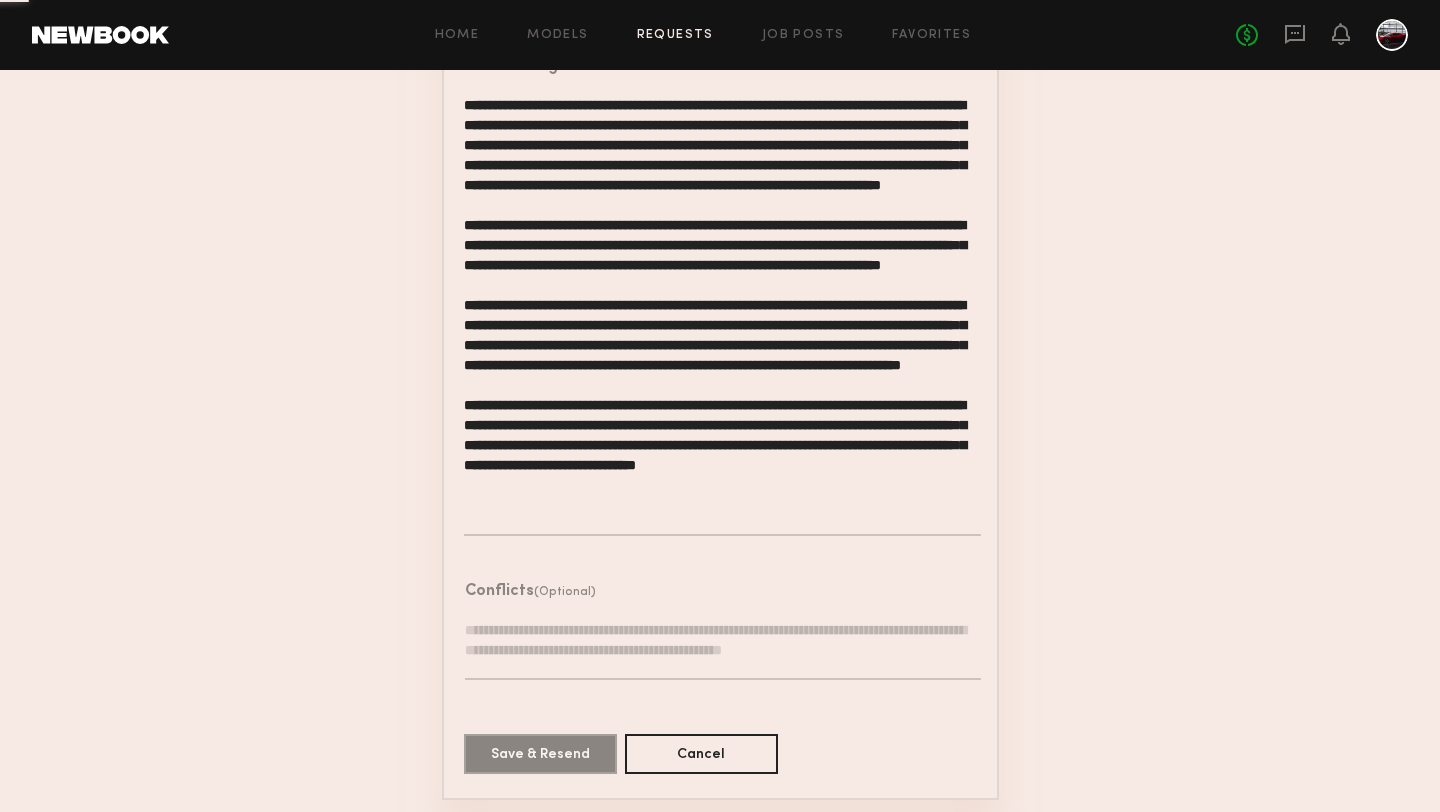scroll, scrollTop: 0, scrollLeft: 0, axis: both 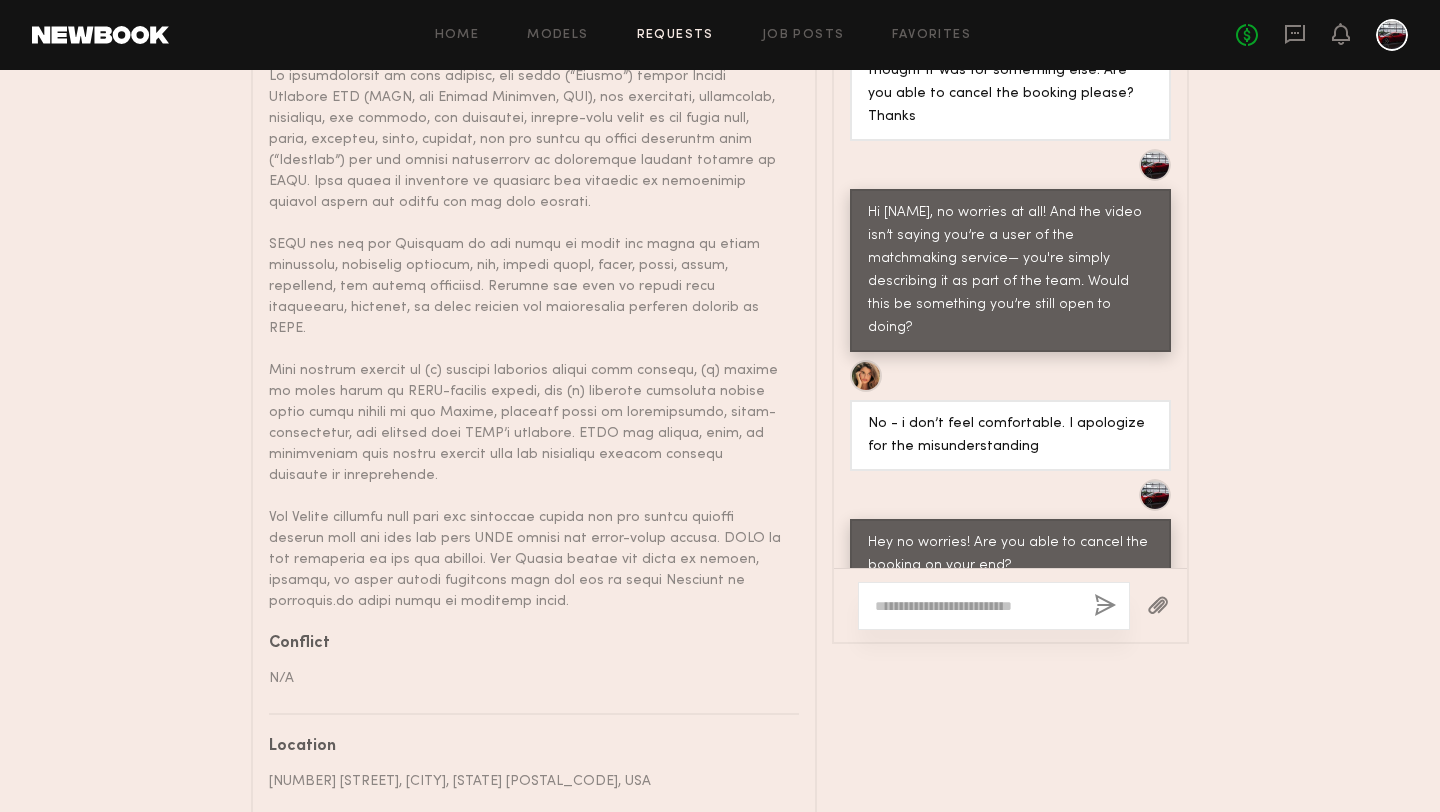 click 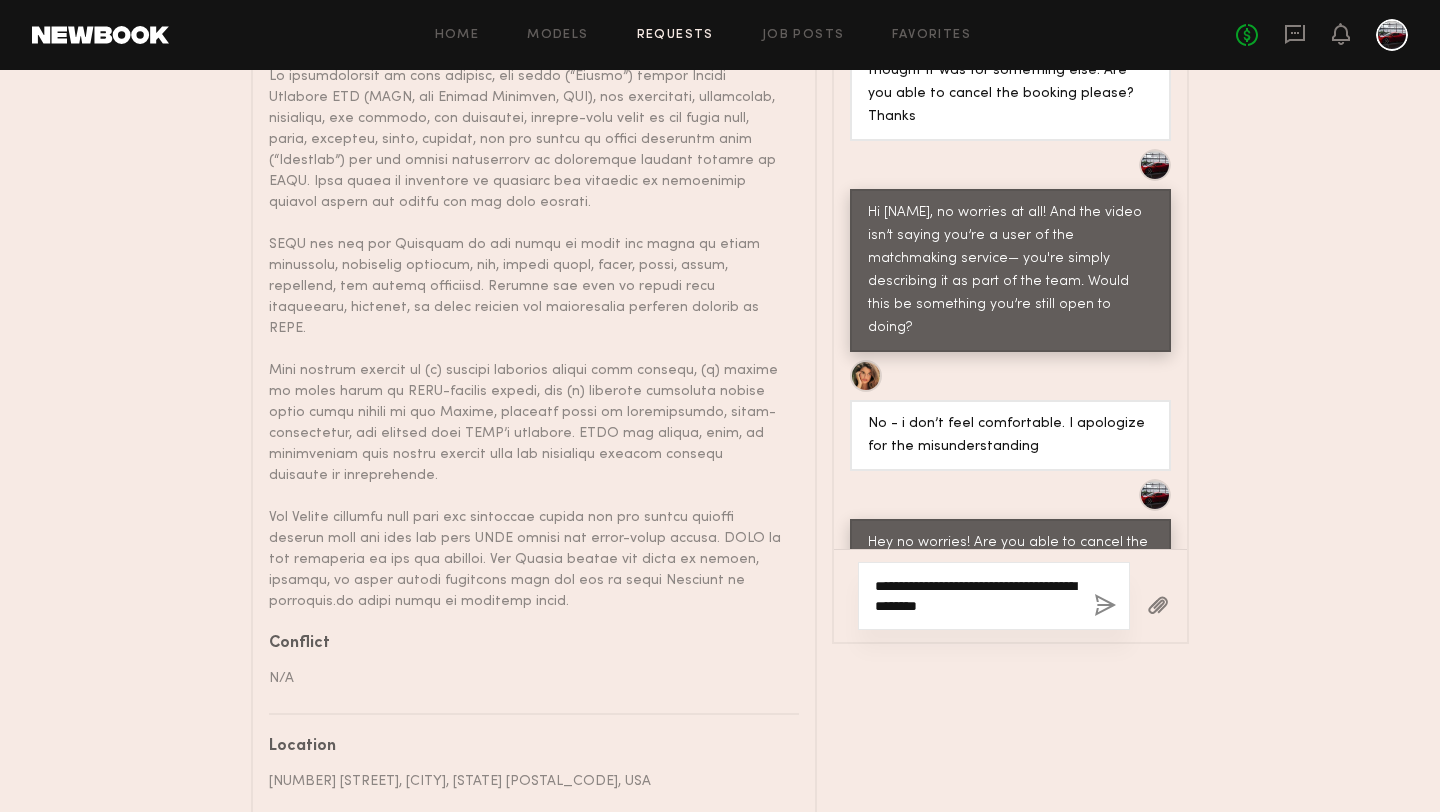 type on "**********" 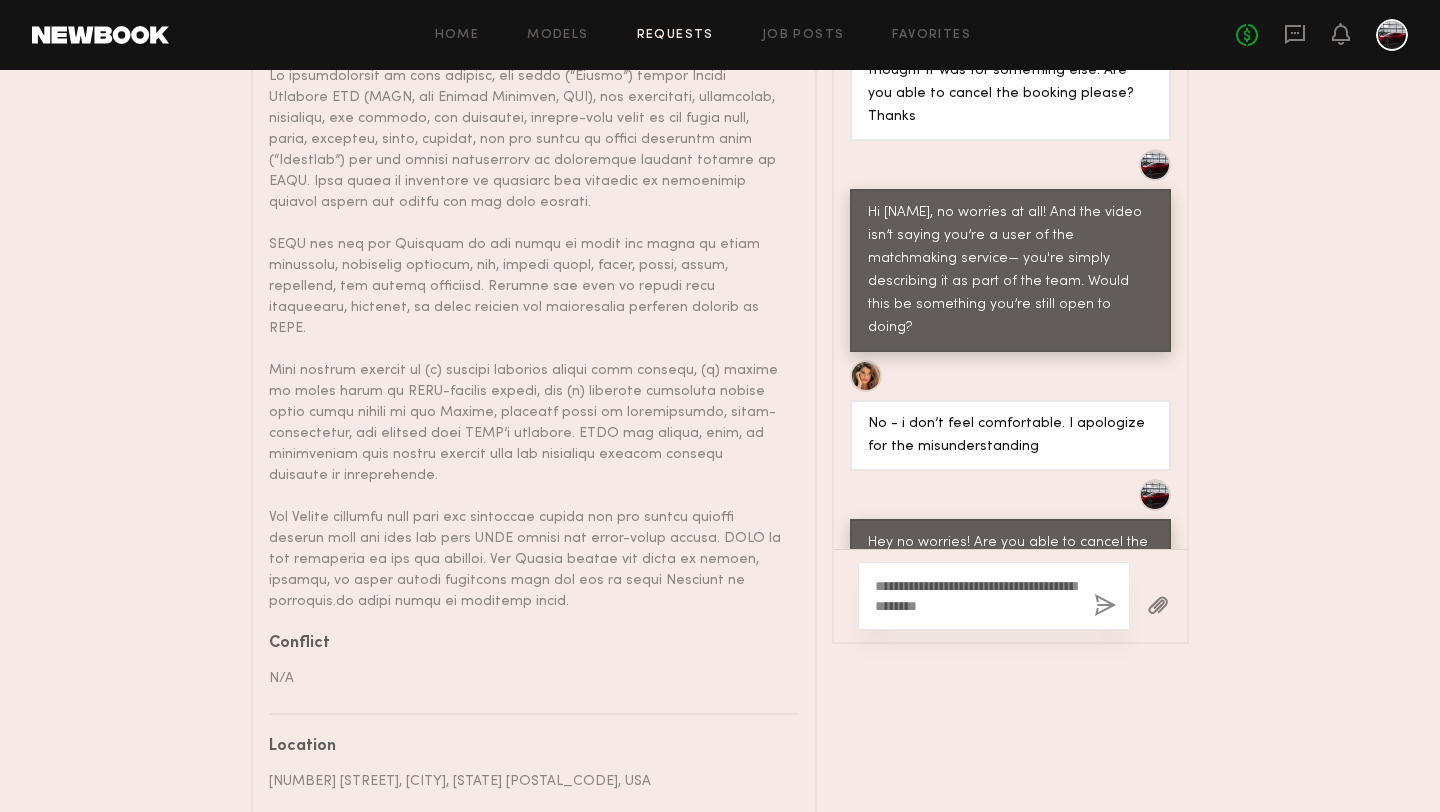 click 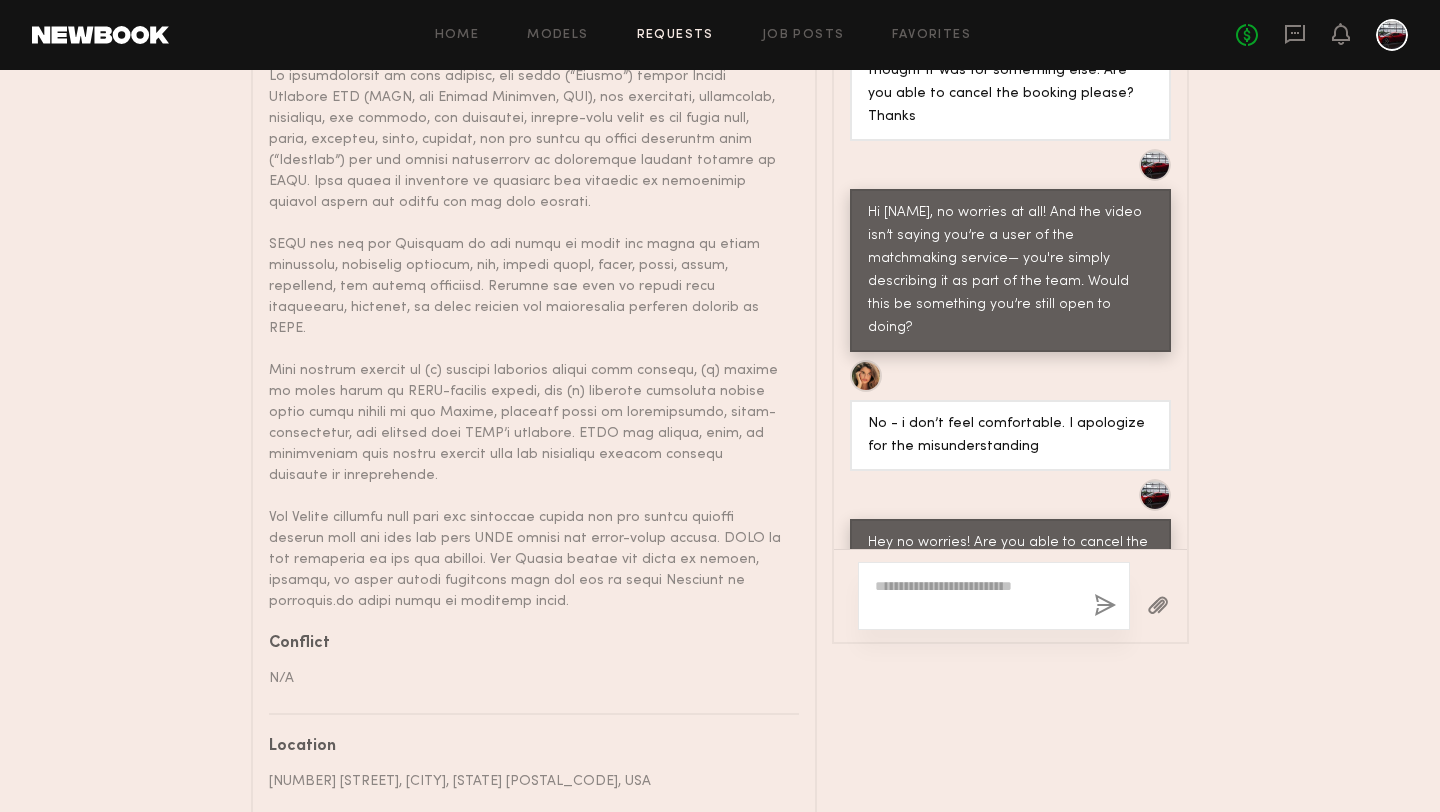scroll, scrollTop: 2208, scrollLeft: 0, axis: vertical 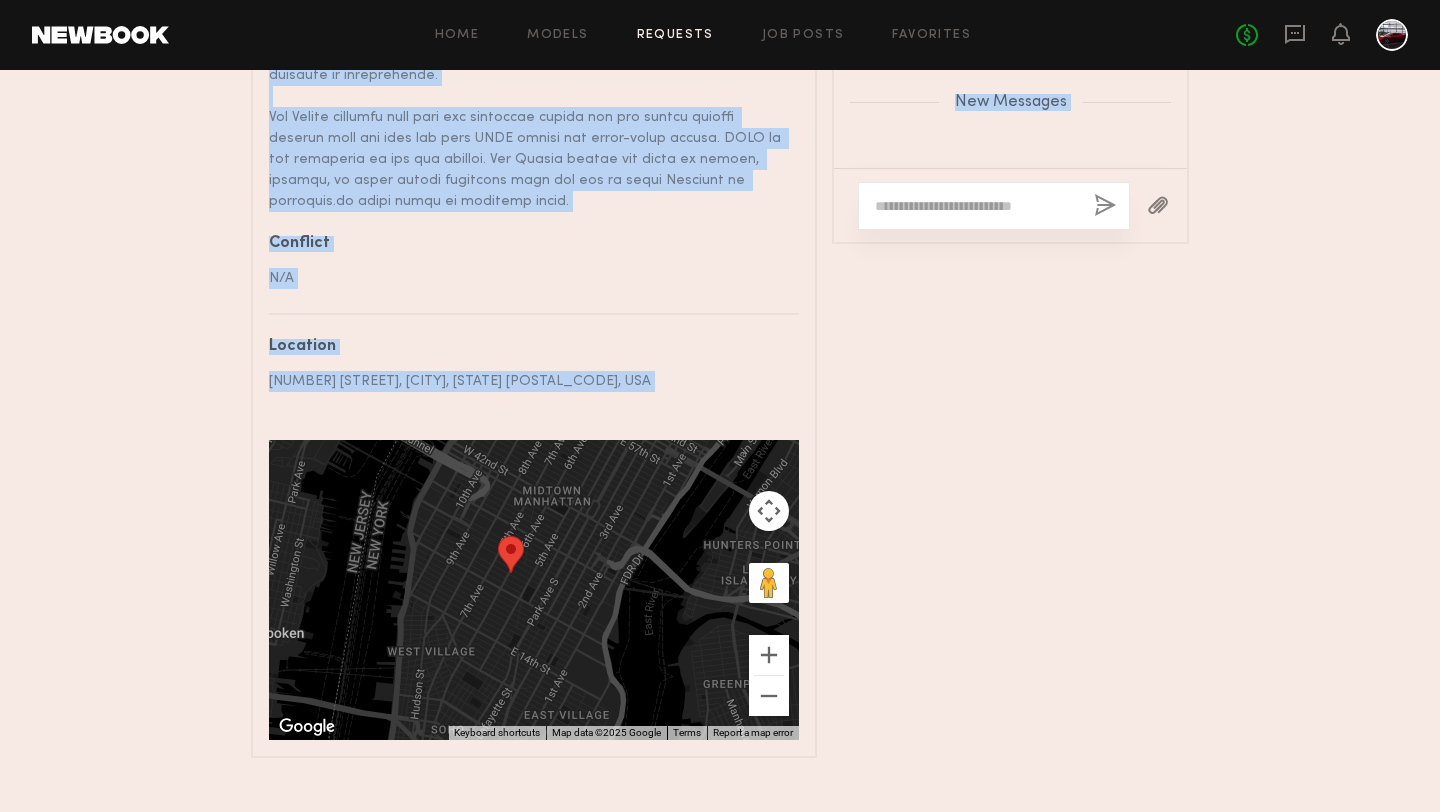 drag, startPoint x: 261, startPoint y: 486, endPoint x: 772, endPoint y: 811, distance: 605.5956 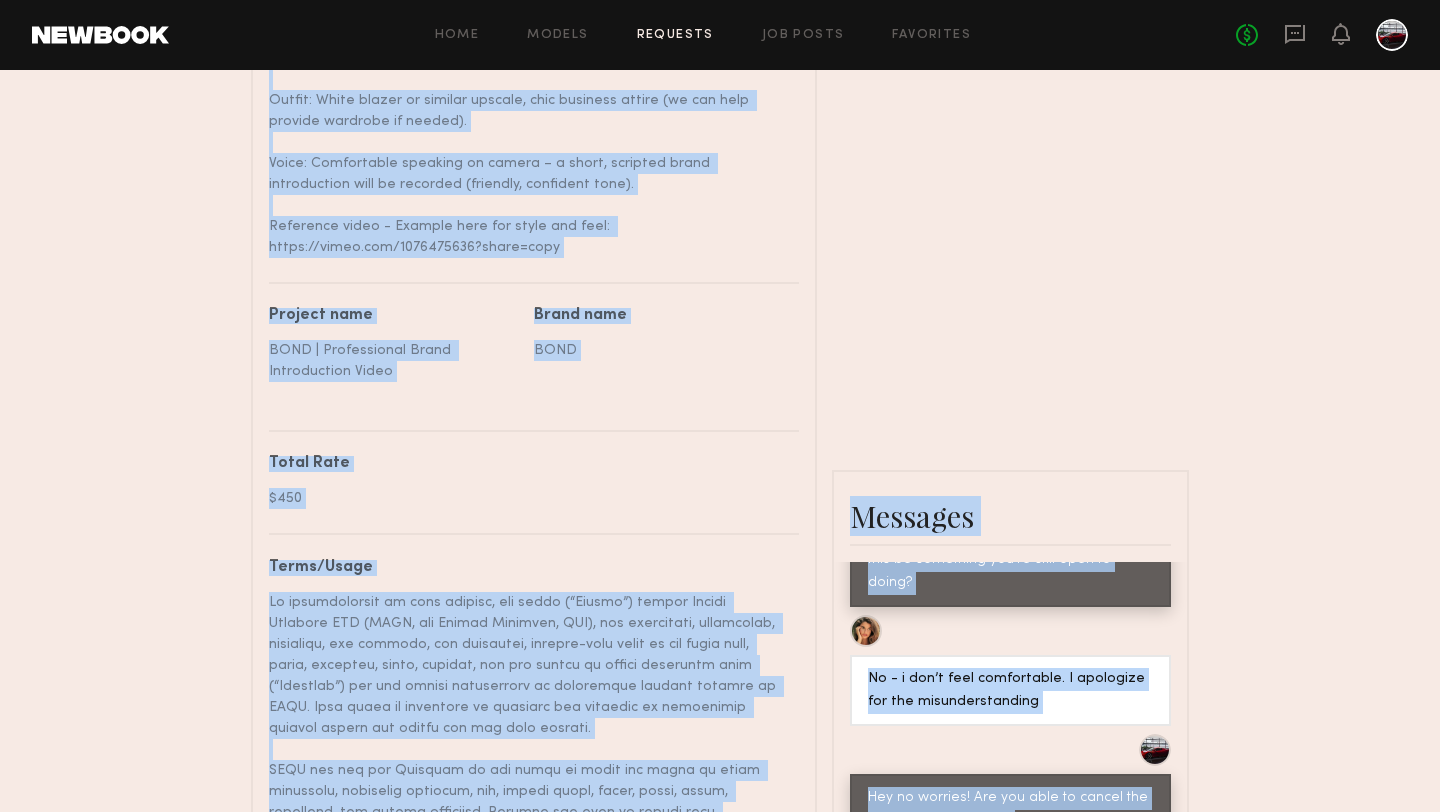 scroll, scrollTop: 792, scrollLeft: 0, axis: vertical 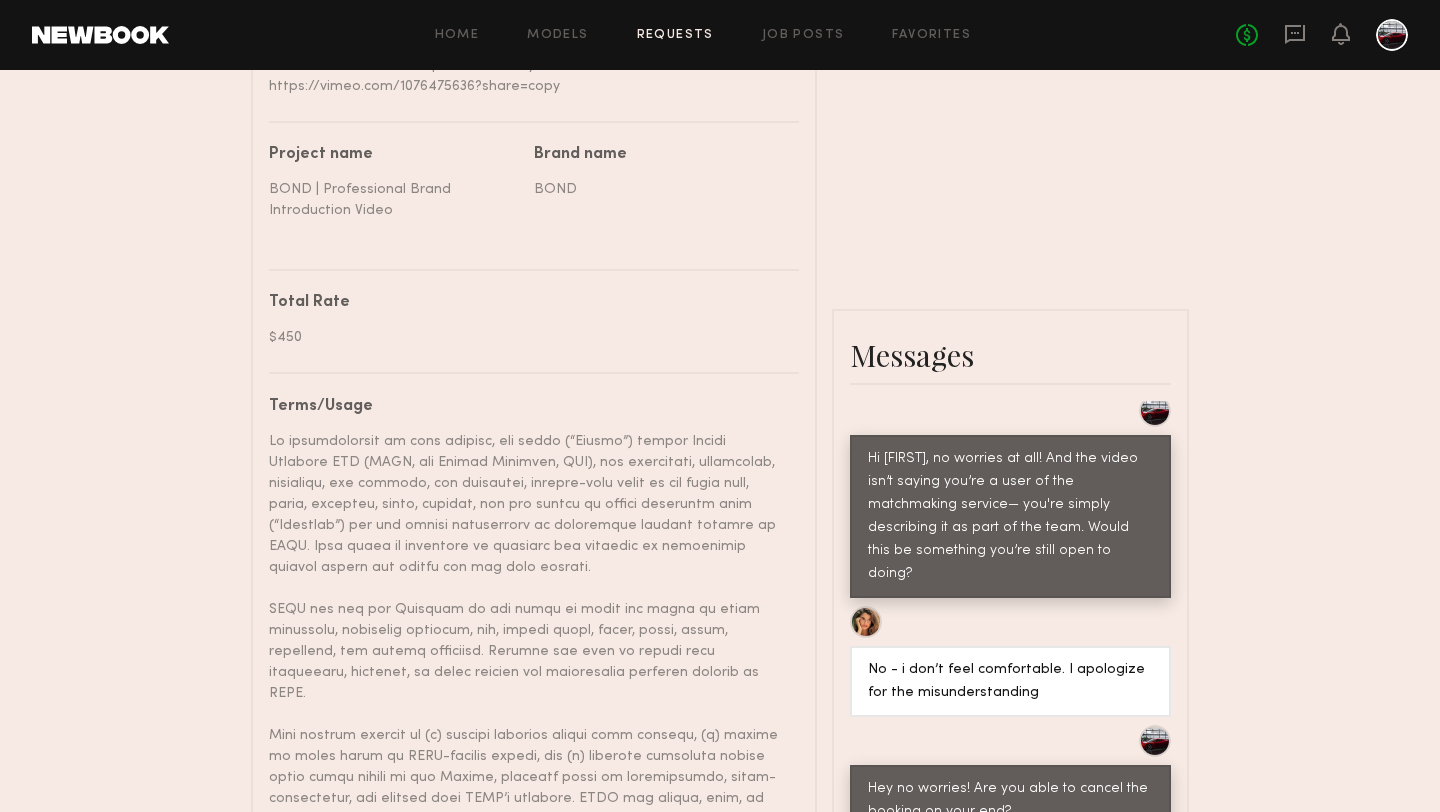 drag, startPoint x: 401, startPoint y: 211, endPoint x: 253, endPoint y: 187, distance: 149.93332 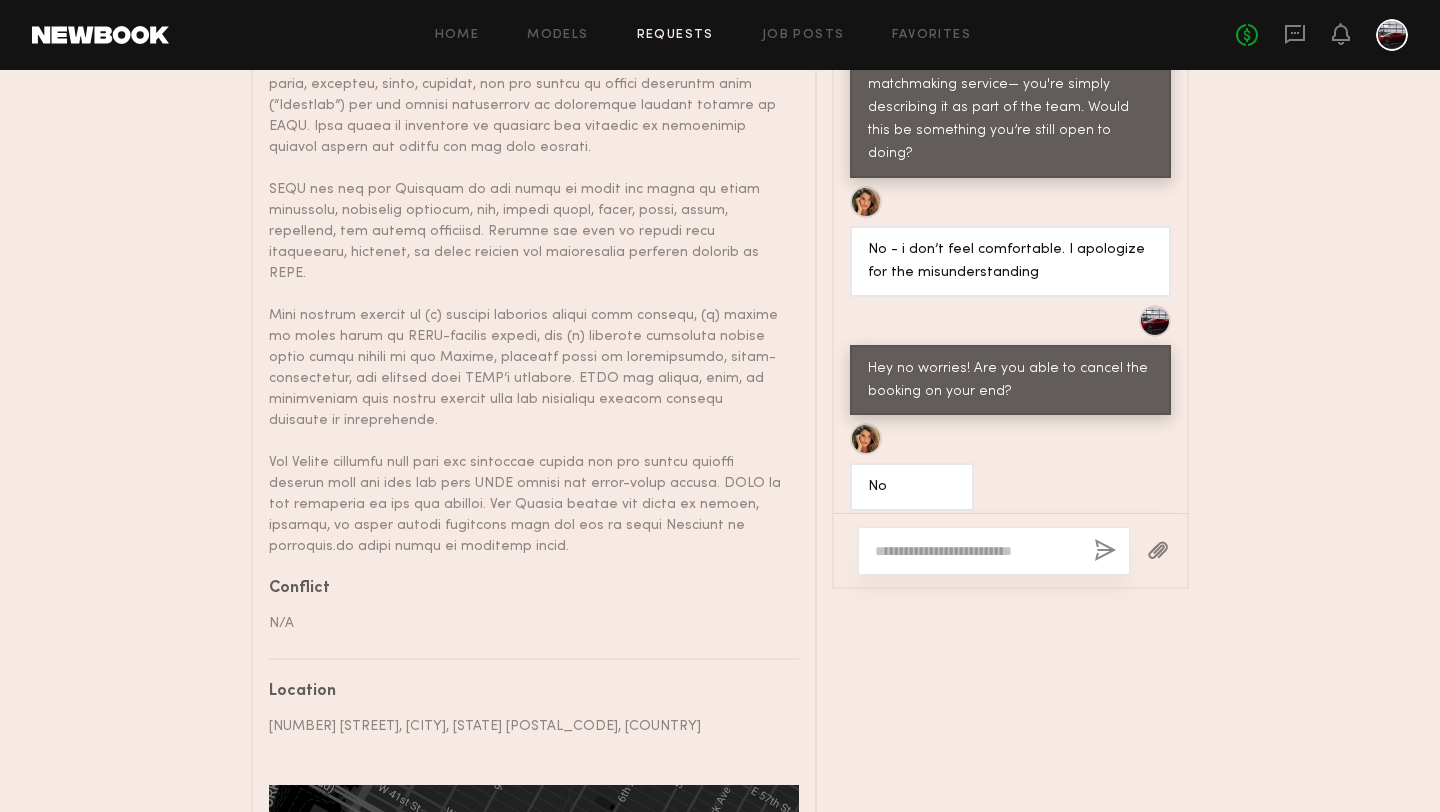scroll, scrollTop: 1376, scrollLeft: 0, axis: vertical 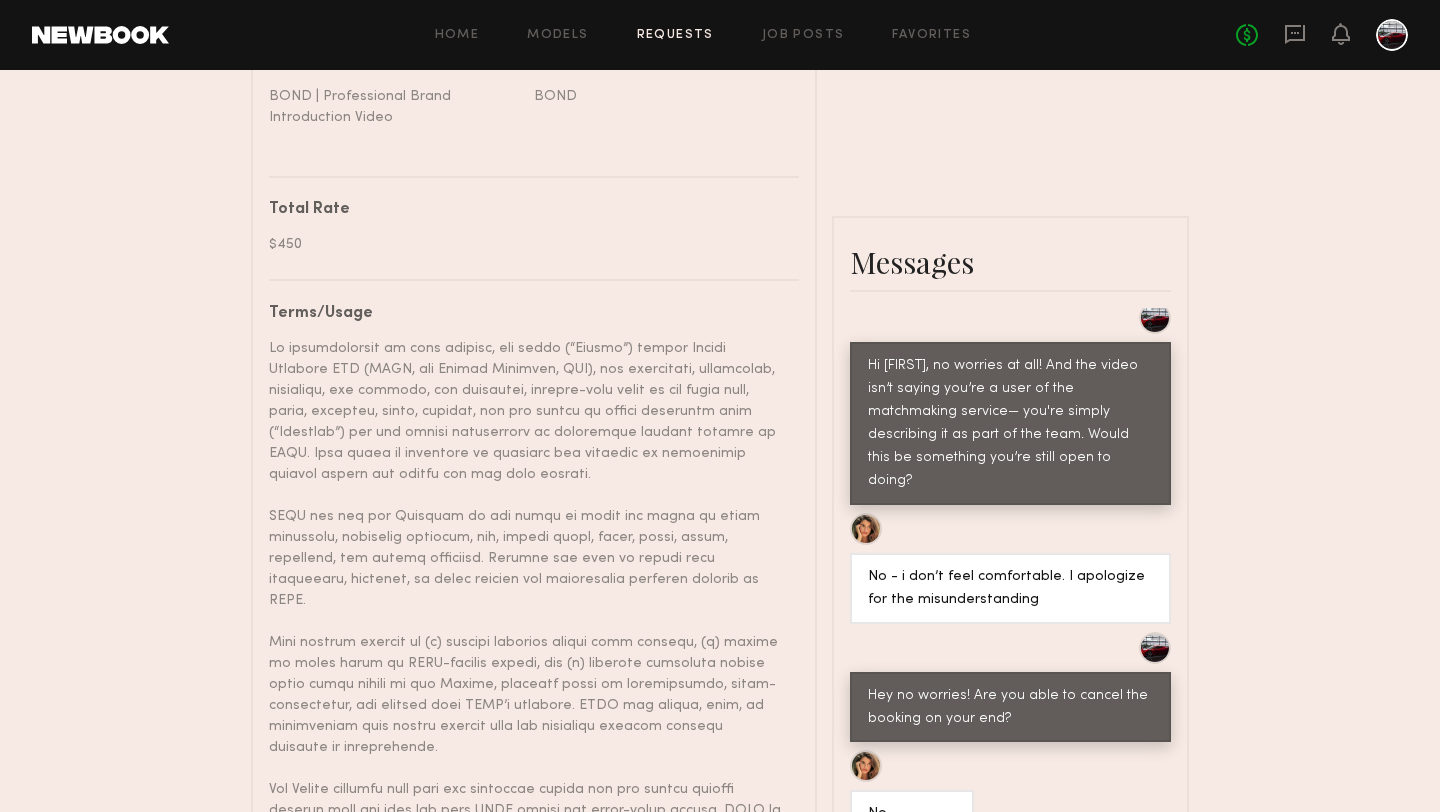 drag, startPoint x: 447, startPoint y: 528, endPoint x: 265, endPoint y: 345, distance: 258.09494 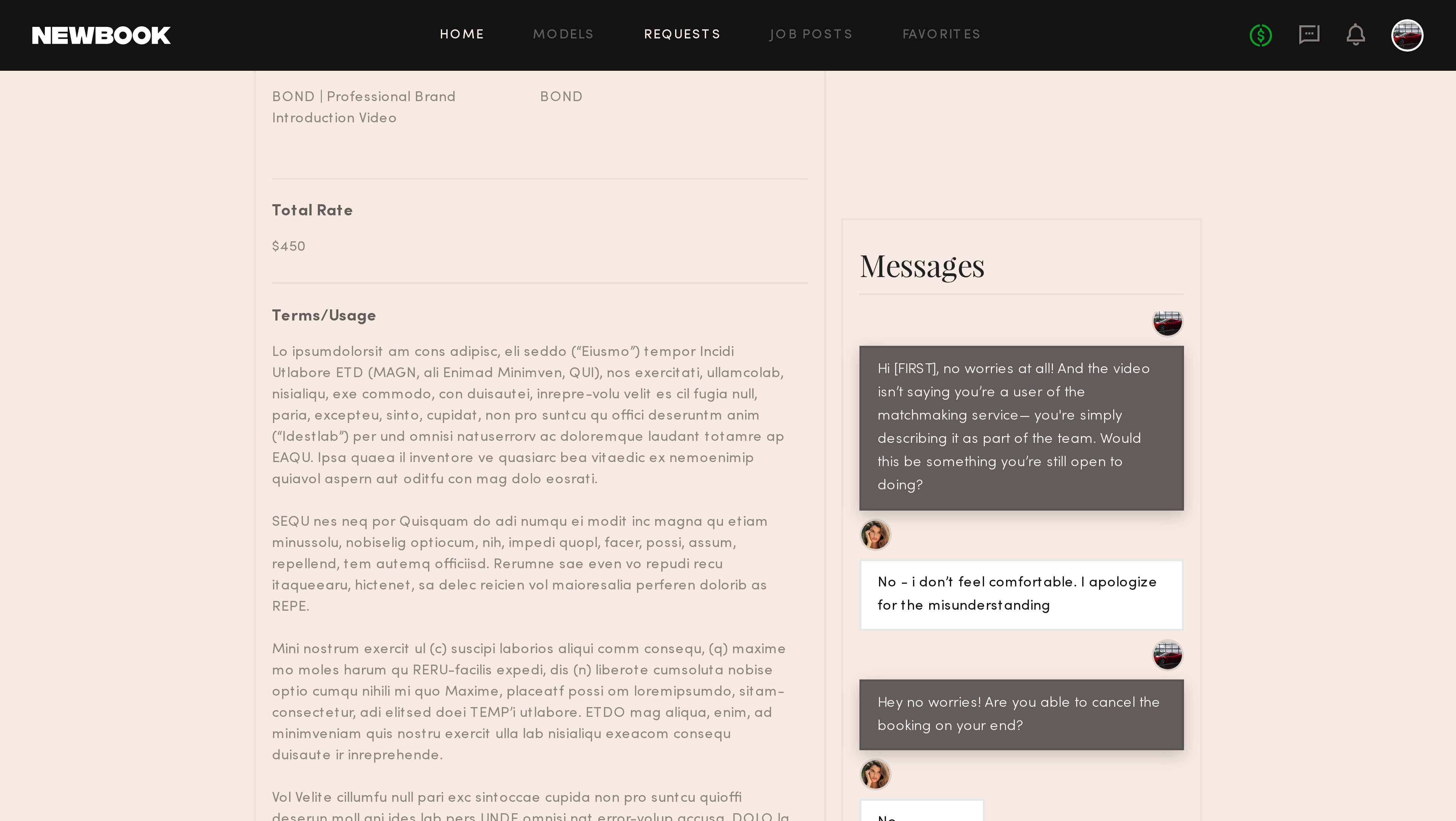 scroll, scrollTop: 42, scrollLeft: 0, axis: vertical 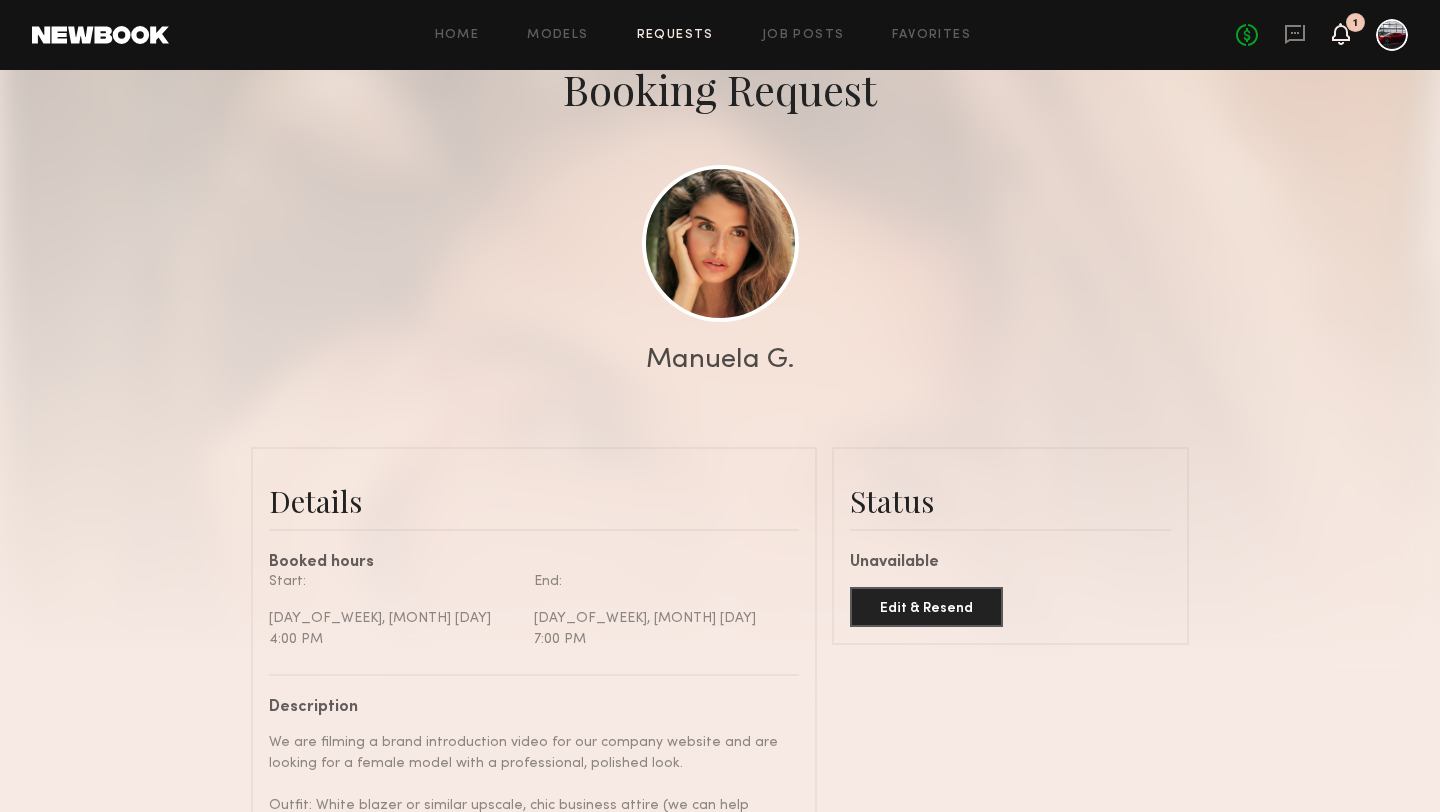 click 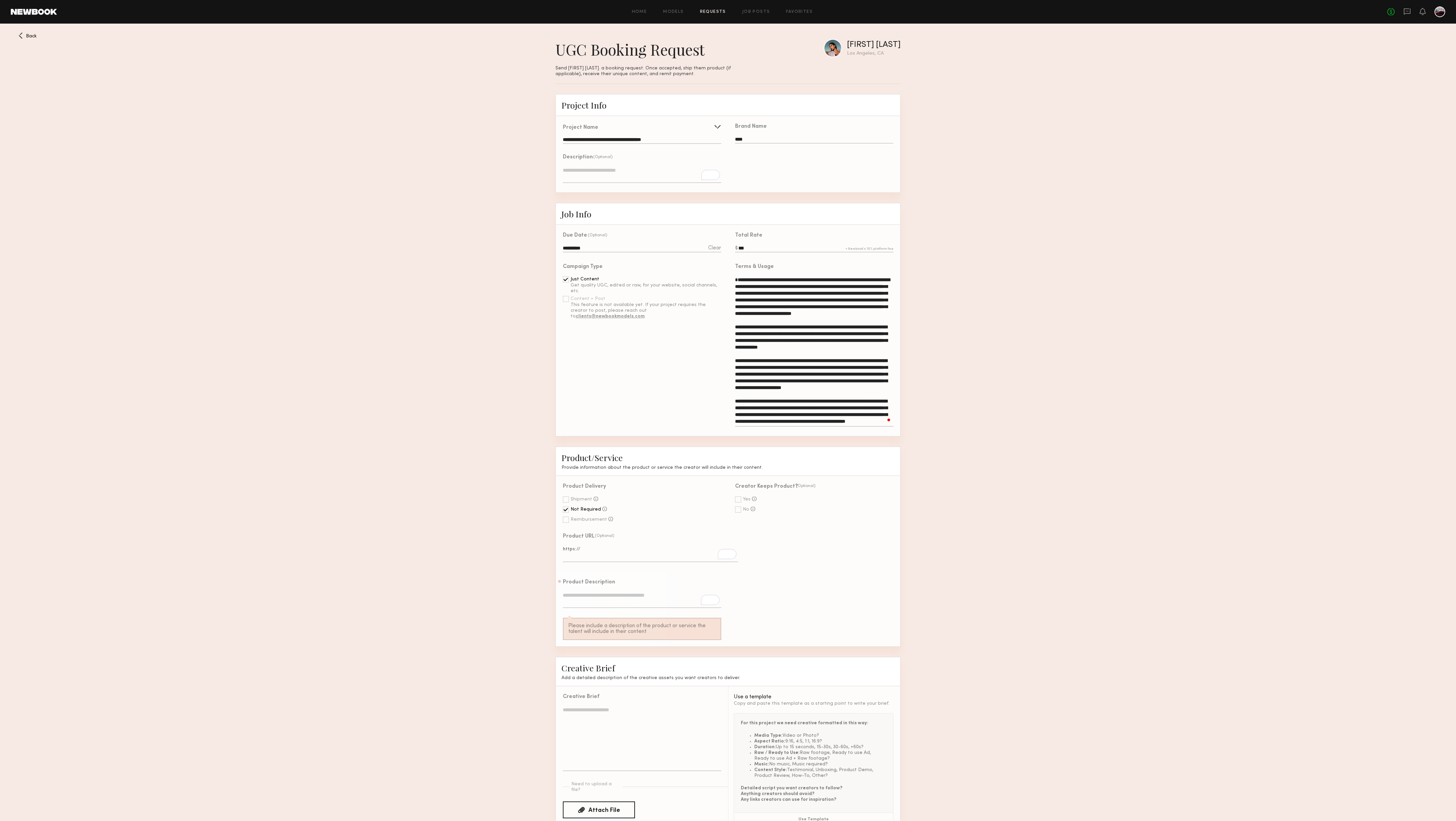 scroll, scrollTop: 0, scrollLeft: 0, axis: both 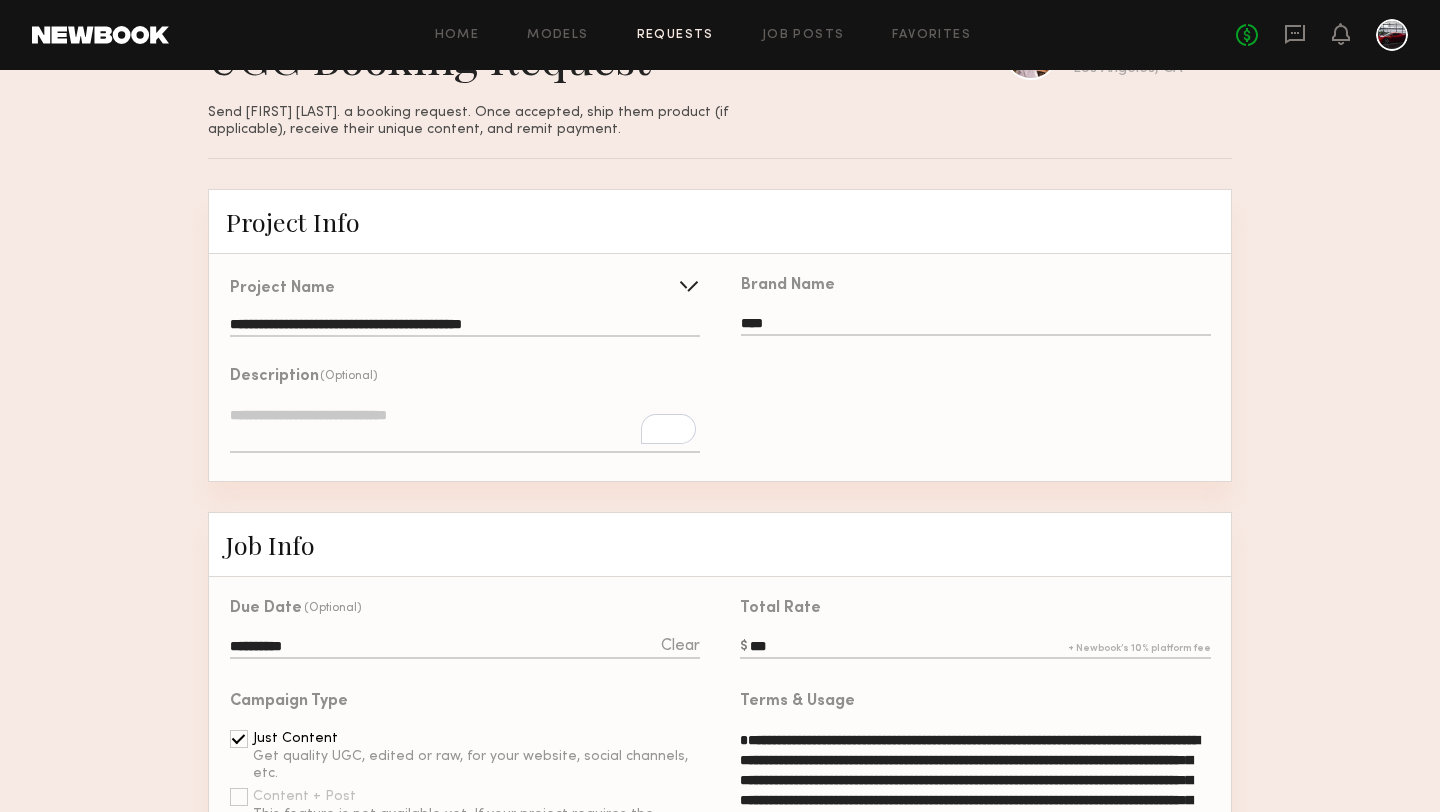 click 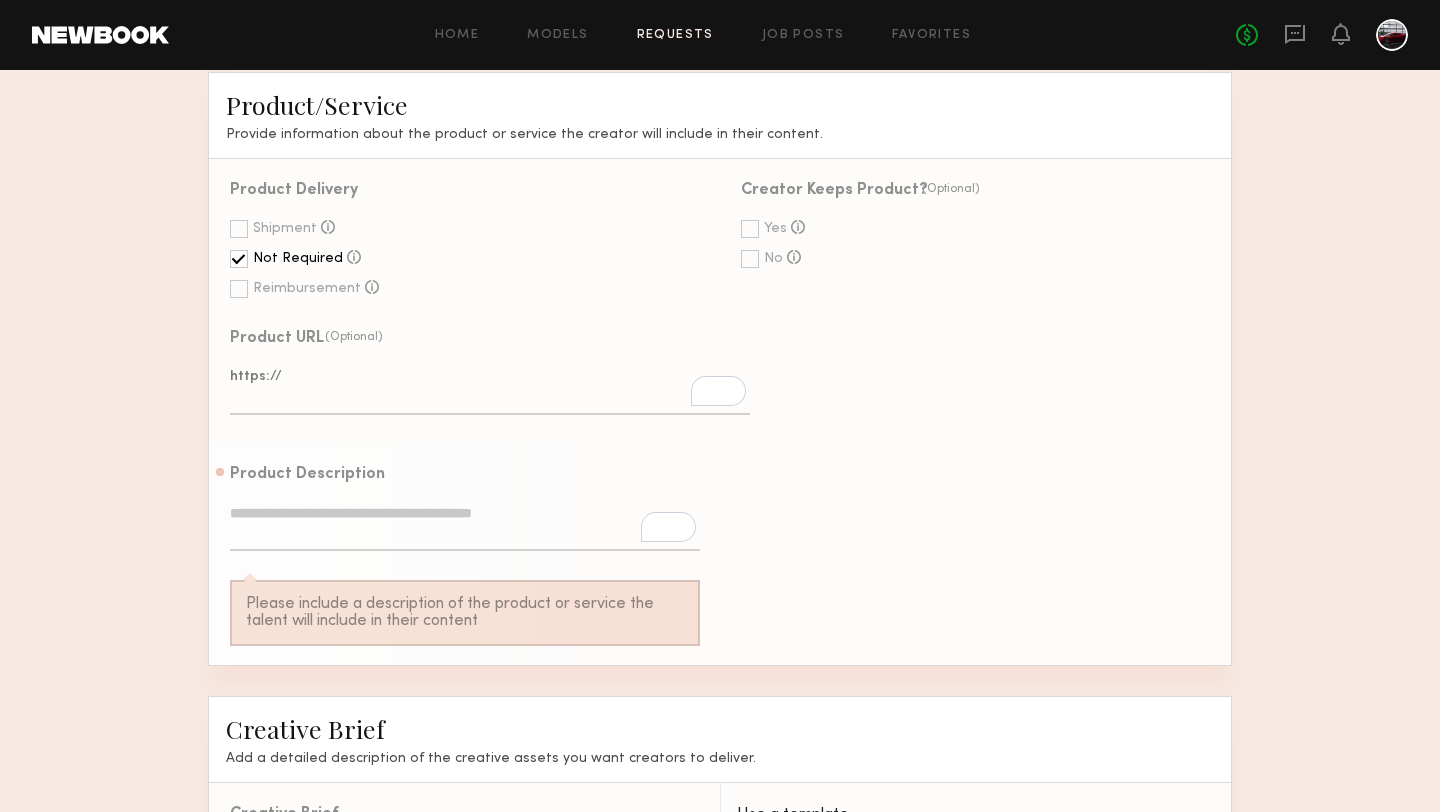 scroll, scrollTop: 1391, scrollLeft: 0, axis: vertical 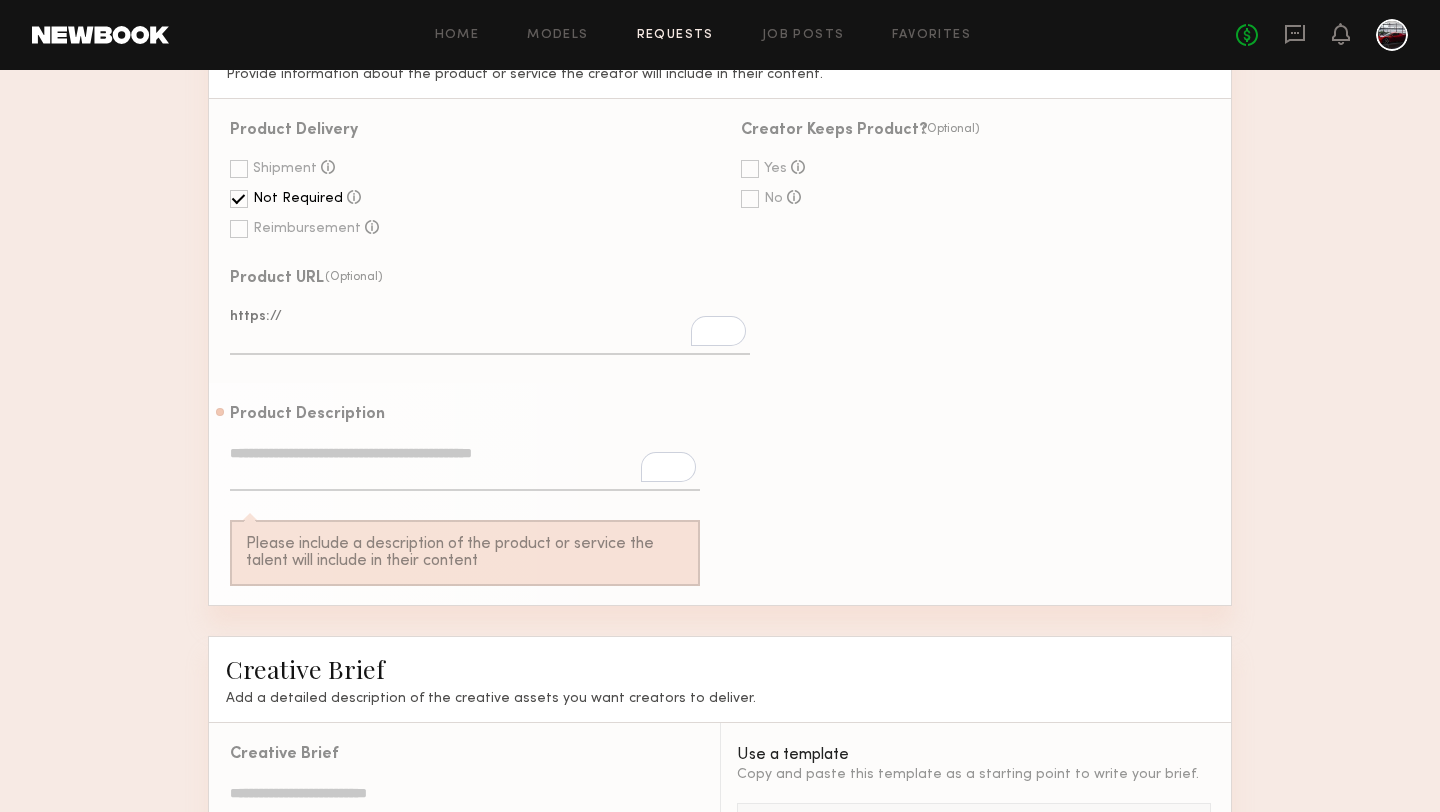type on "**********" 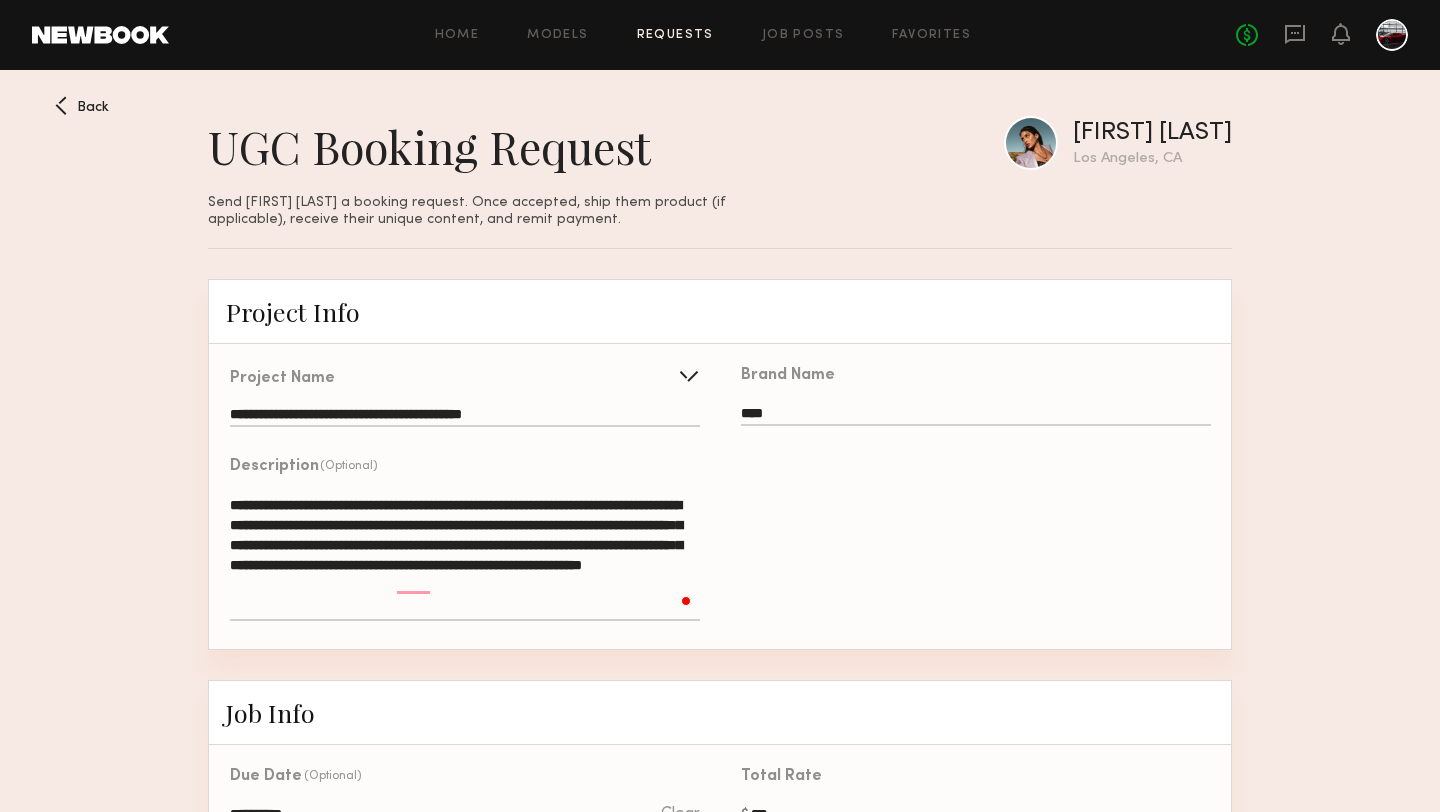 scroll, scrollTop: 1391, scrollLeft: 0, axis: vertical 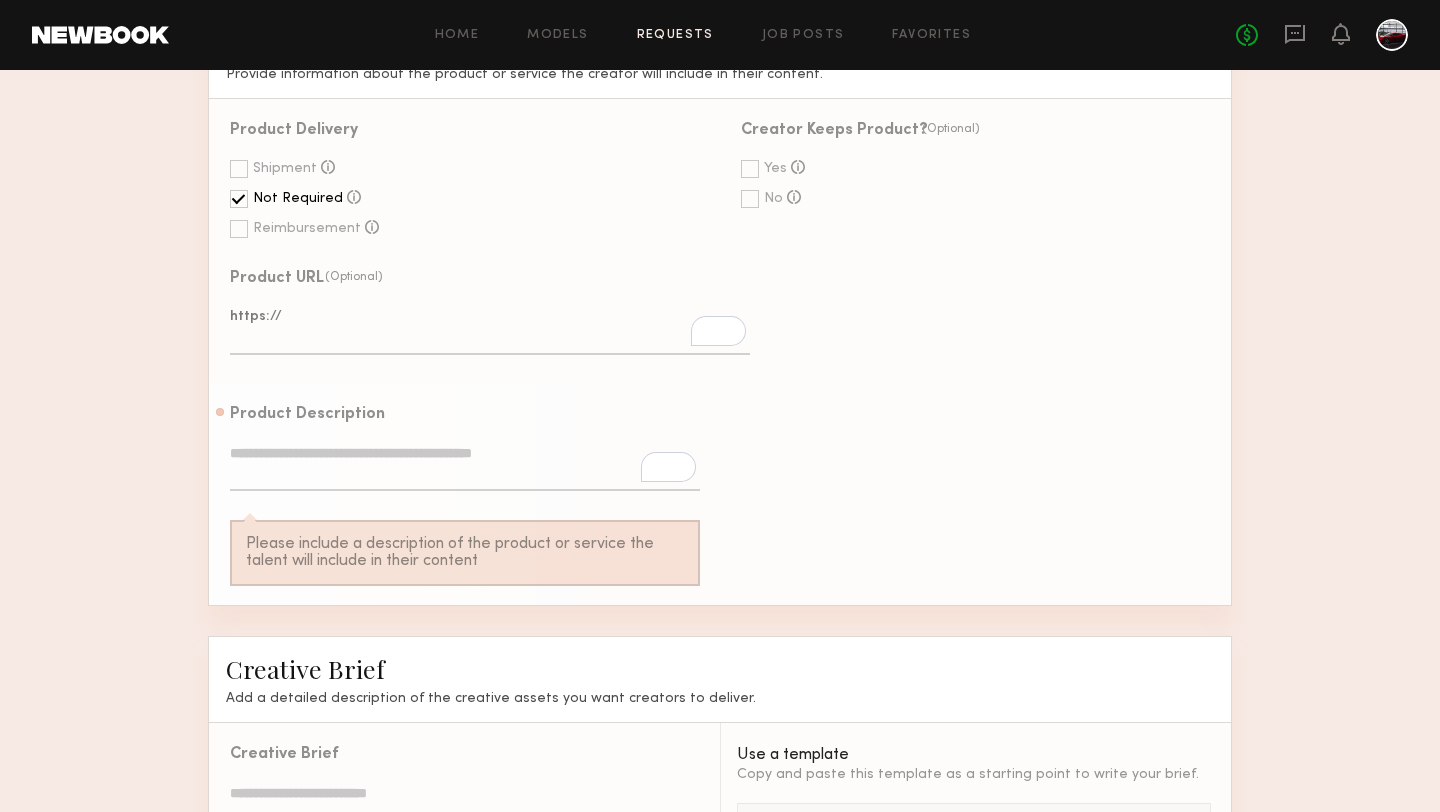 click 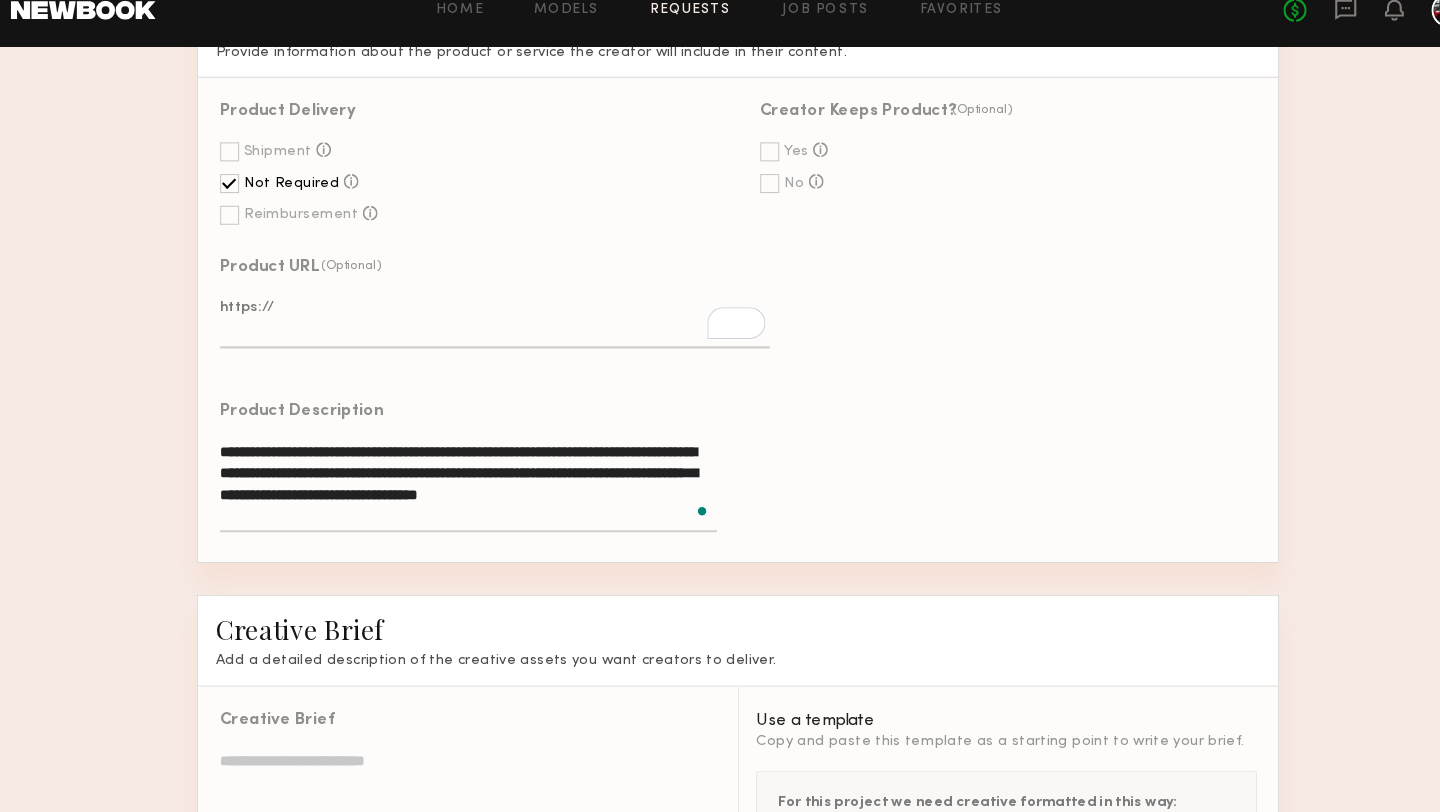 type on "**********" 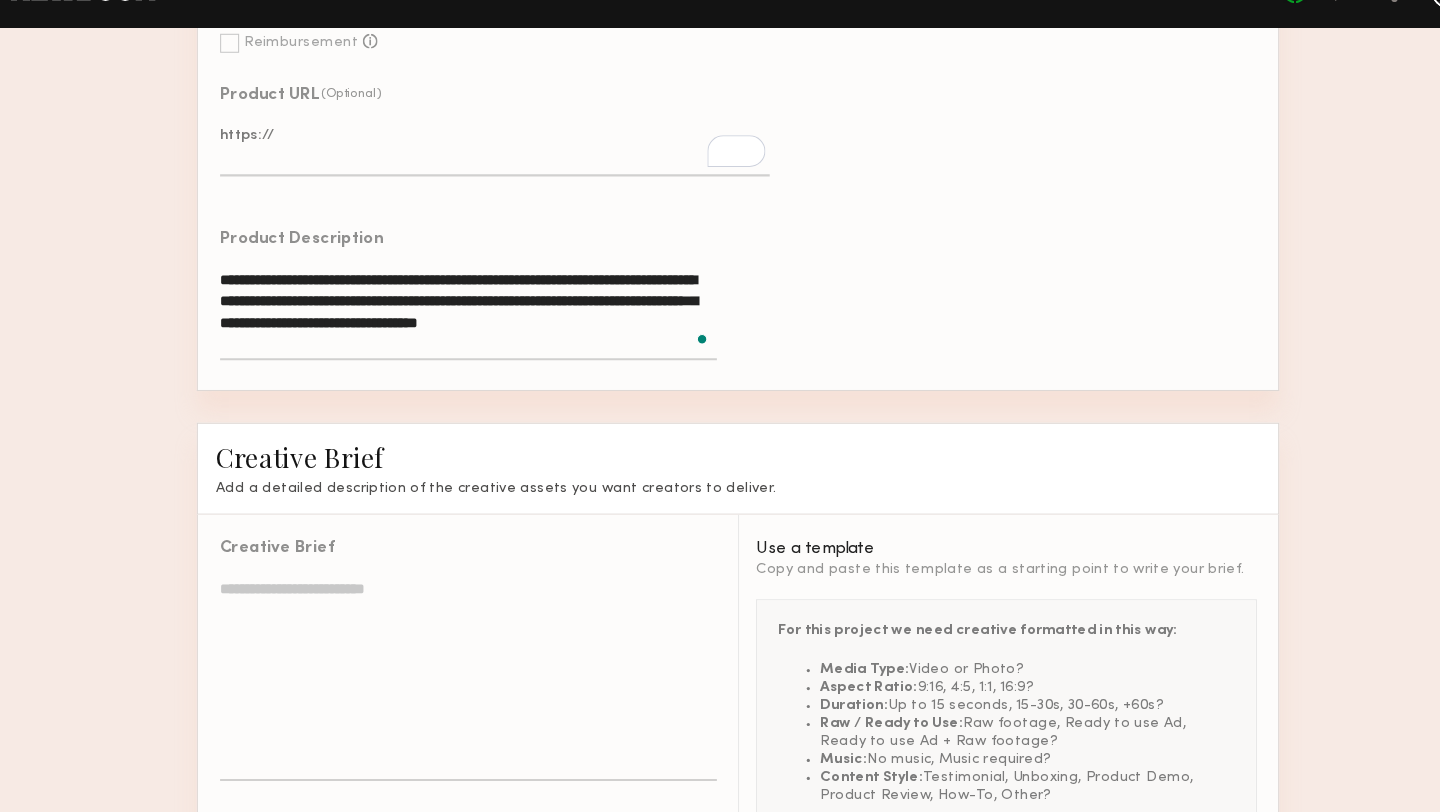 scroll, scrollTop: 1570, scrollLeft: 0, axis: vertical 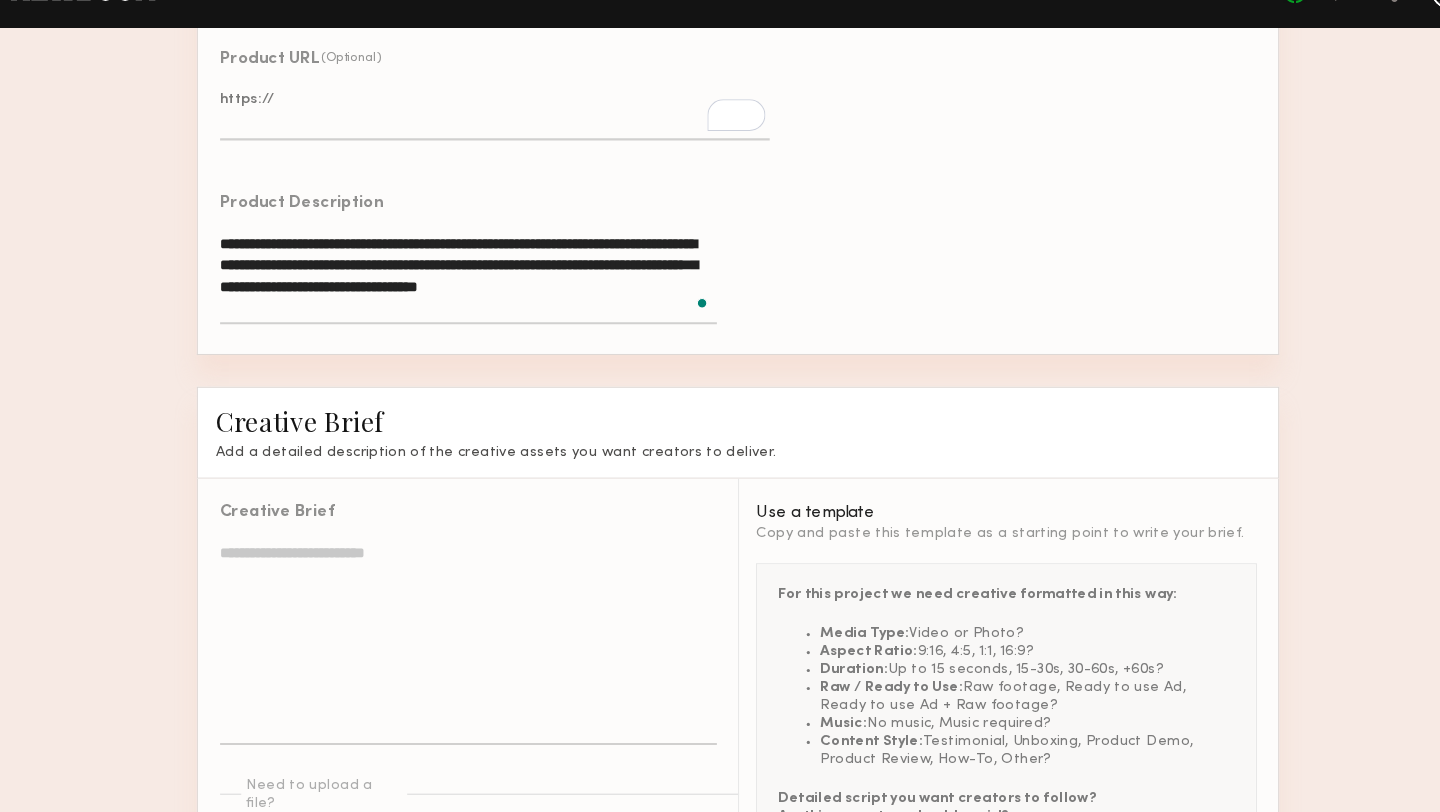 click 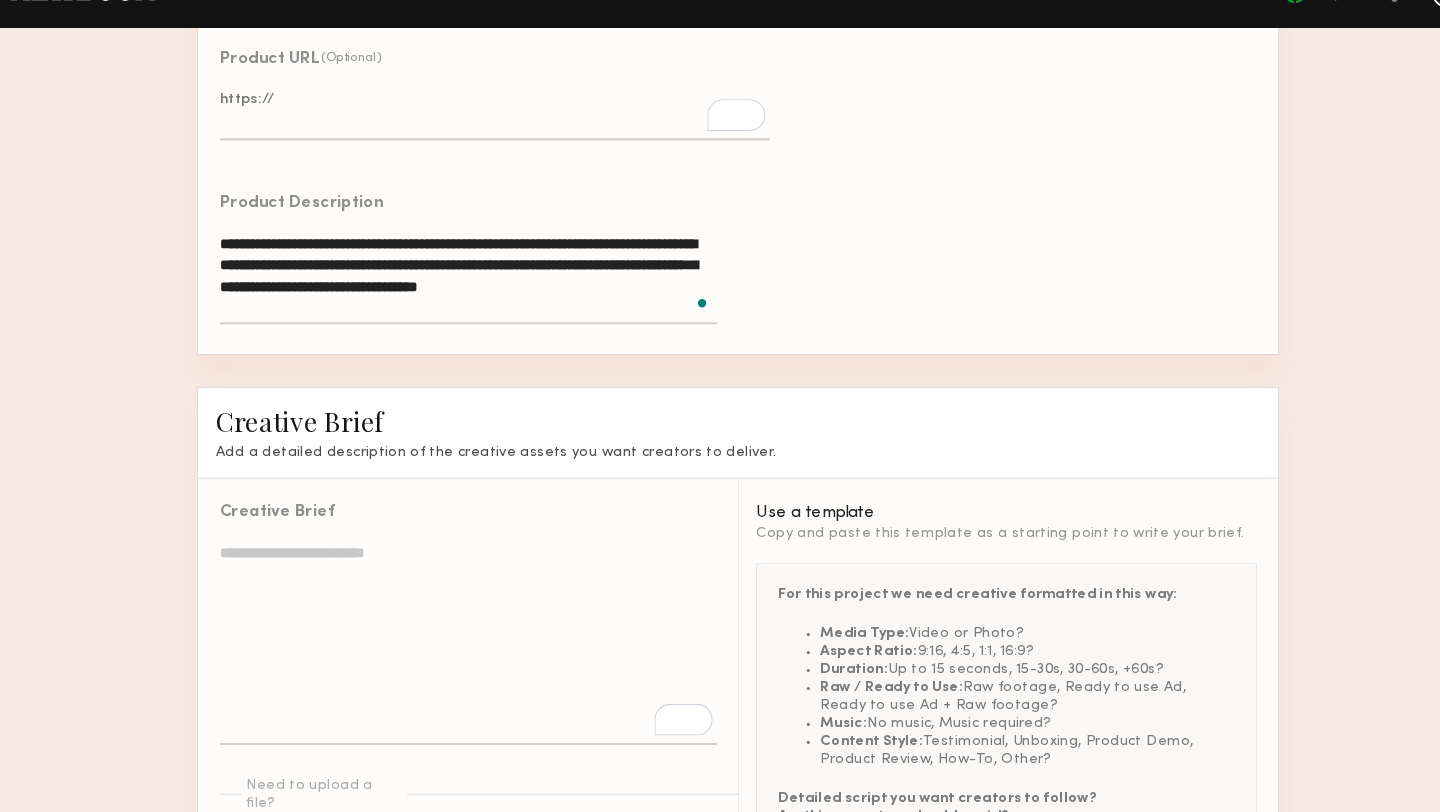 scroll, scrollTop: 74, scrollLeft: 0, axis: vertical 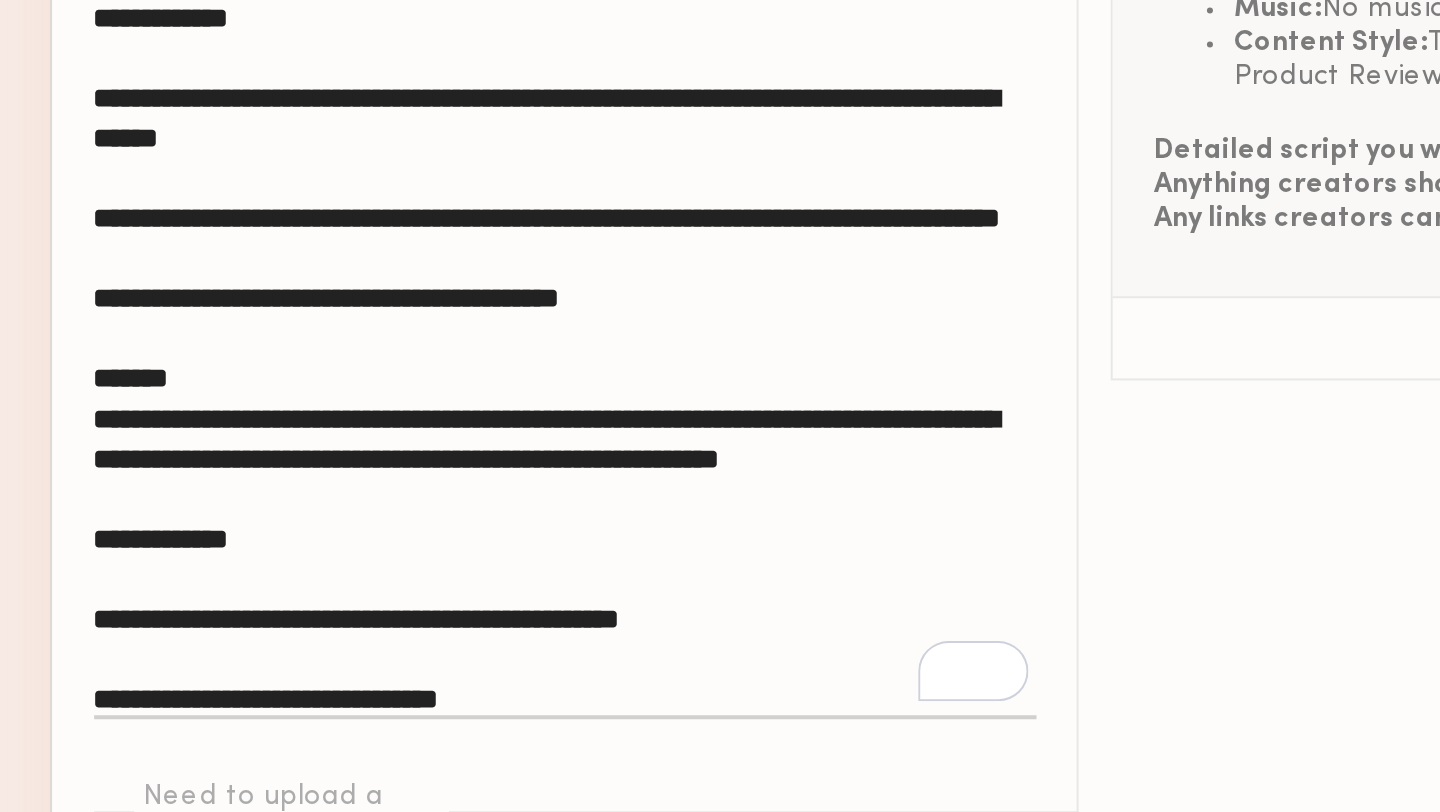 drag, startPoint x: 515, startPoint y: 443, endPoint x: 493, endPoint y: 444, distance: 22.022715 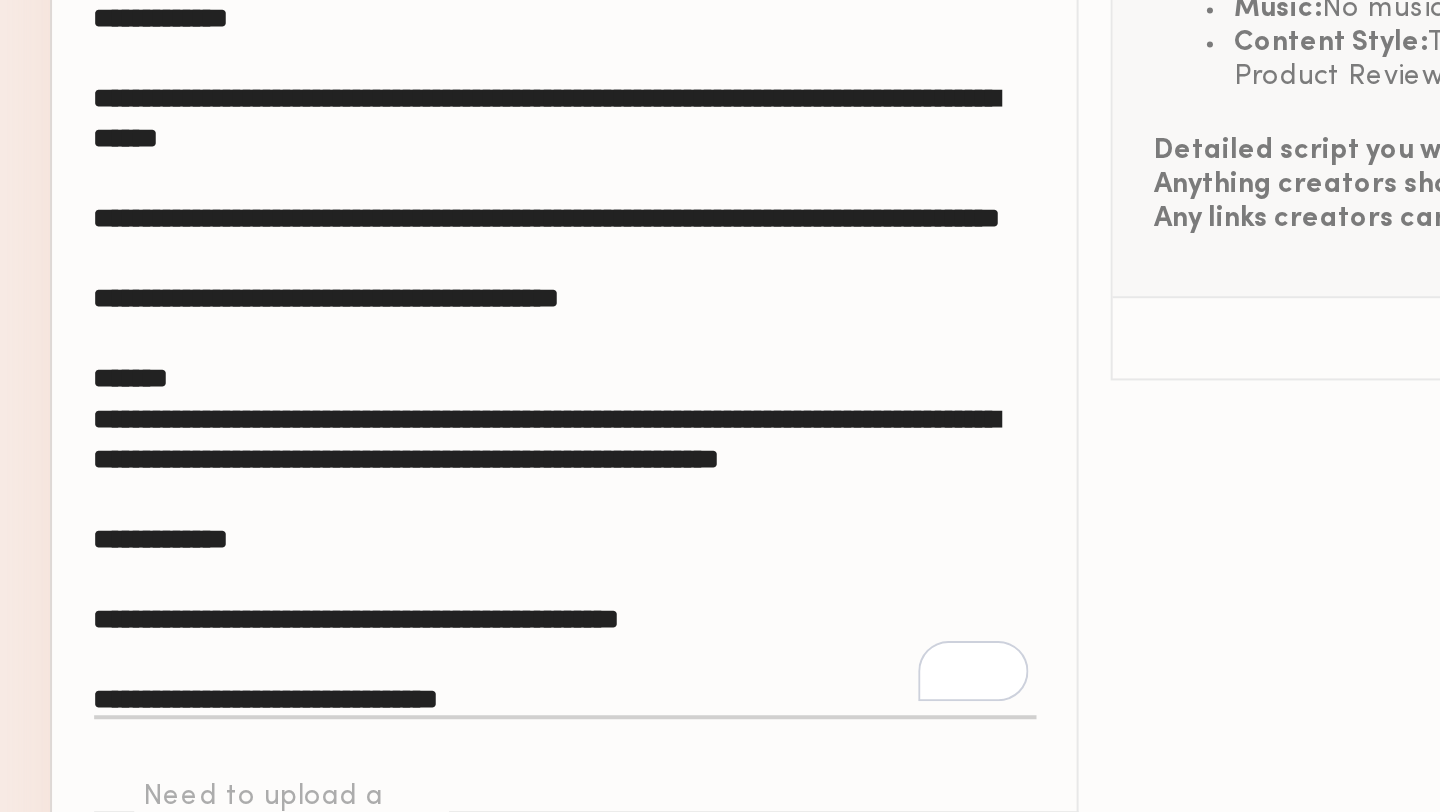 click 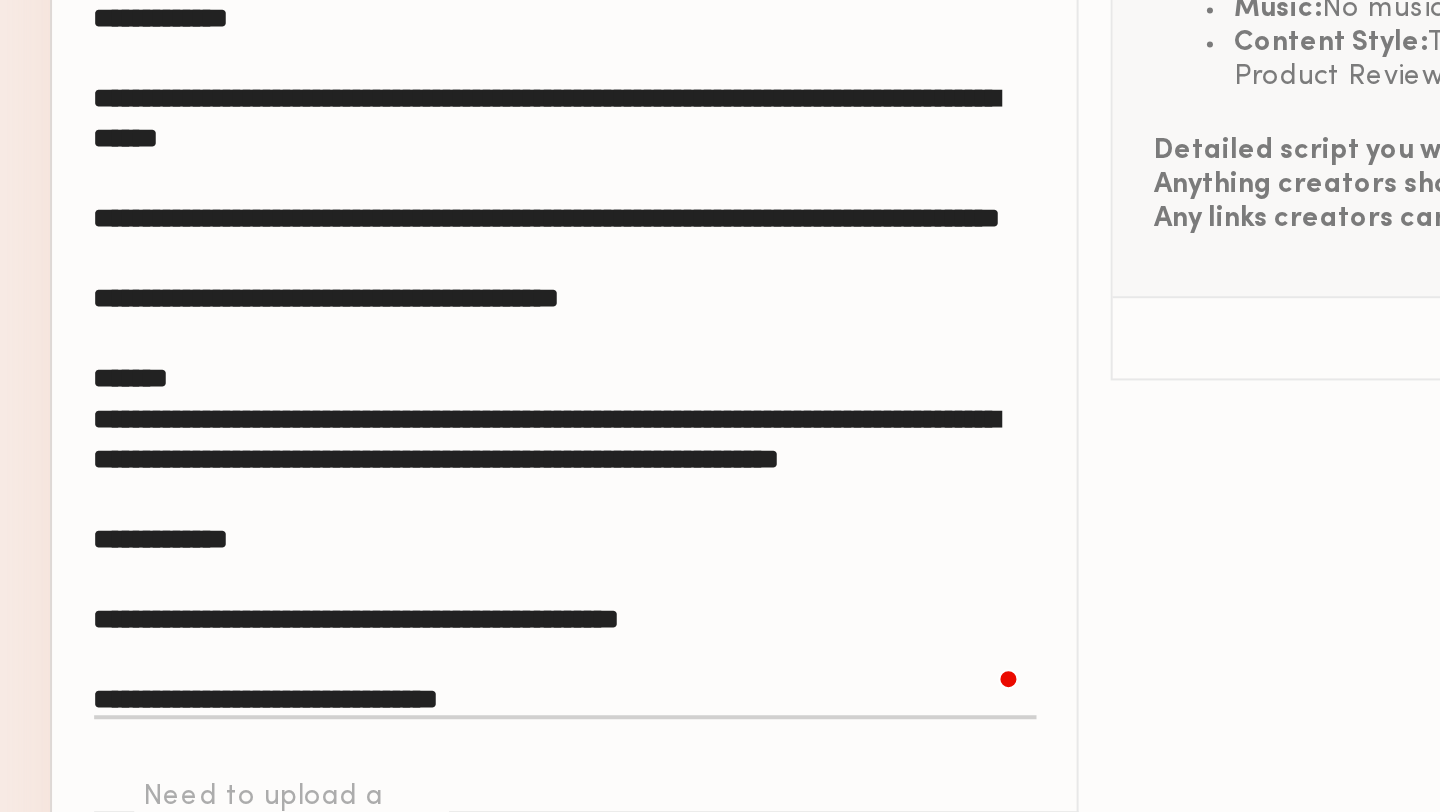 type on "**********" 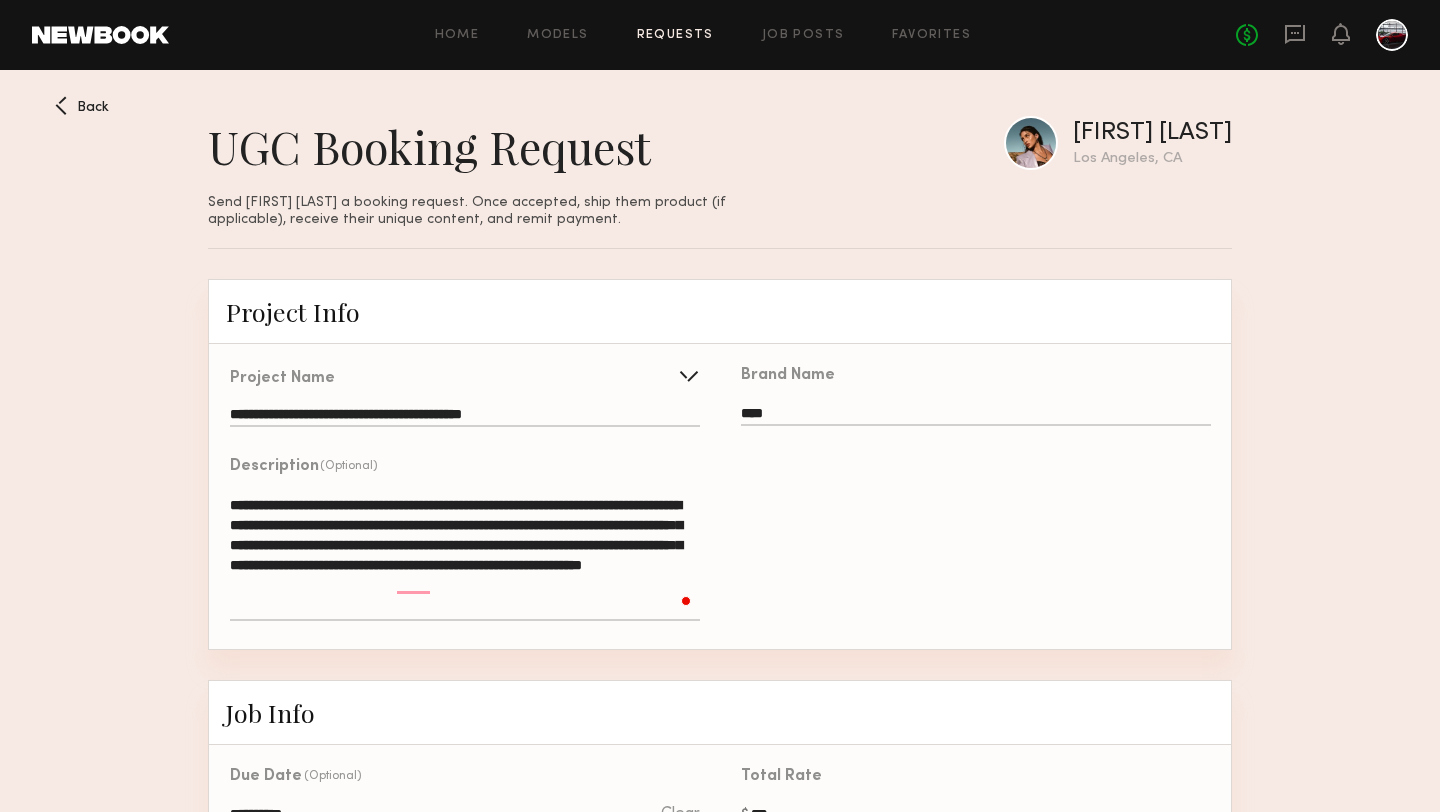 scroll, scrollTop: 1990, scrollLeft: 0, axis: vertical 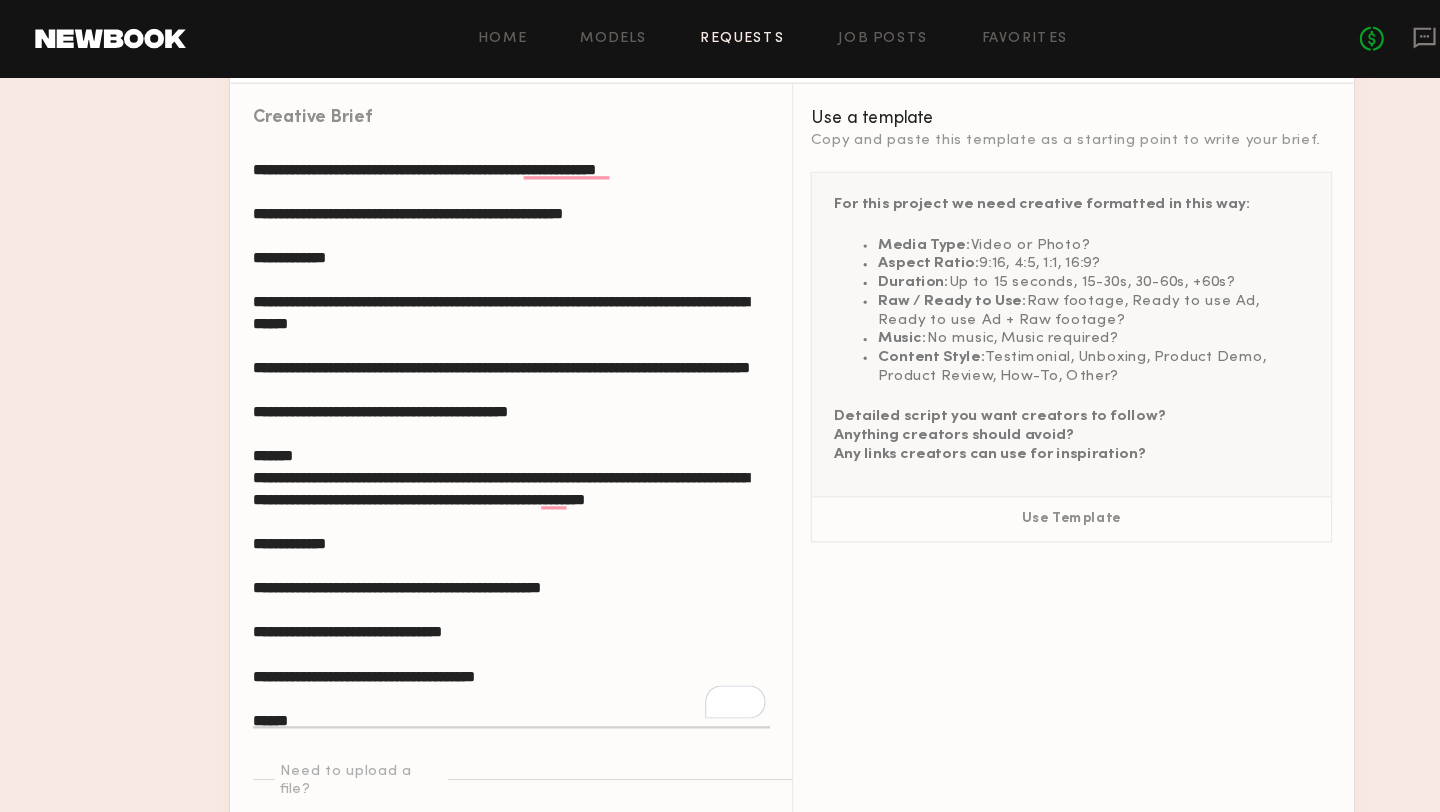 drag, startPoint x: 574, startPoint y: 441, endPoint x: 447, endPoint y: 446, distance: 127.09839 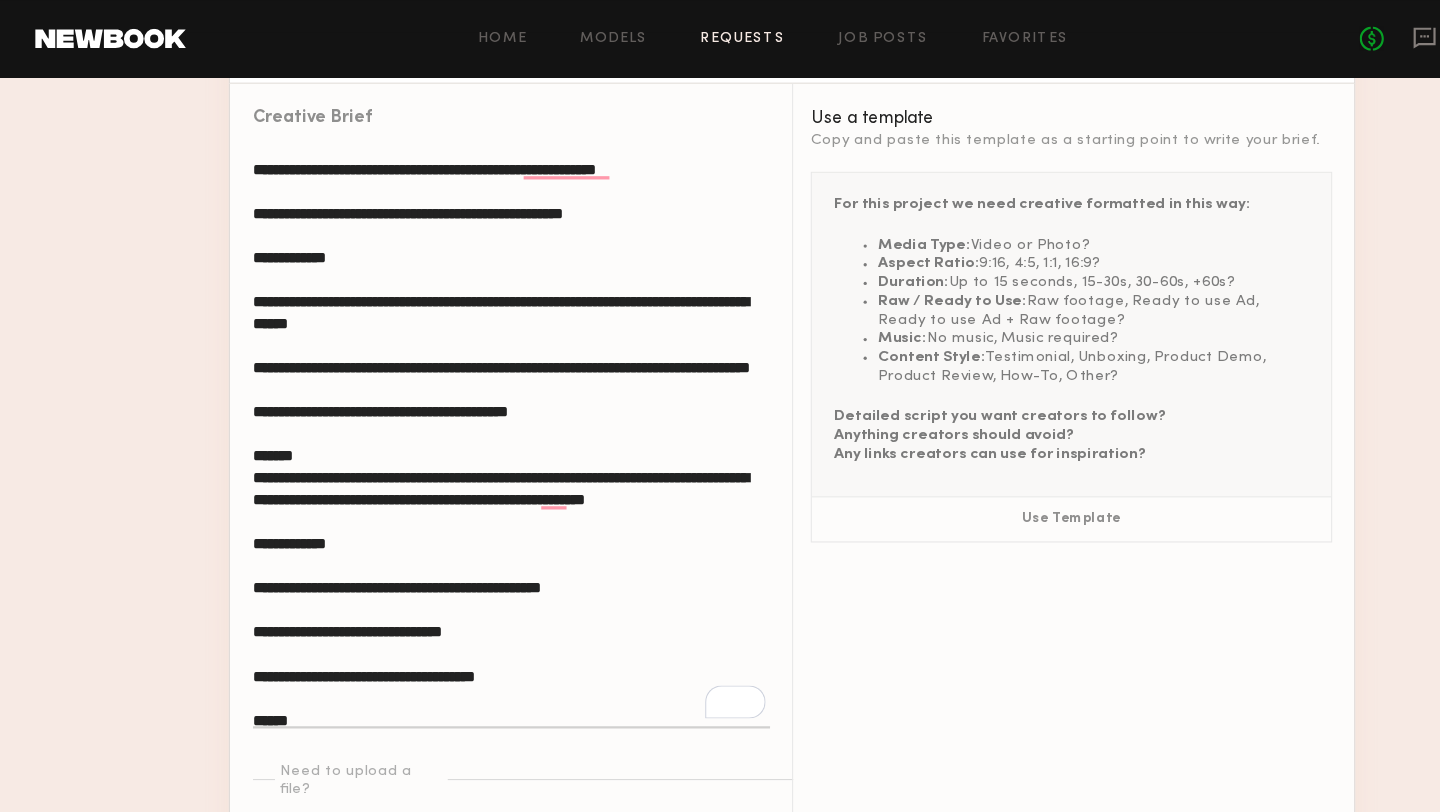 click 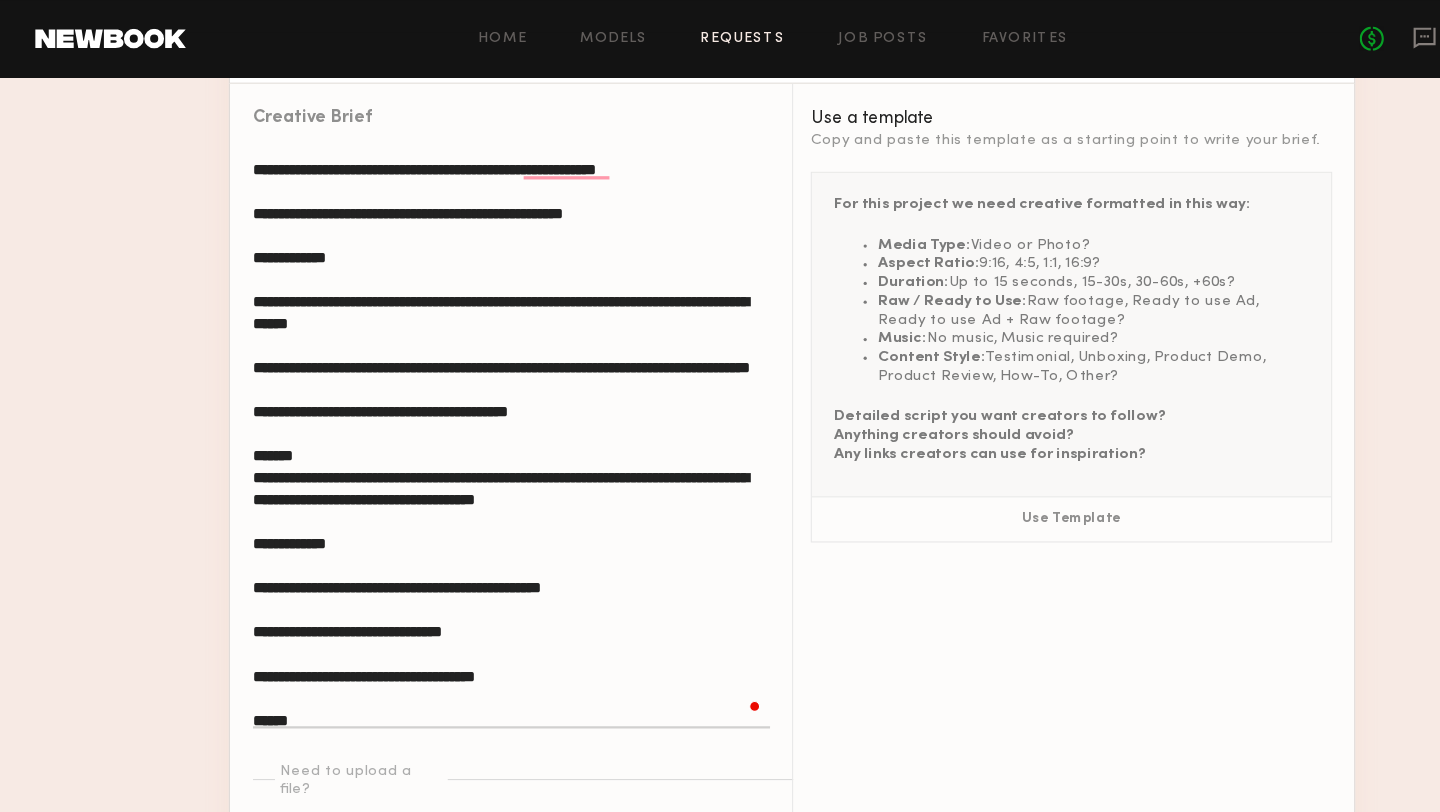 scroll, scrollTop: 183, scrollLeft: 0, axis: vertical 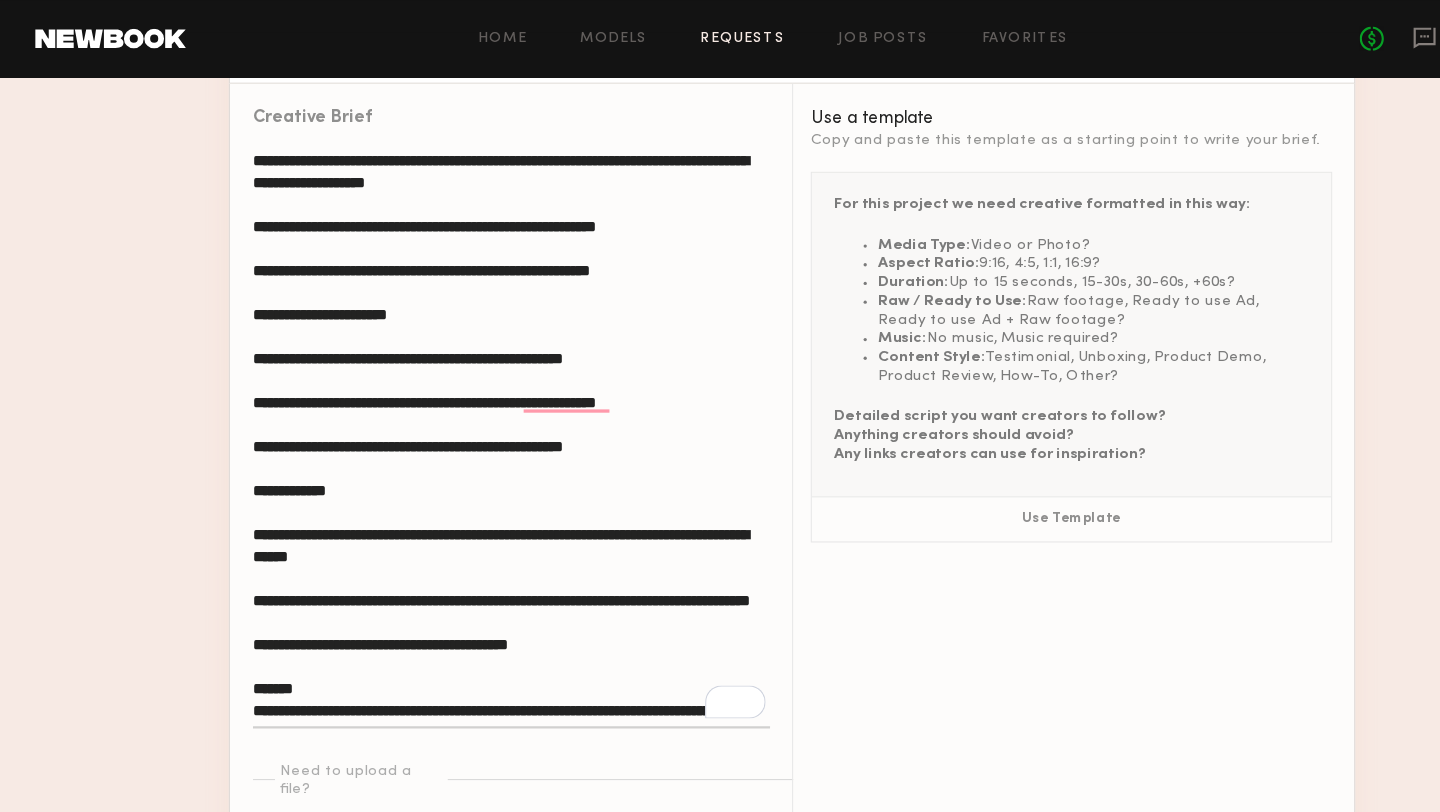 drag, startPoint x: 319, startPoint y: 280, endPoint x: 294, endPoint y: 283, distance: 25.179358 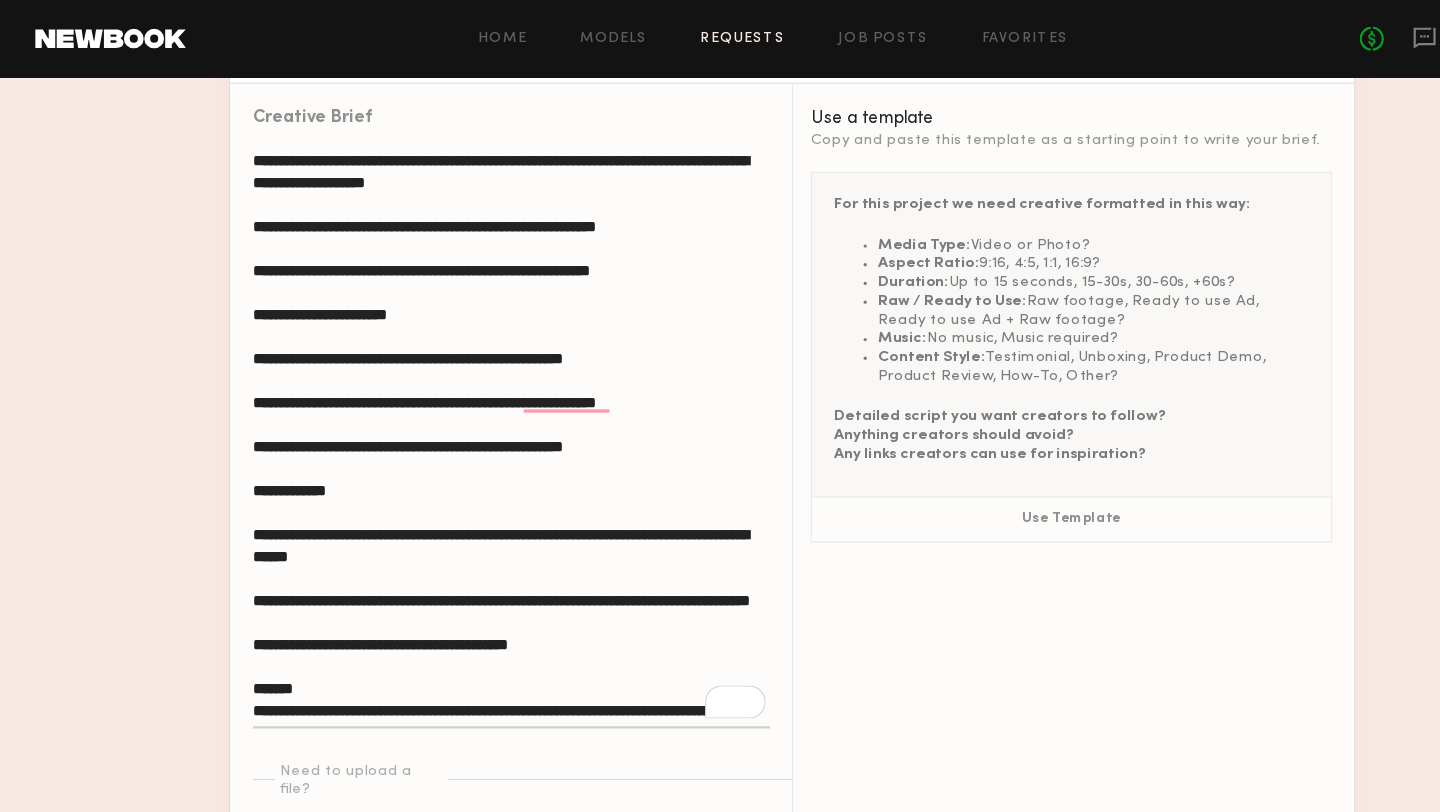 click 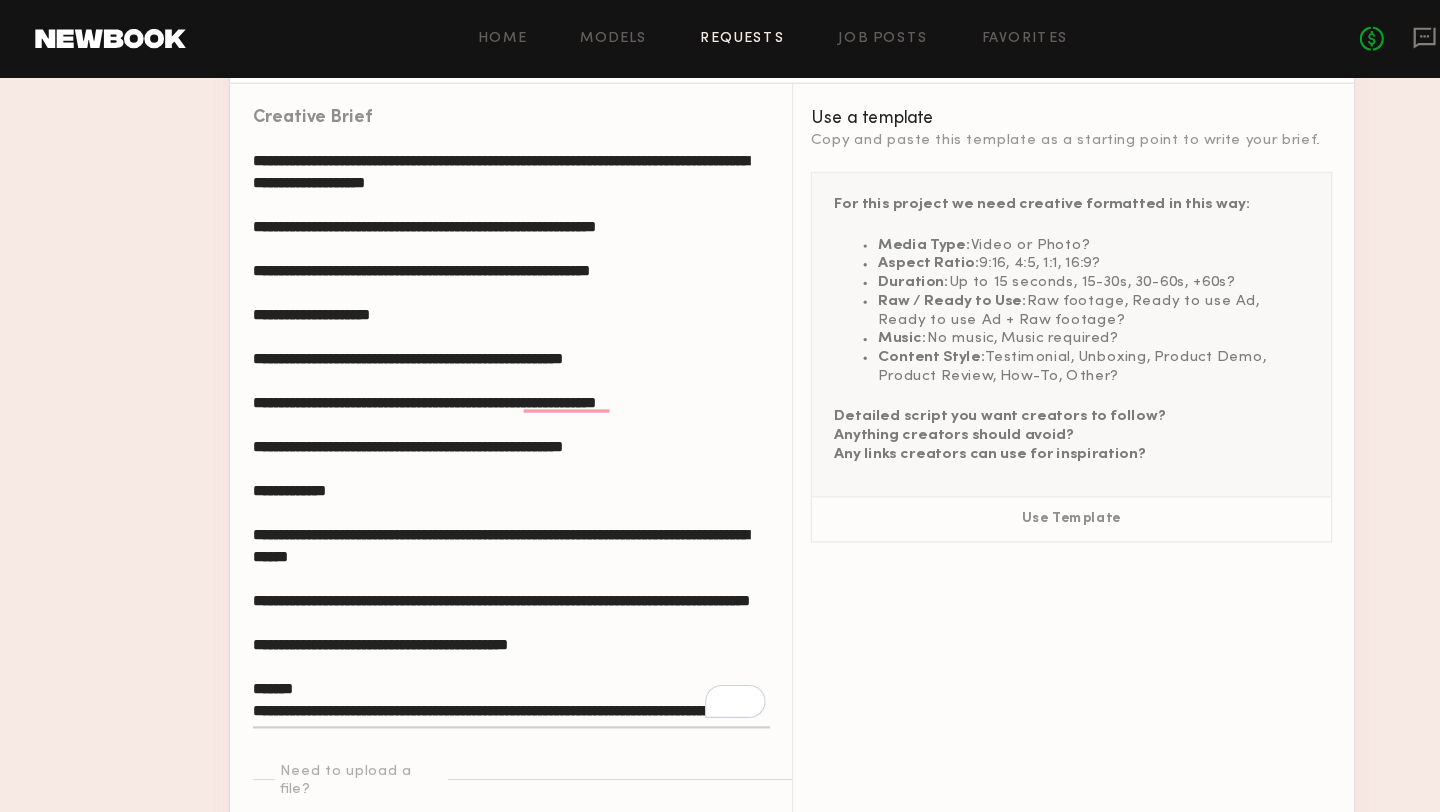 click 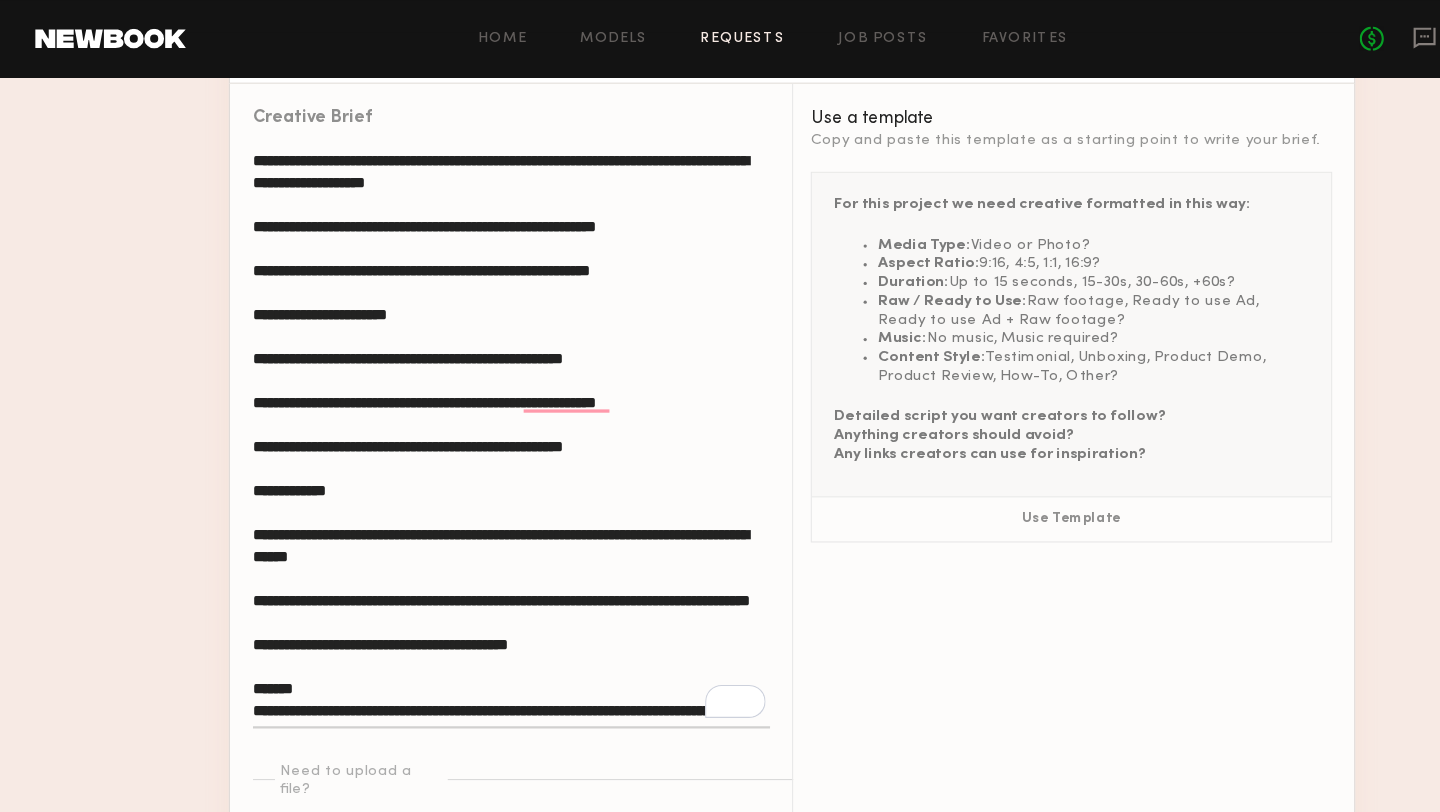 click 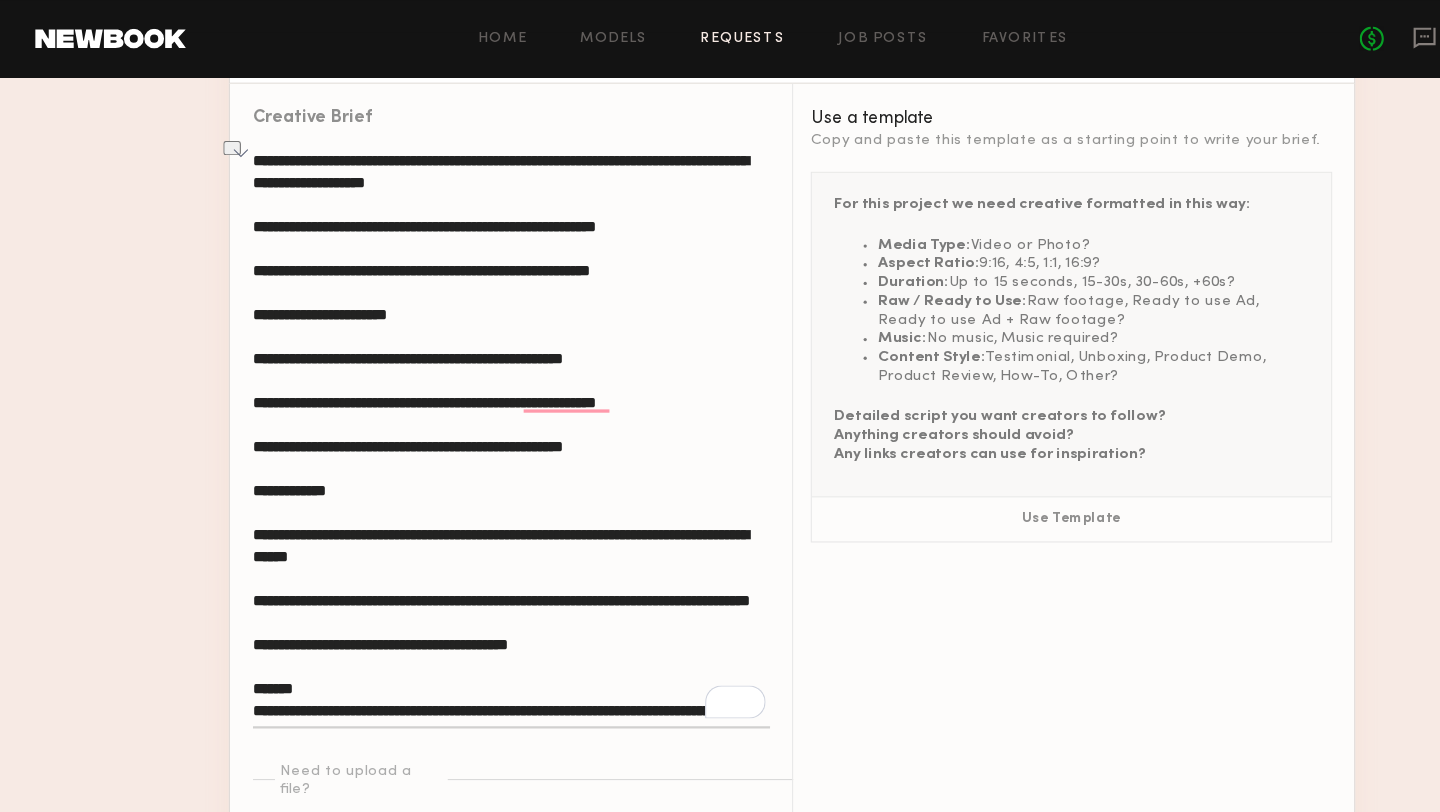 drag, startPoint x: 314, startPoint y: 278, endPoint x: 293, endPoint y: 279, distance: 21.023796 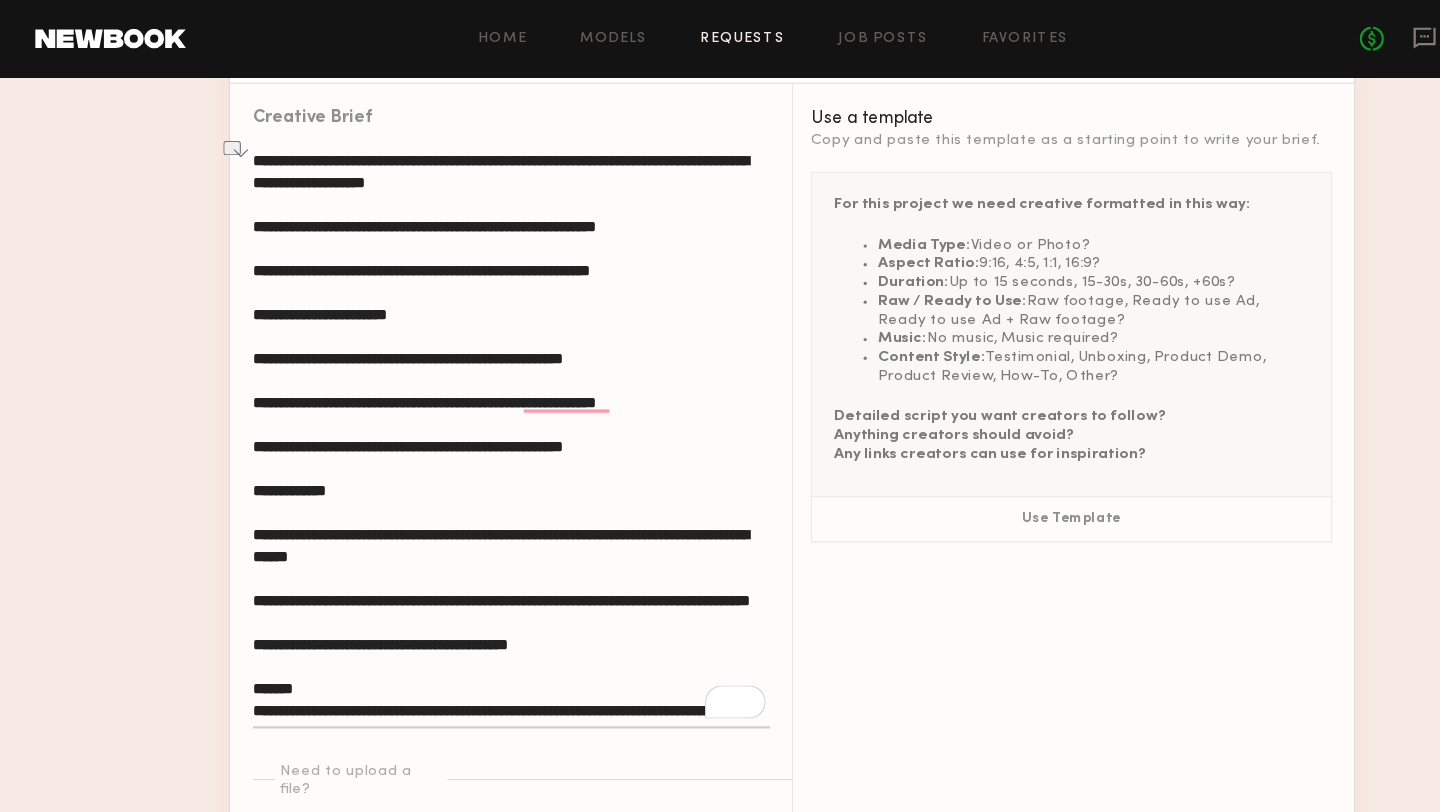 click 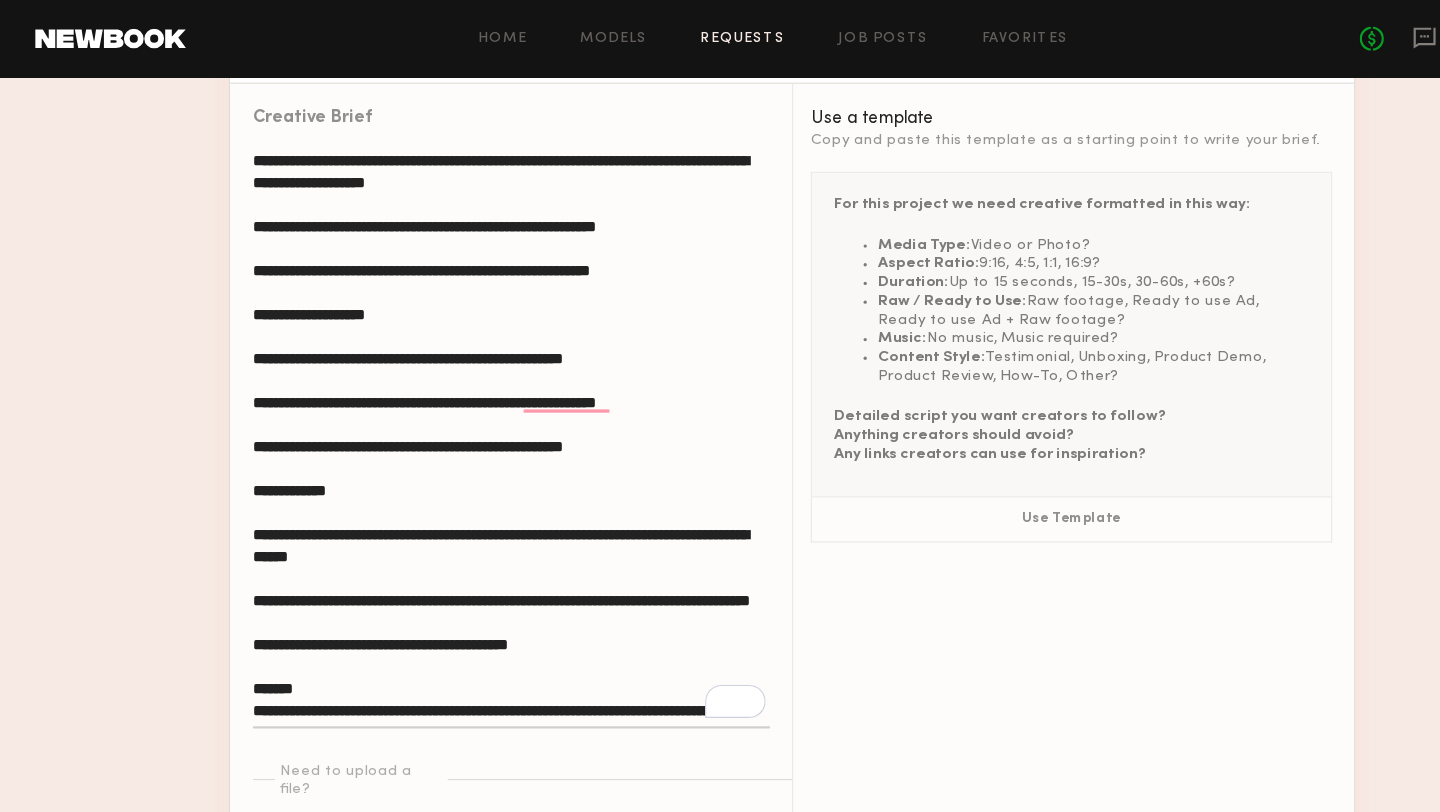 click 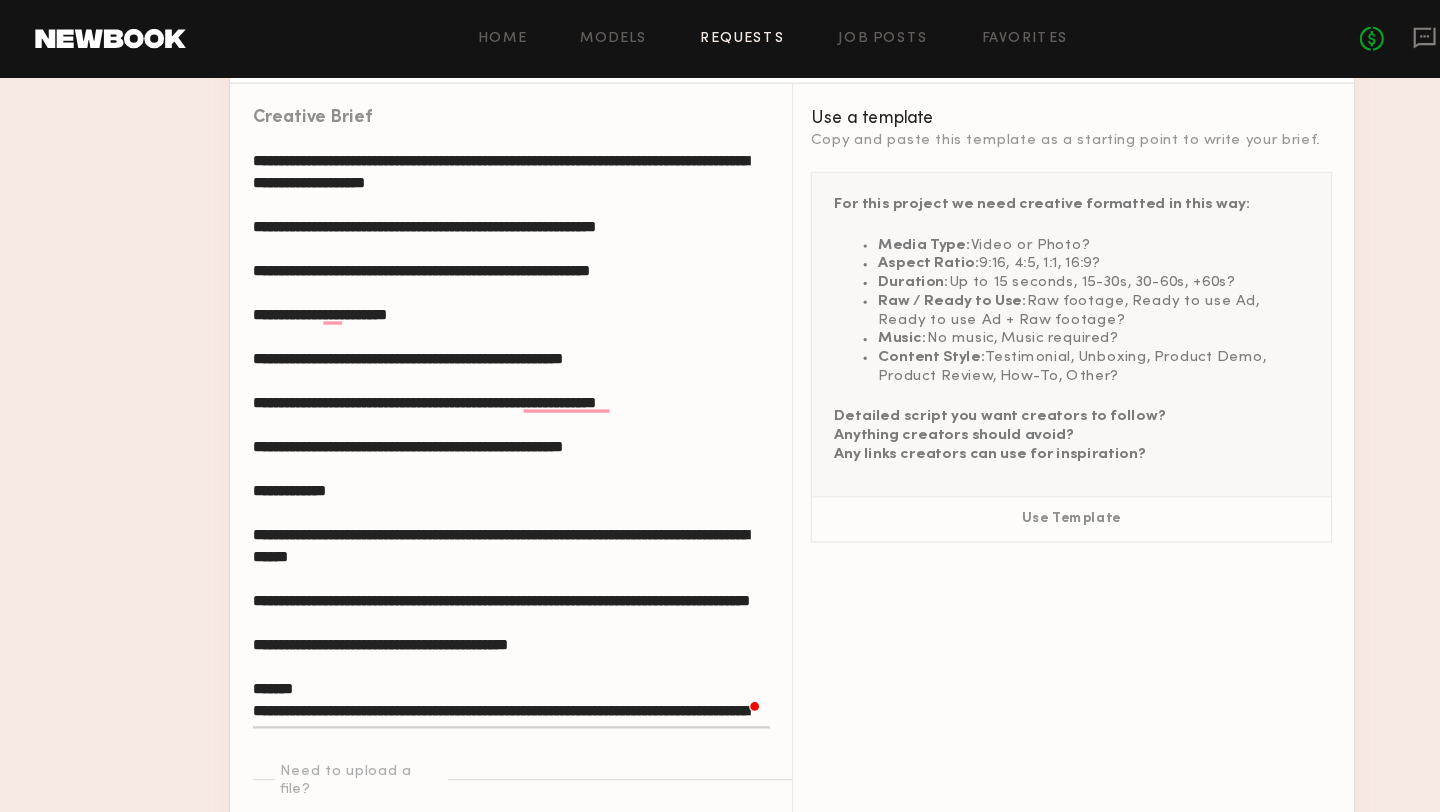 click 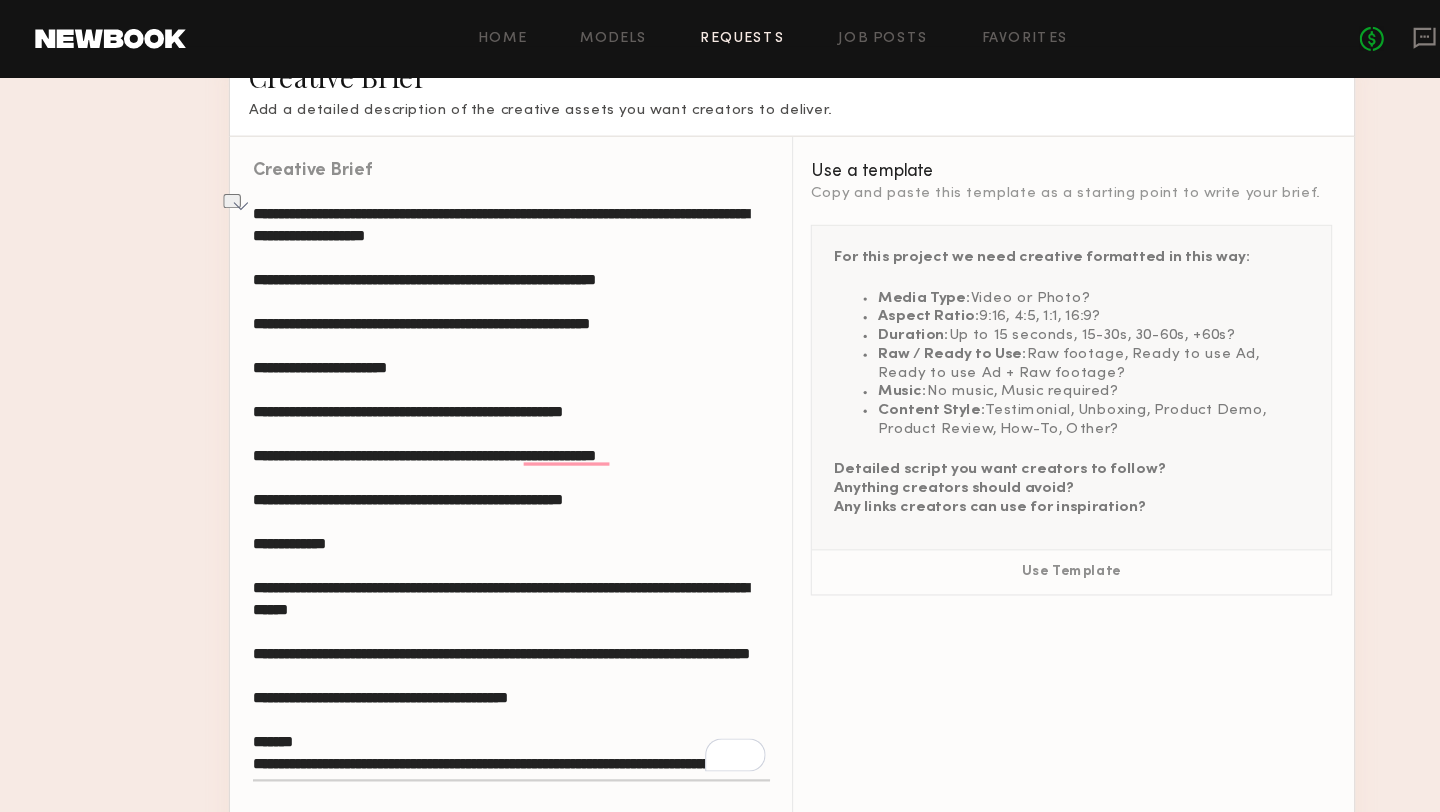 drag, startPoint x: 524, startPoint y: 185, endPoint x: 435, endPoint y: 188, distance: 89.050545 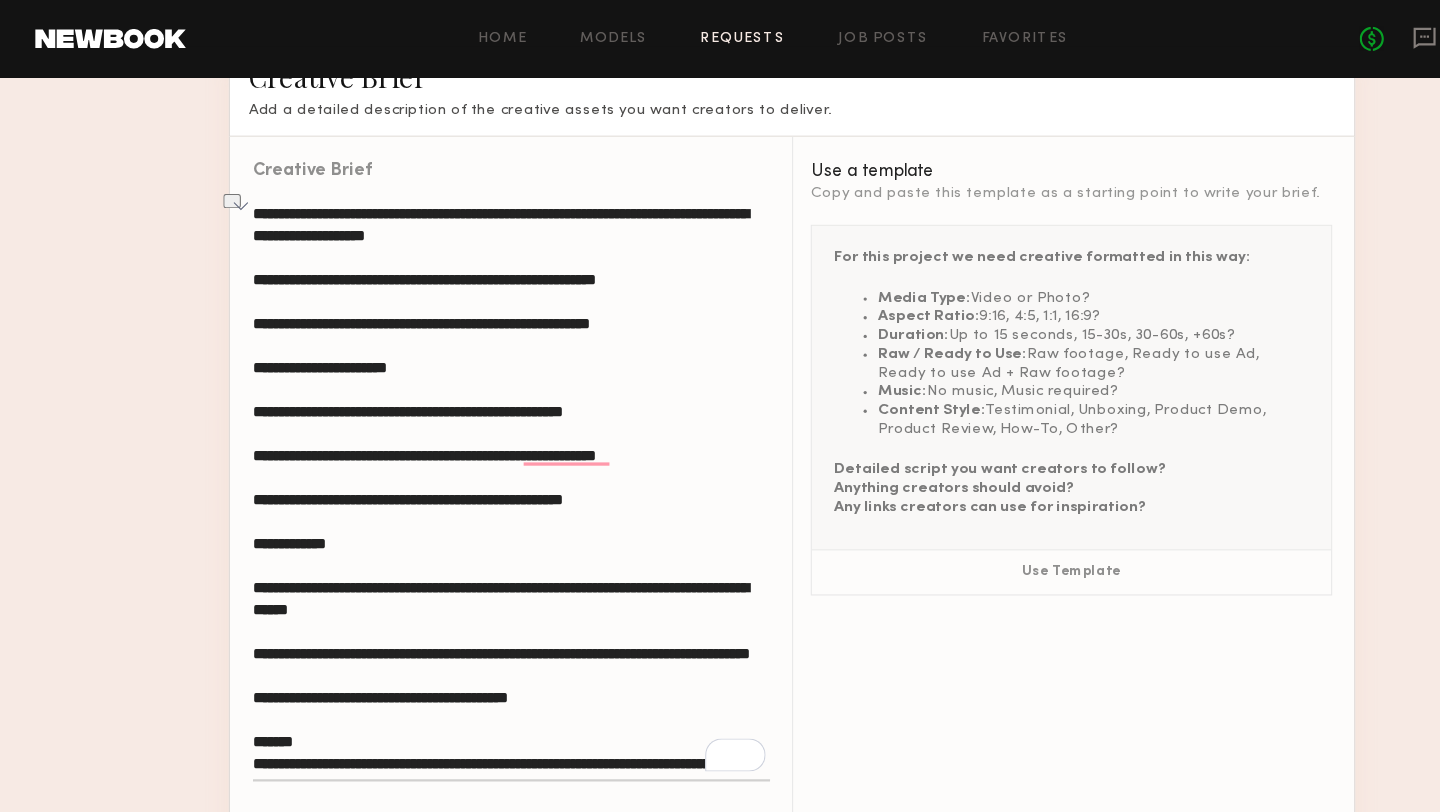 click 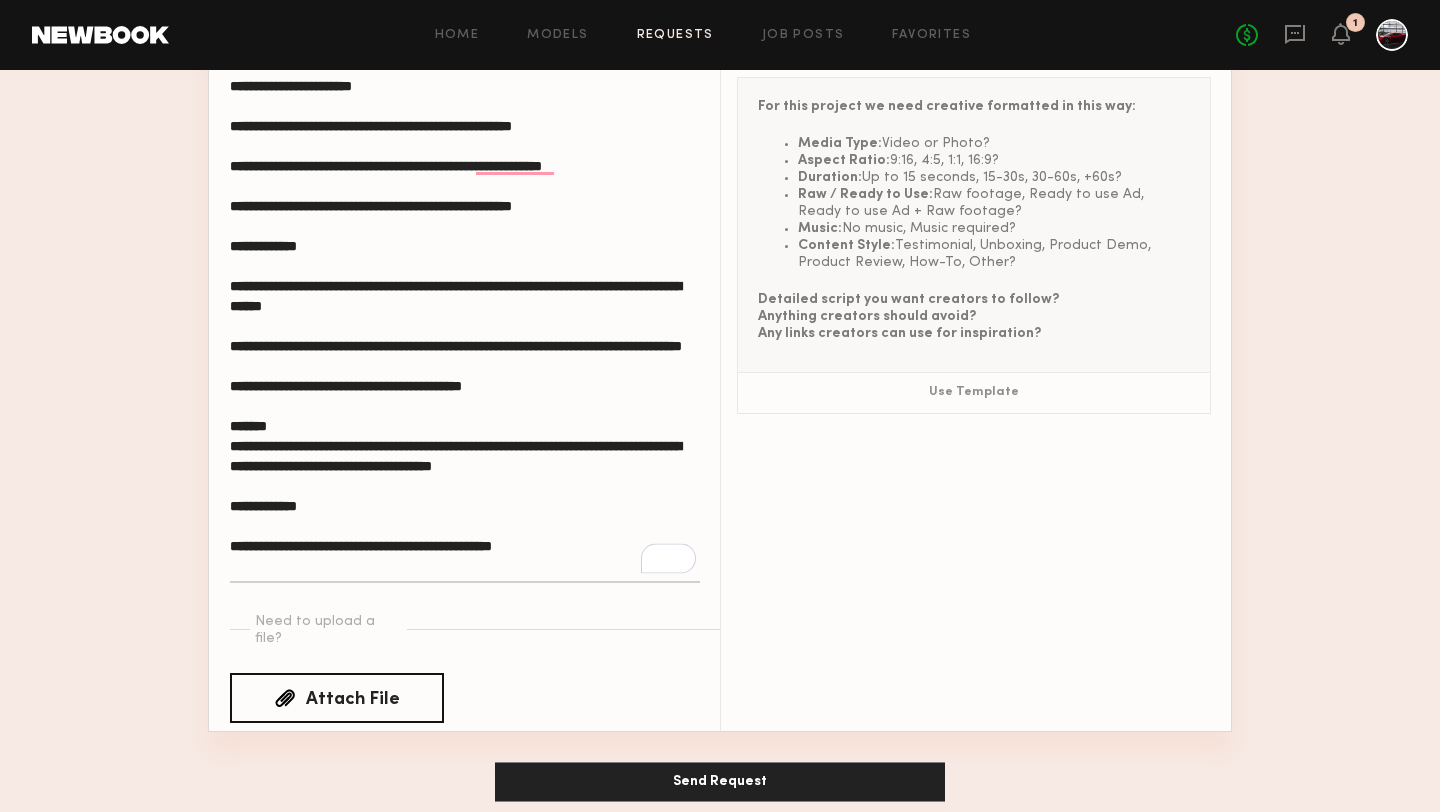 scroll, scrollTop: 301, scrollLeft: 0, axis: vertical 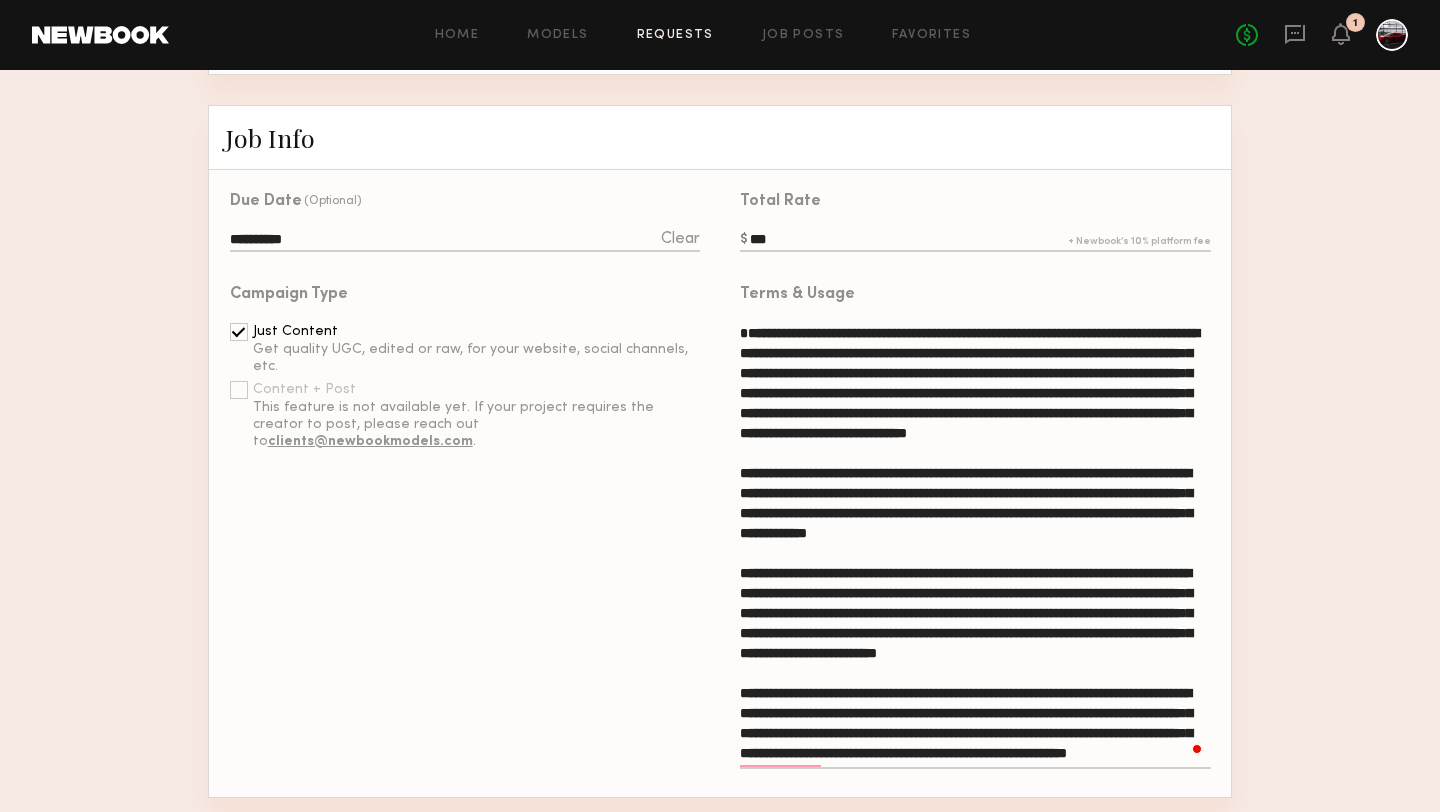 type on "**********" 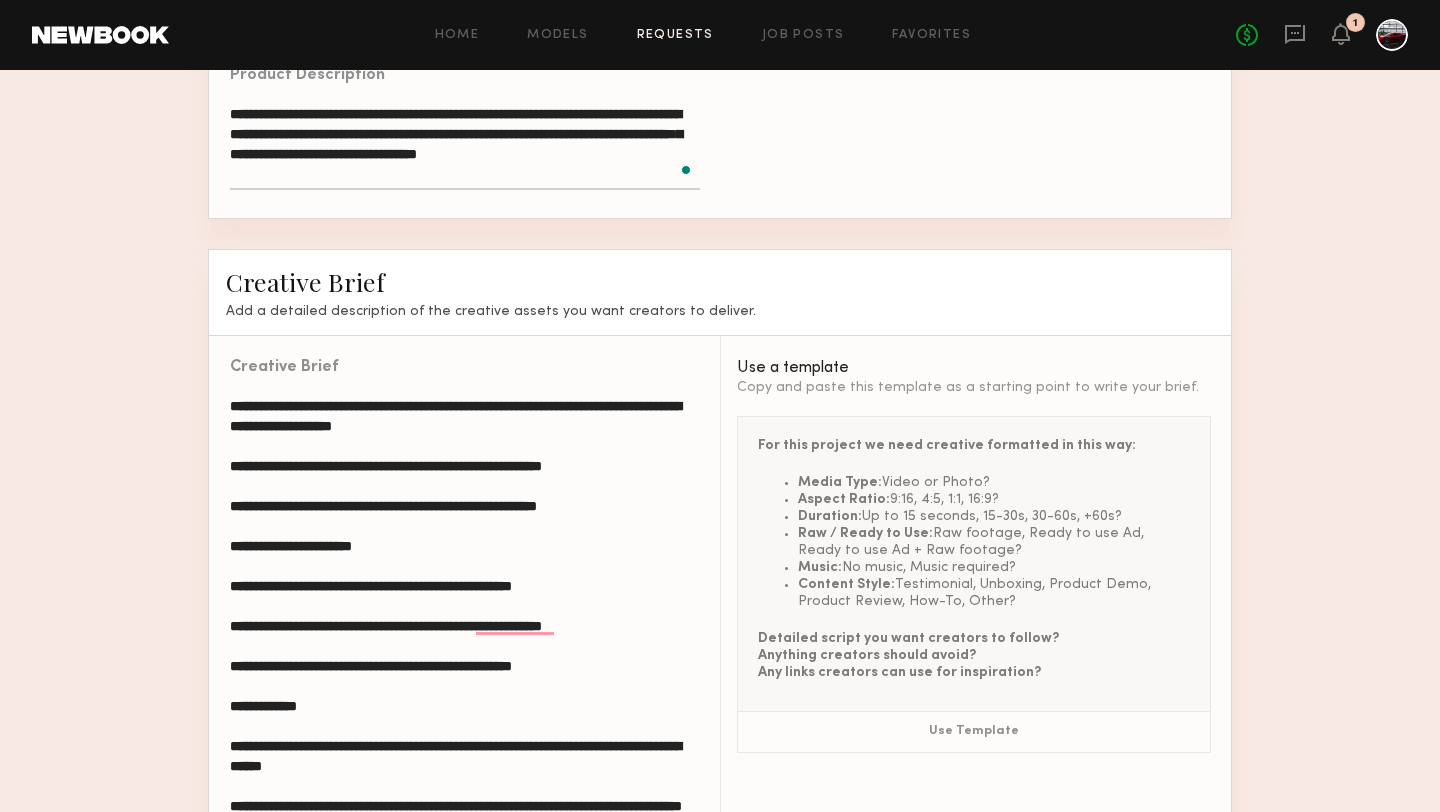 type on "***" 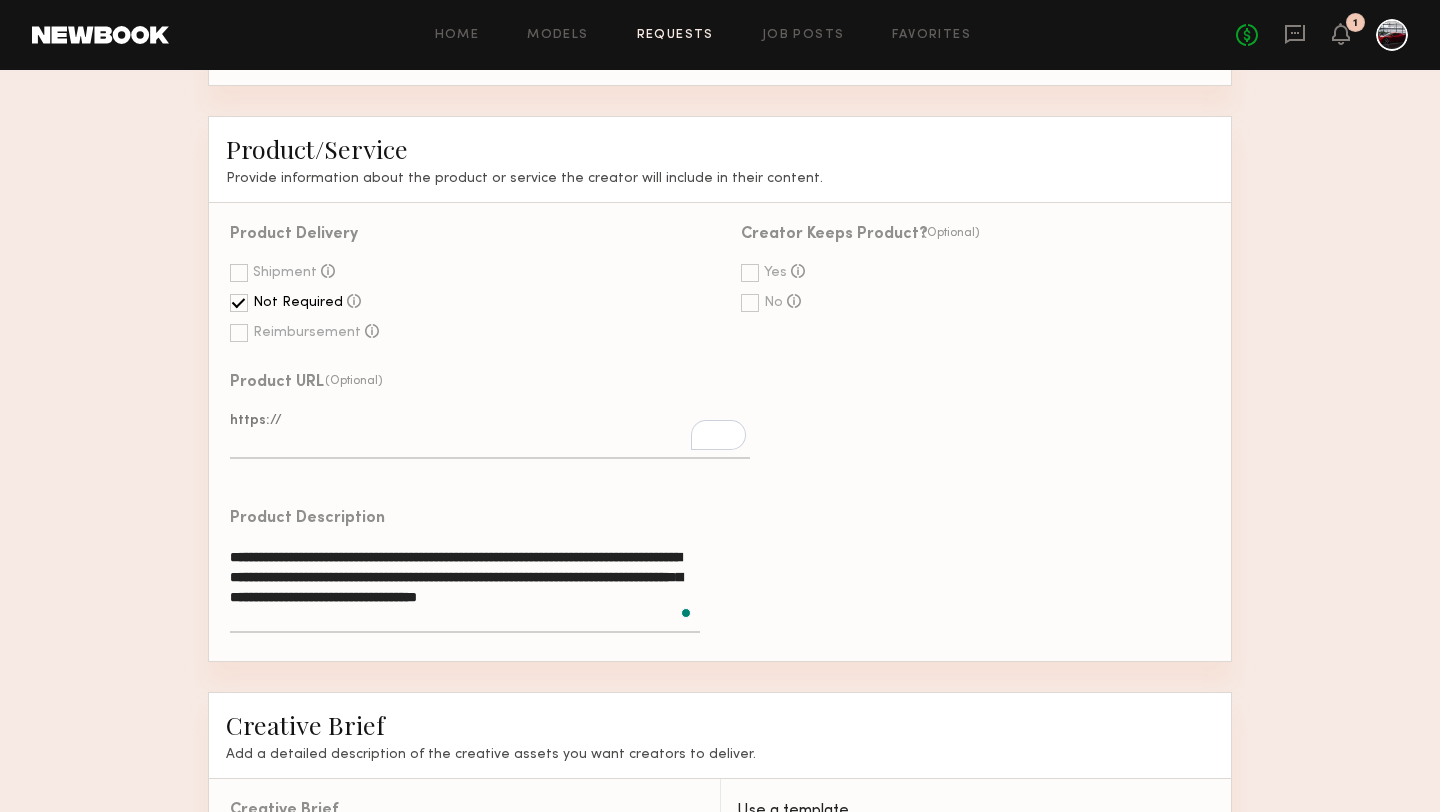 scroll, scrollTop: 1293, scrollLeft: 0, axis: vertical 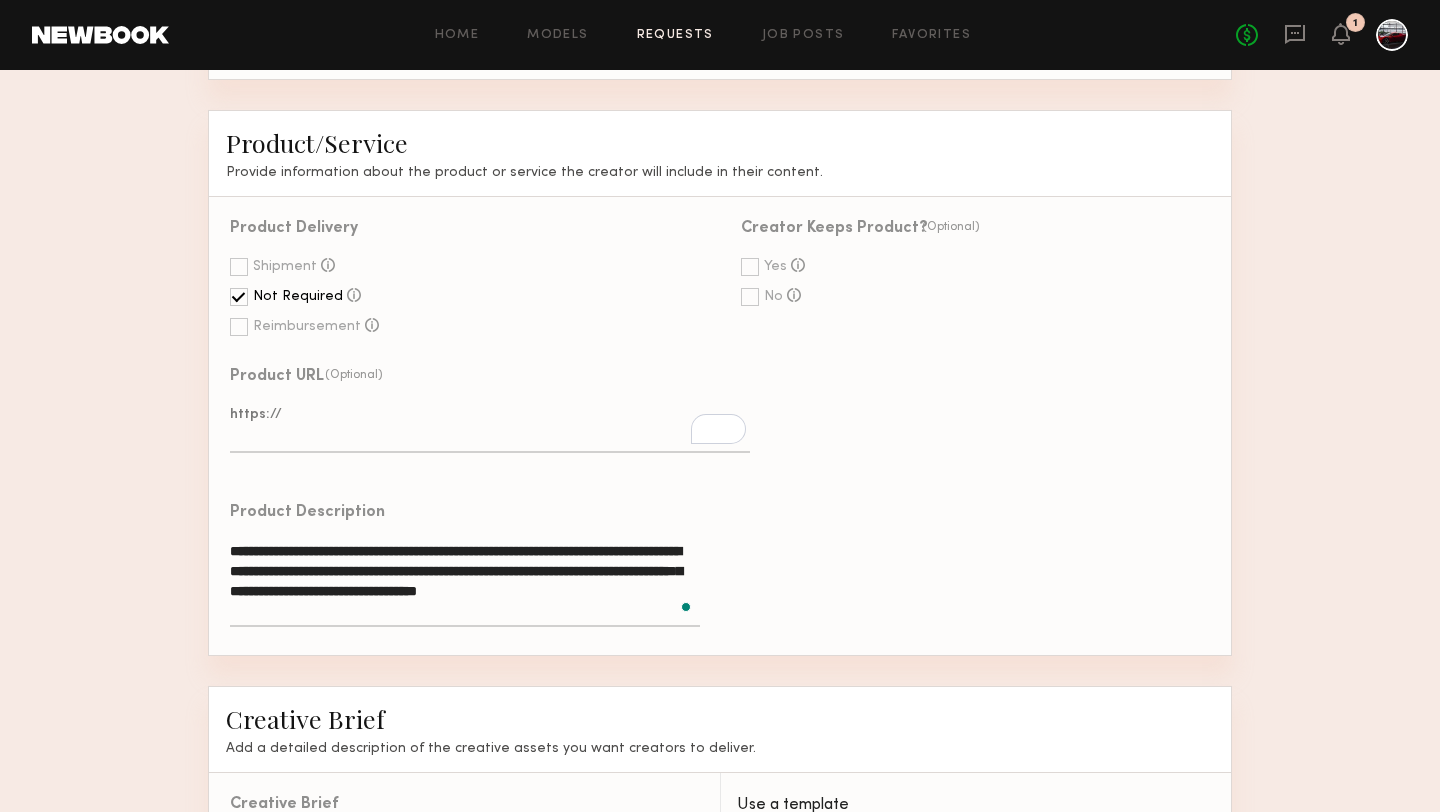 click on "**********" 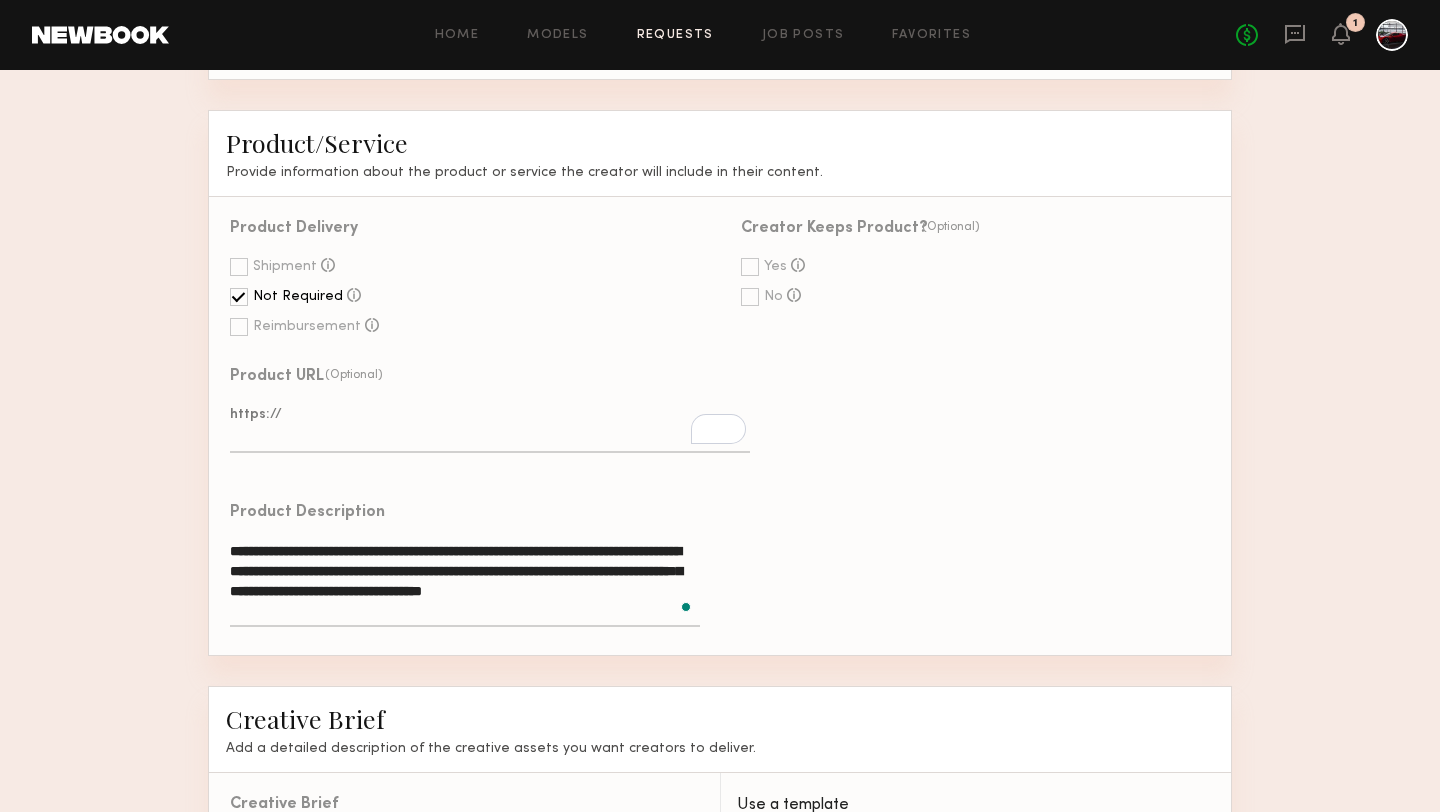 scroll, scrollTop: 13, scrollLeft: 0, axis: vertical 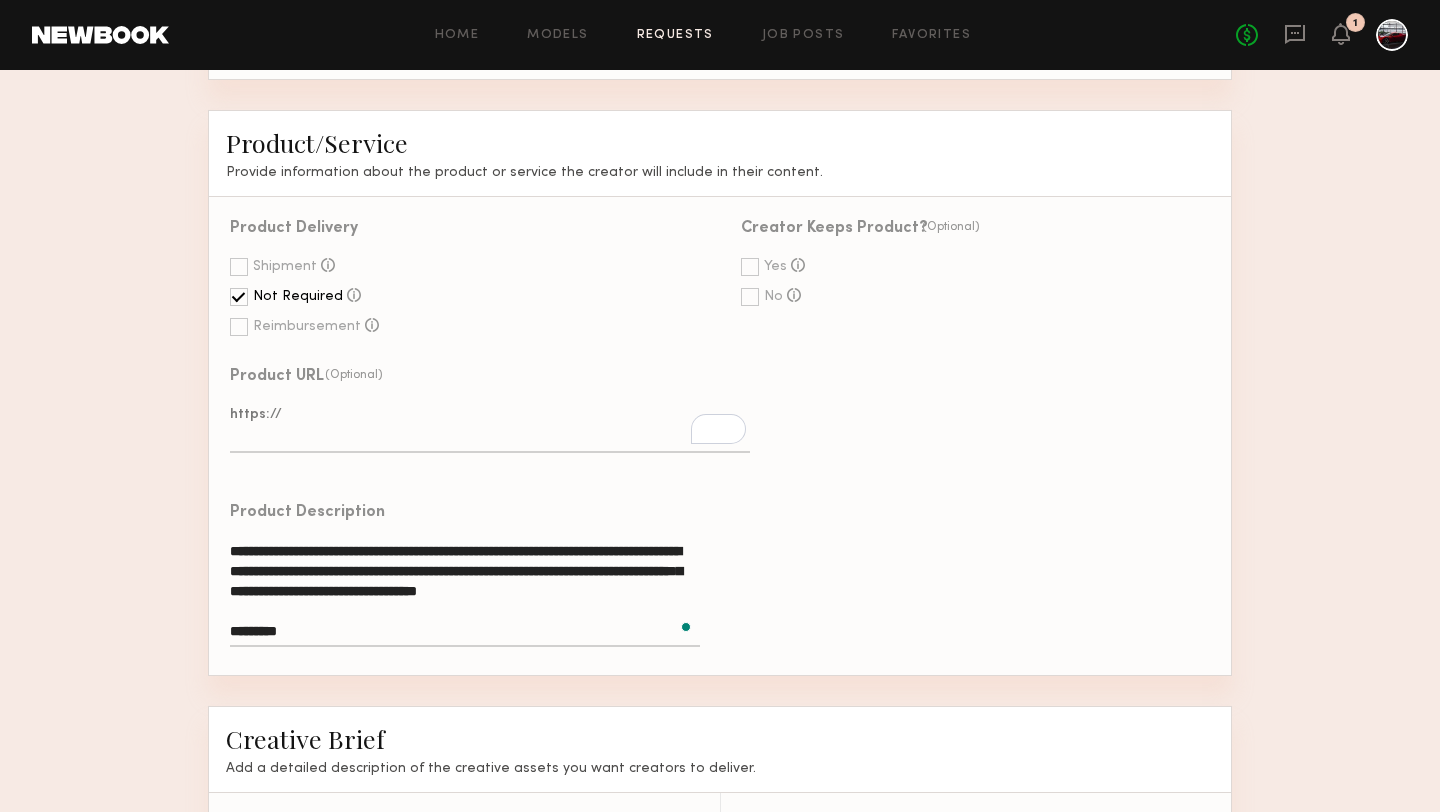 paste on "**********" 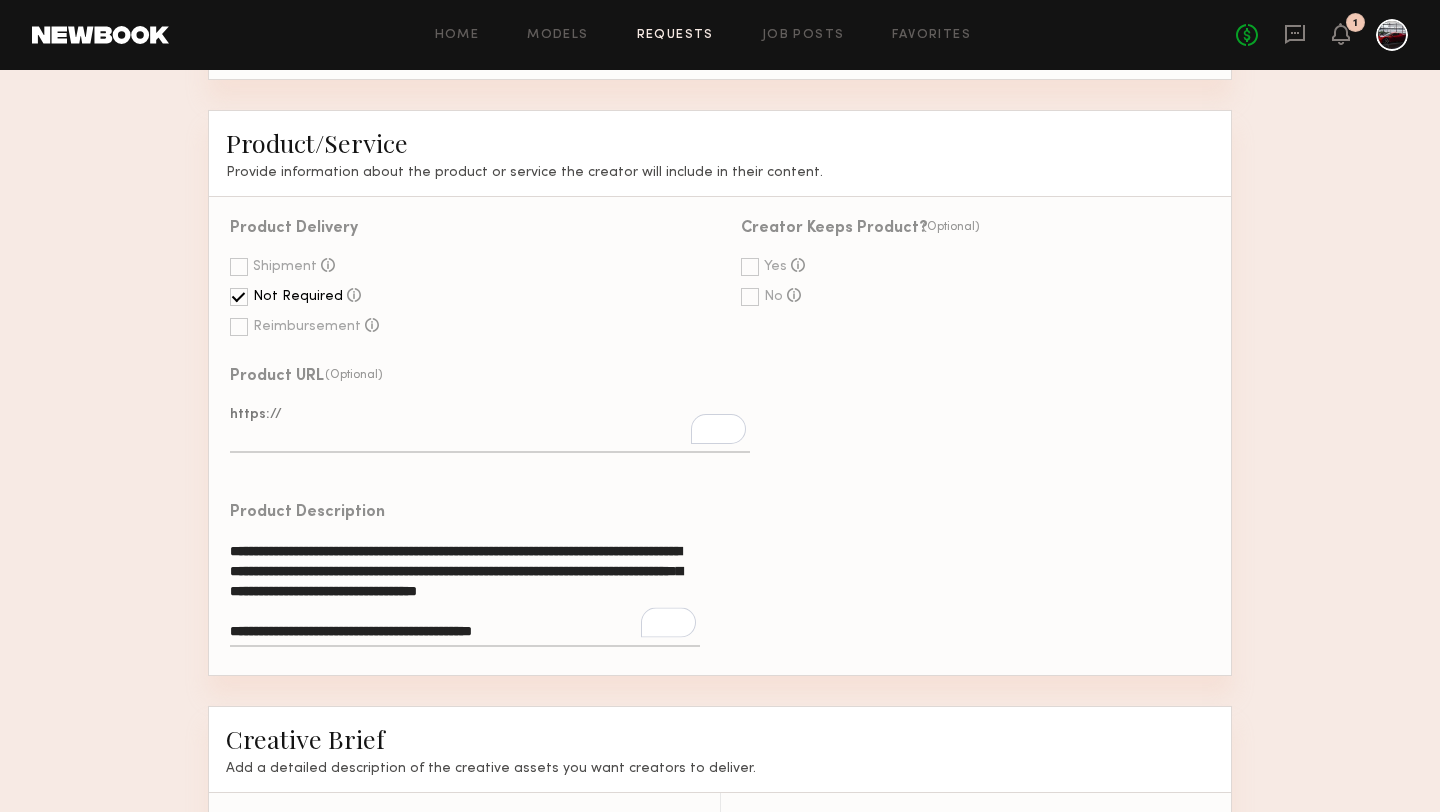 type on "**********" 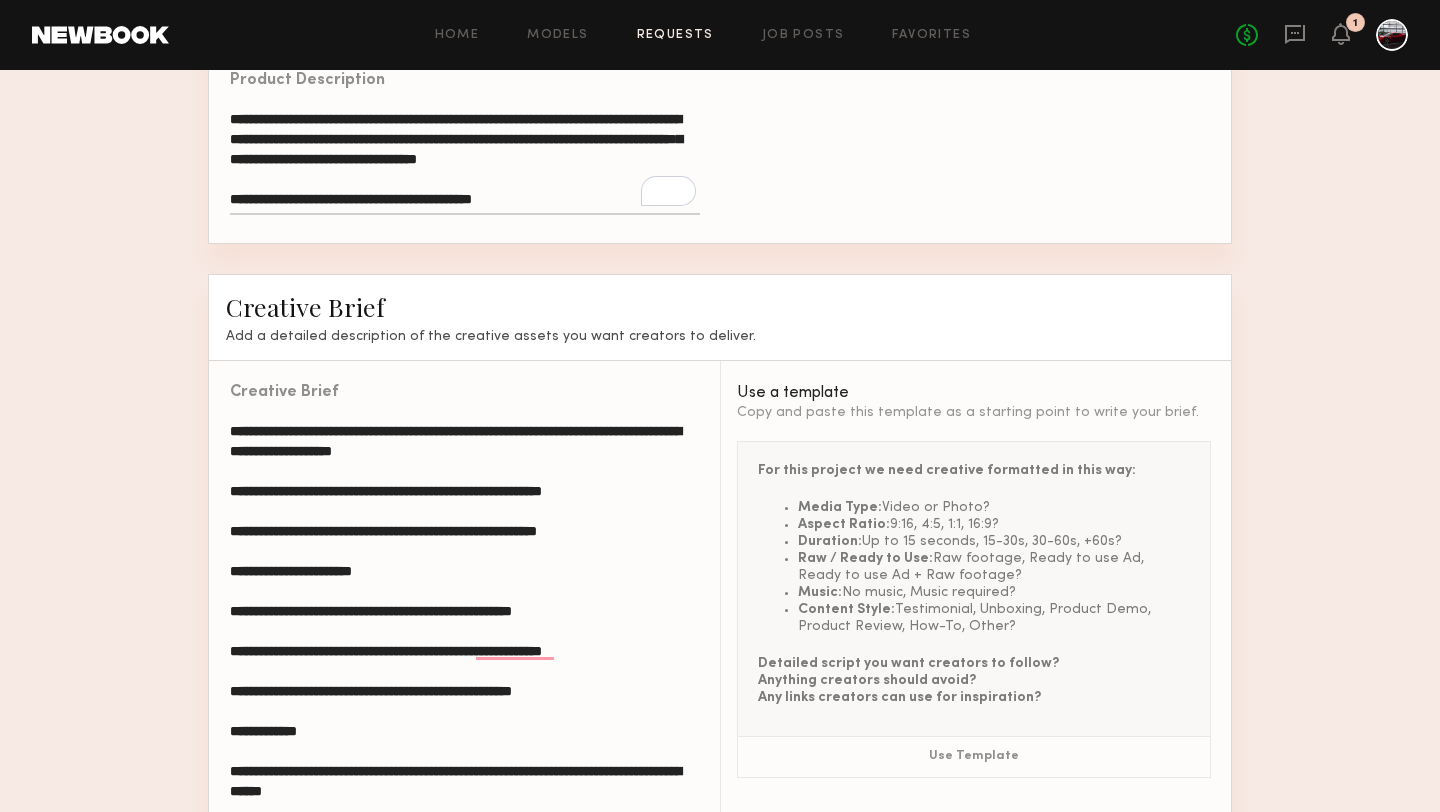 scroll, scrollTop: 1713, scrollLeft: 0, axis: vertical 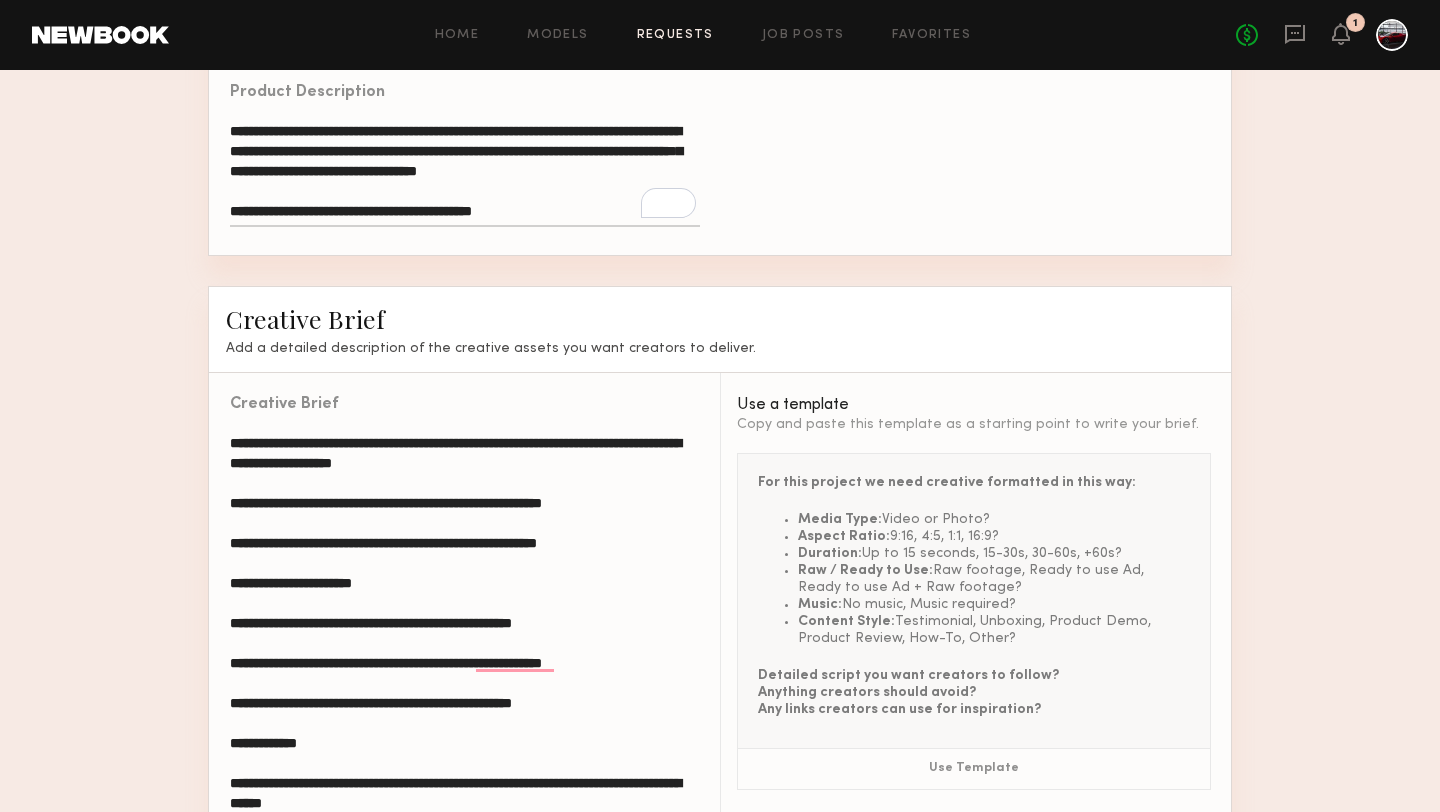 click 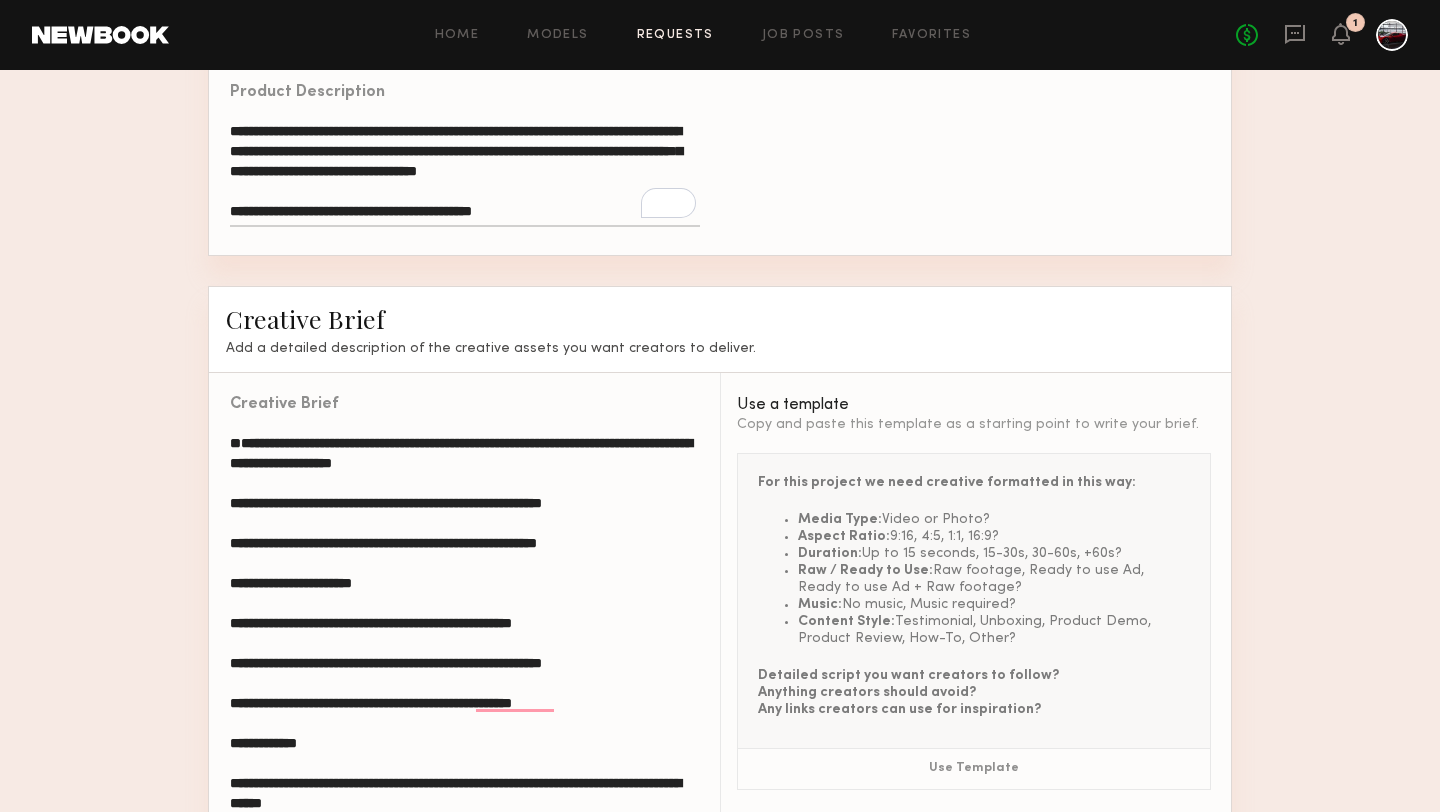 click 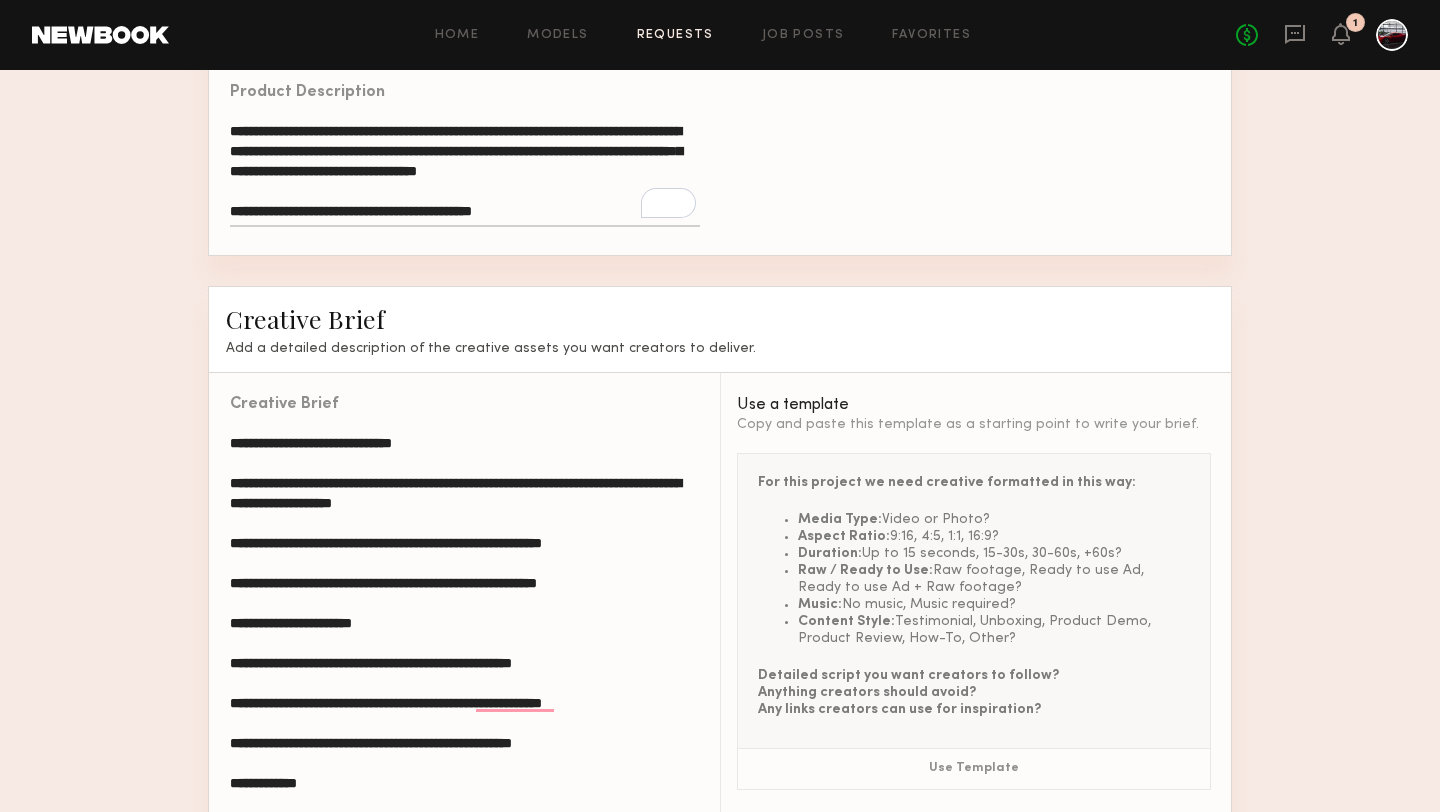 paste on "**********" 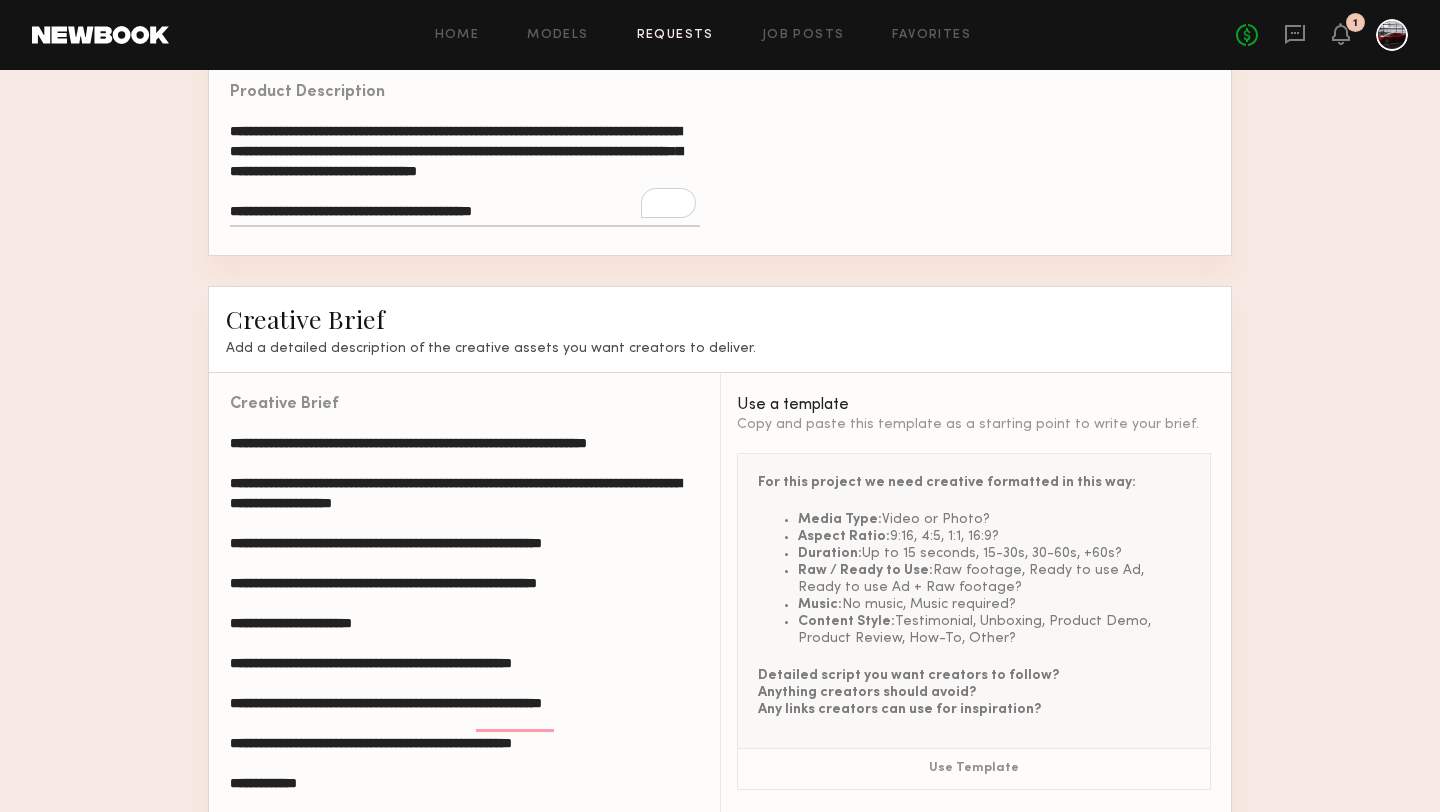 scroll, scrollTop: 77, scrollLeft: 0, axis: vertical 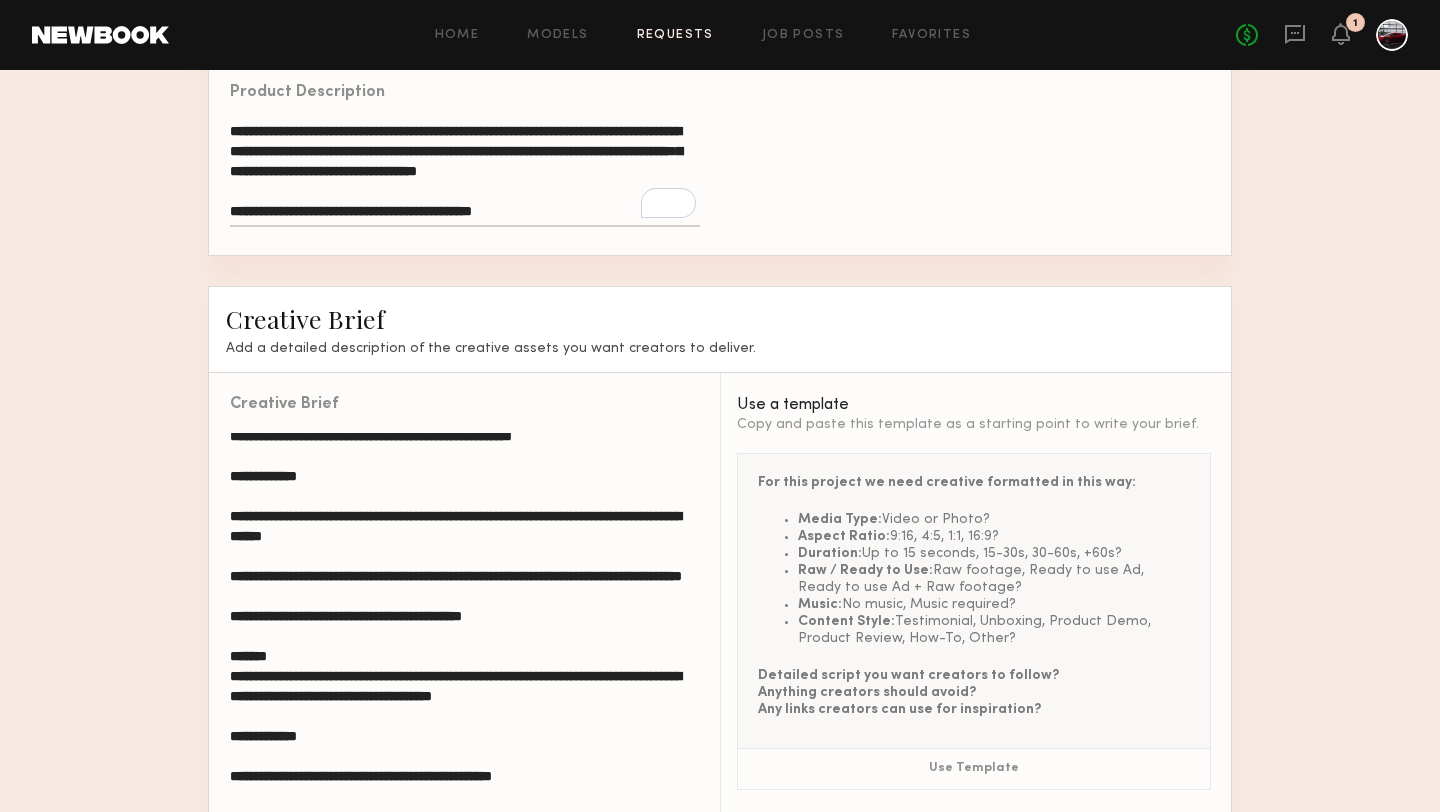 click 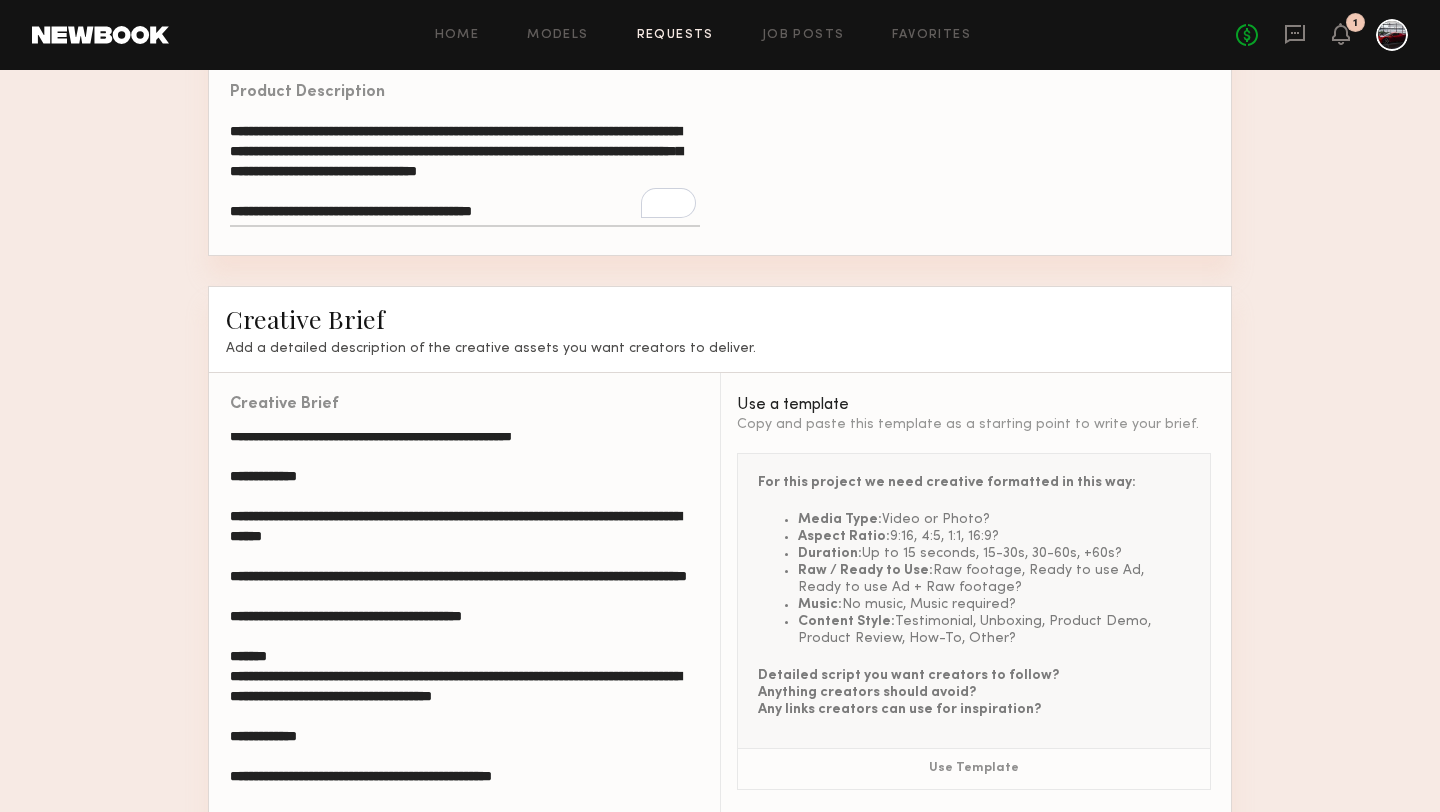 paste on "**********" 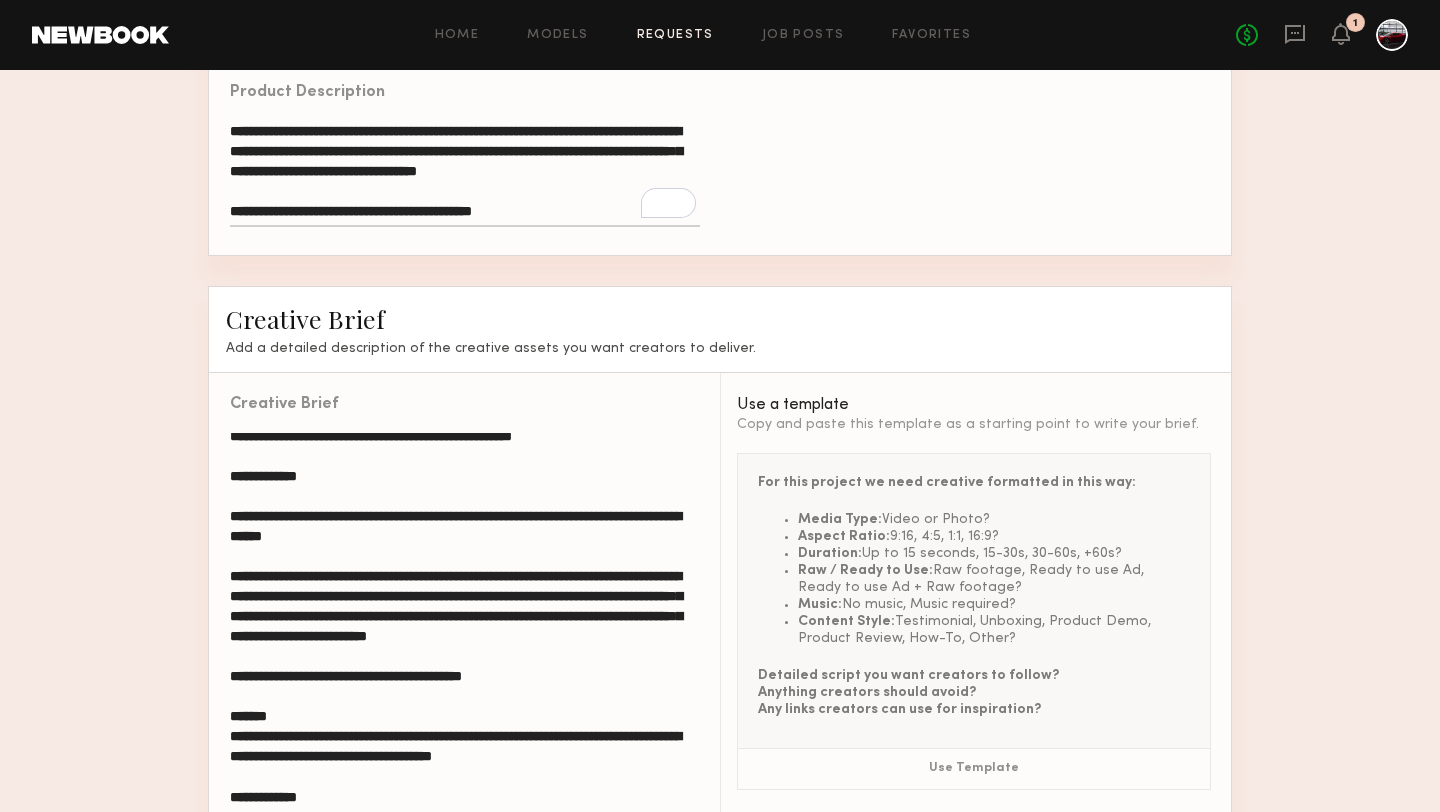 drag, startPoint x: 402, startPoint y: 602, endPoint x: 589, endPoint y: 590, distance: 187.38463 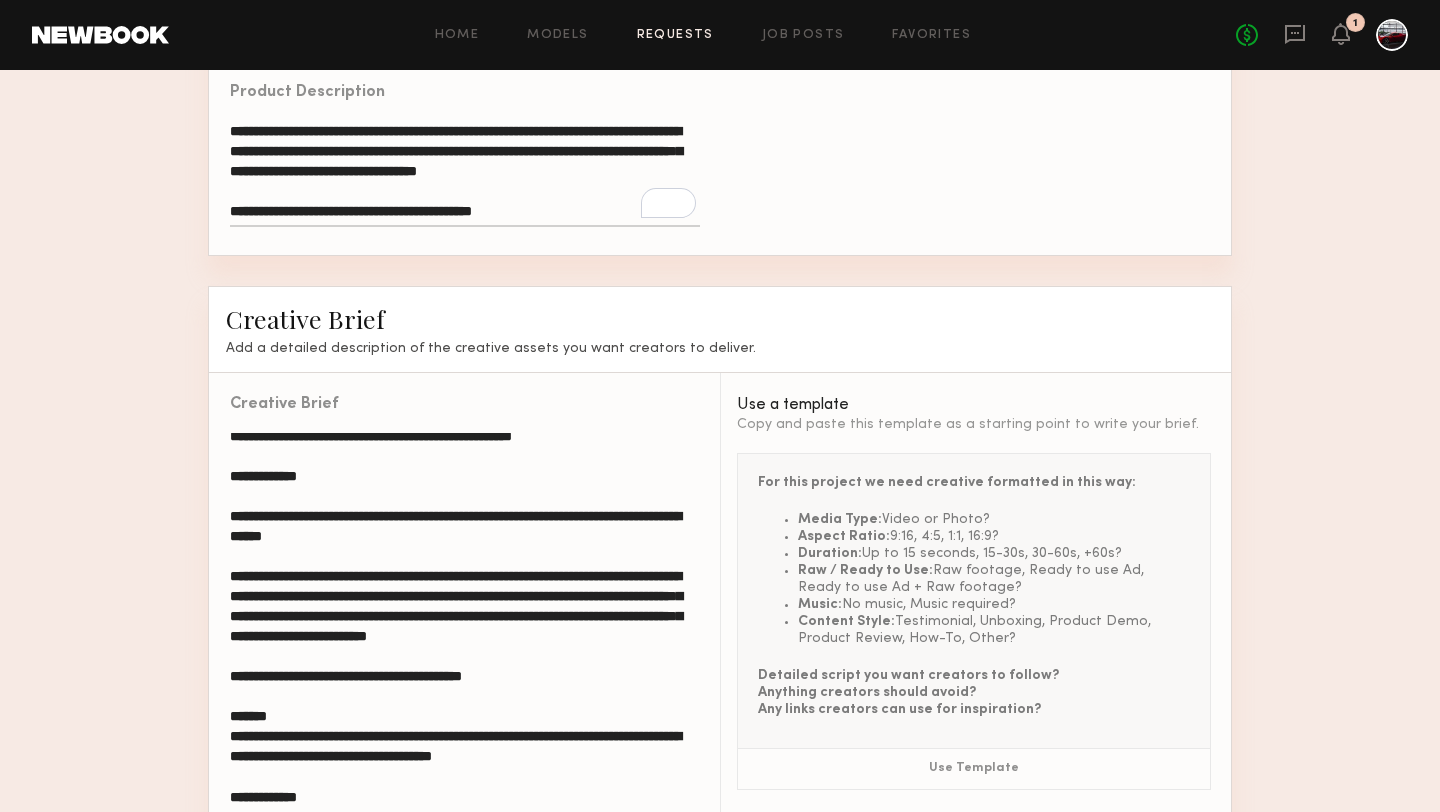 click 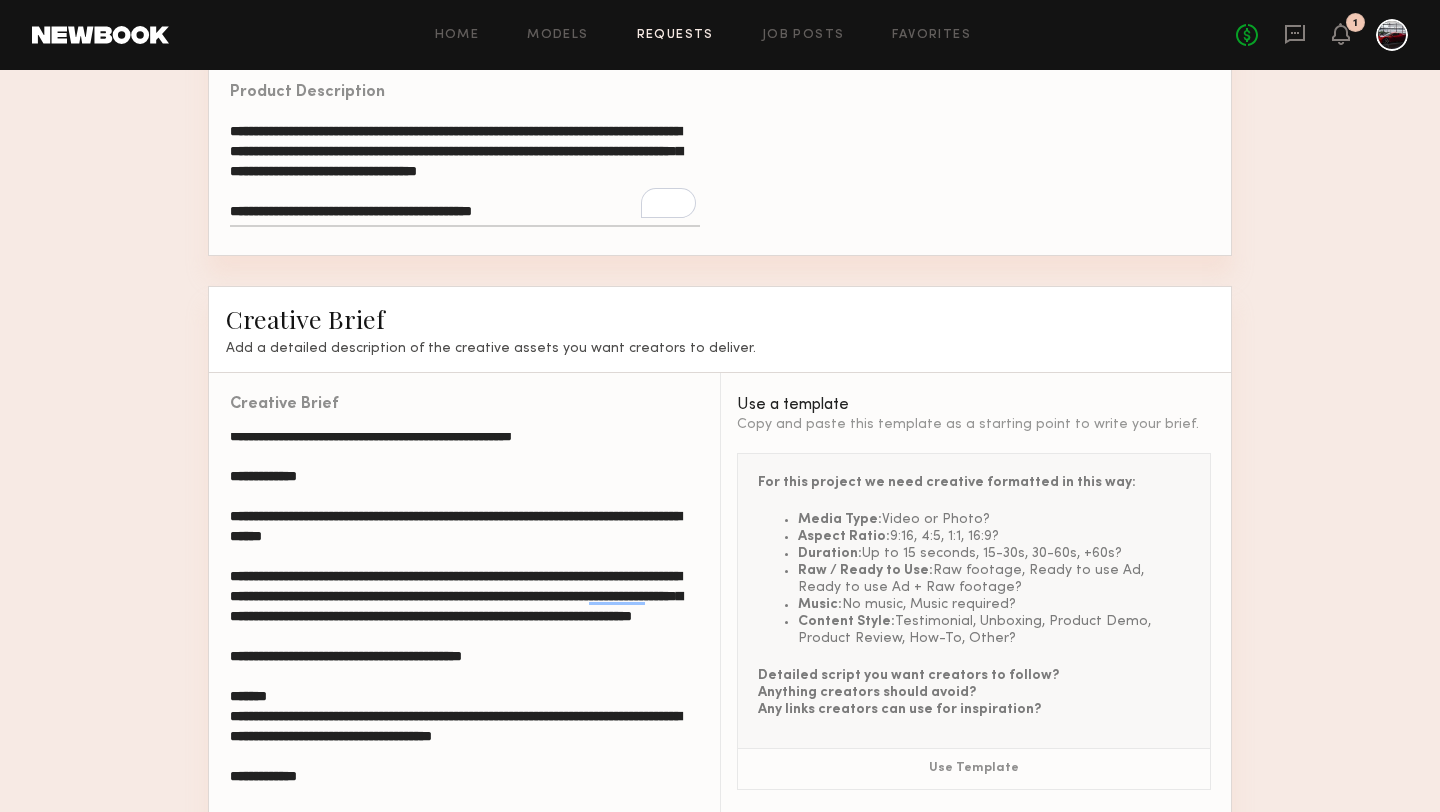 click 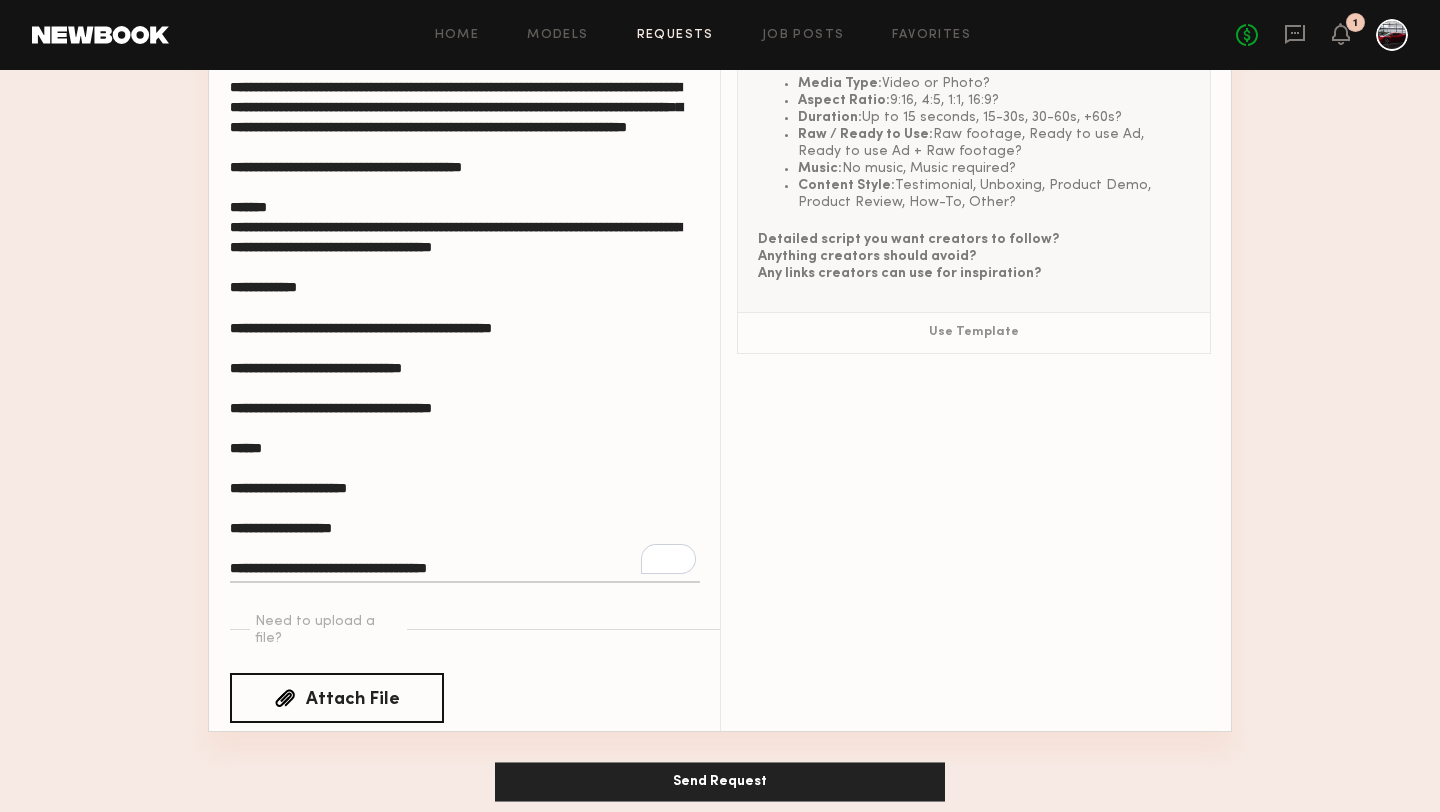 type on "**********" 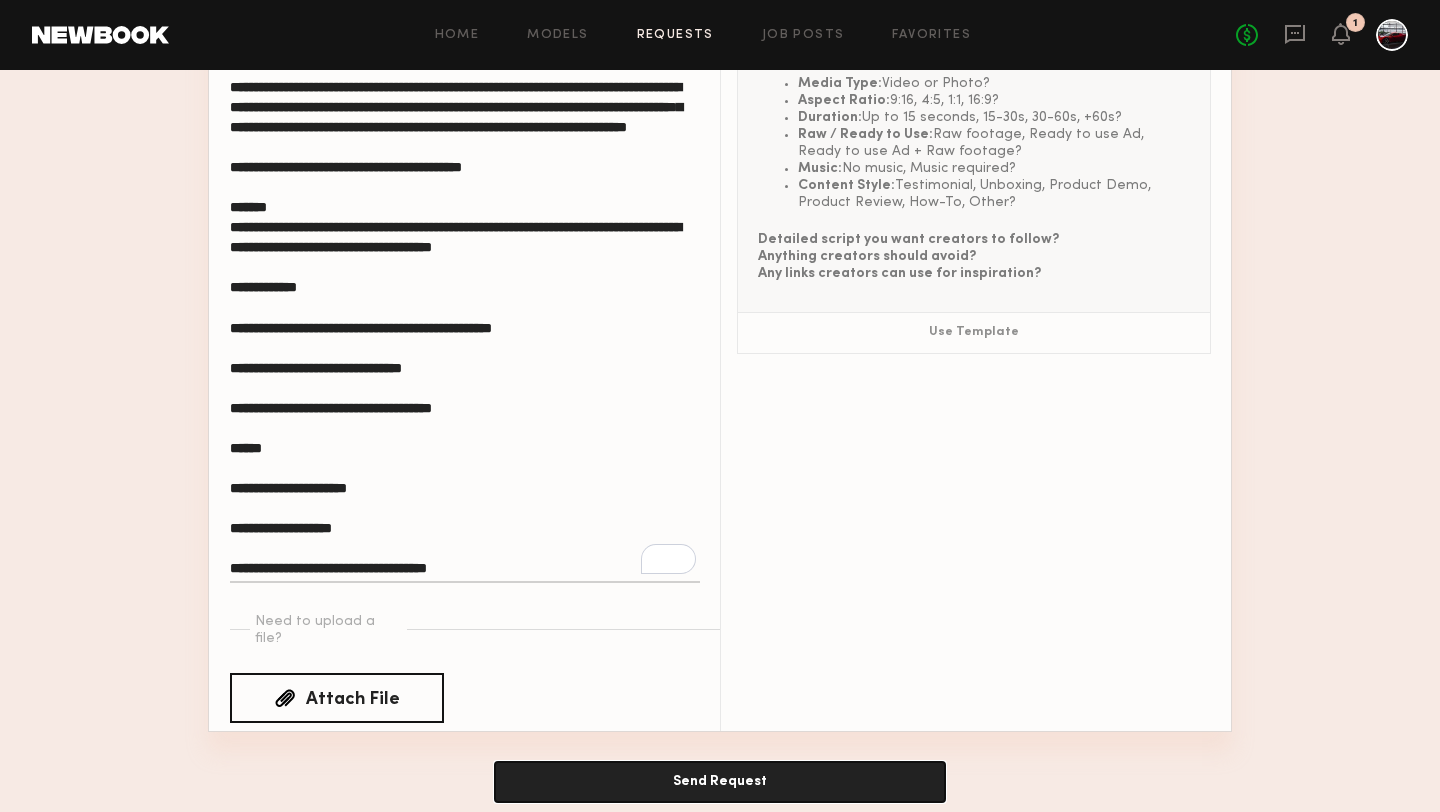 click on "Send Request" 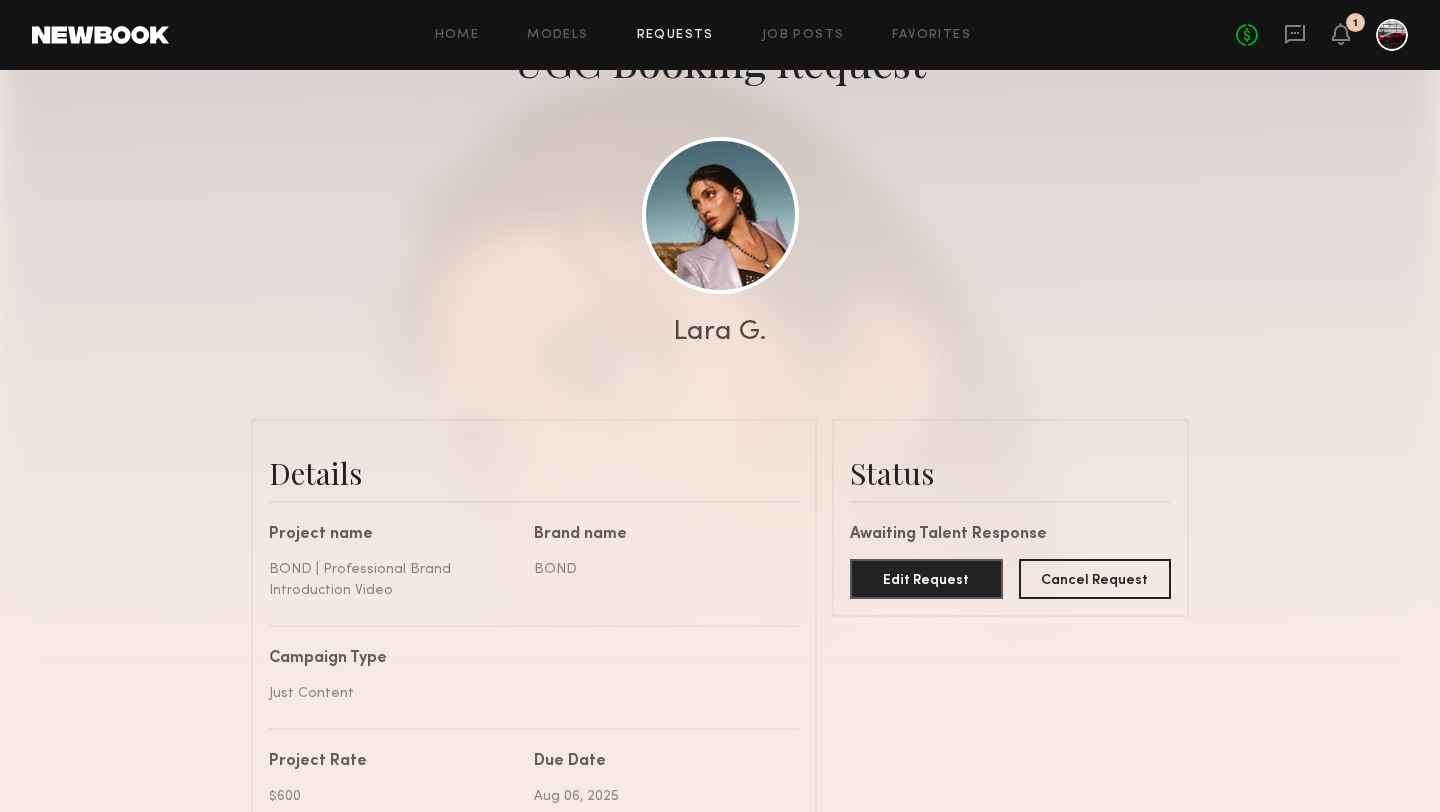 scroll, scrollTop: 0, scrollLeft: 0, axis: both 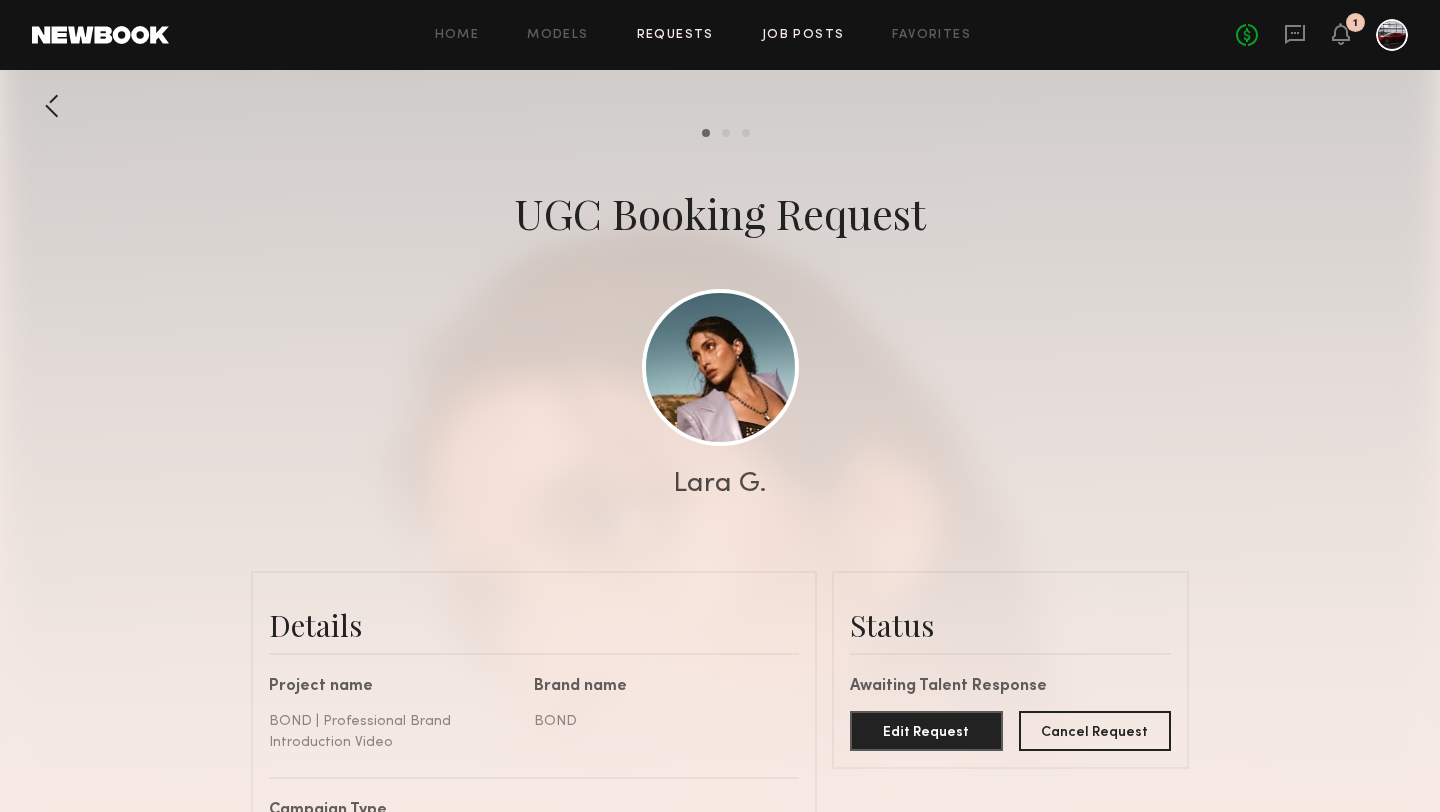 click on "Job Posts" 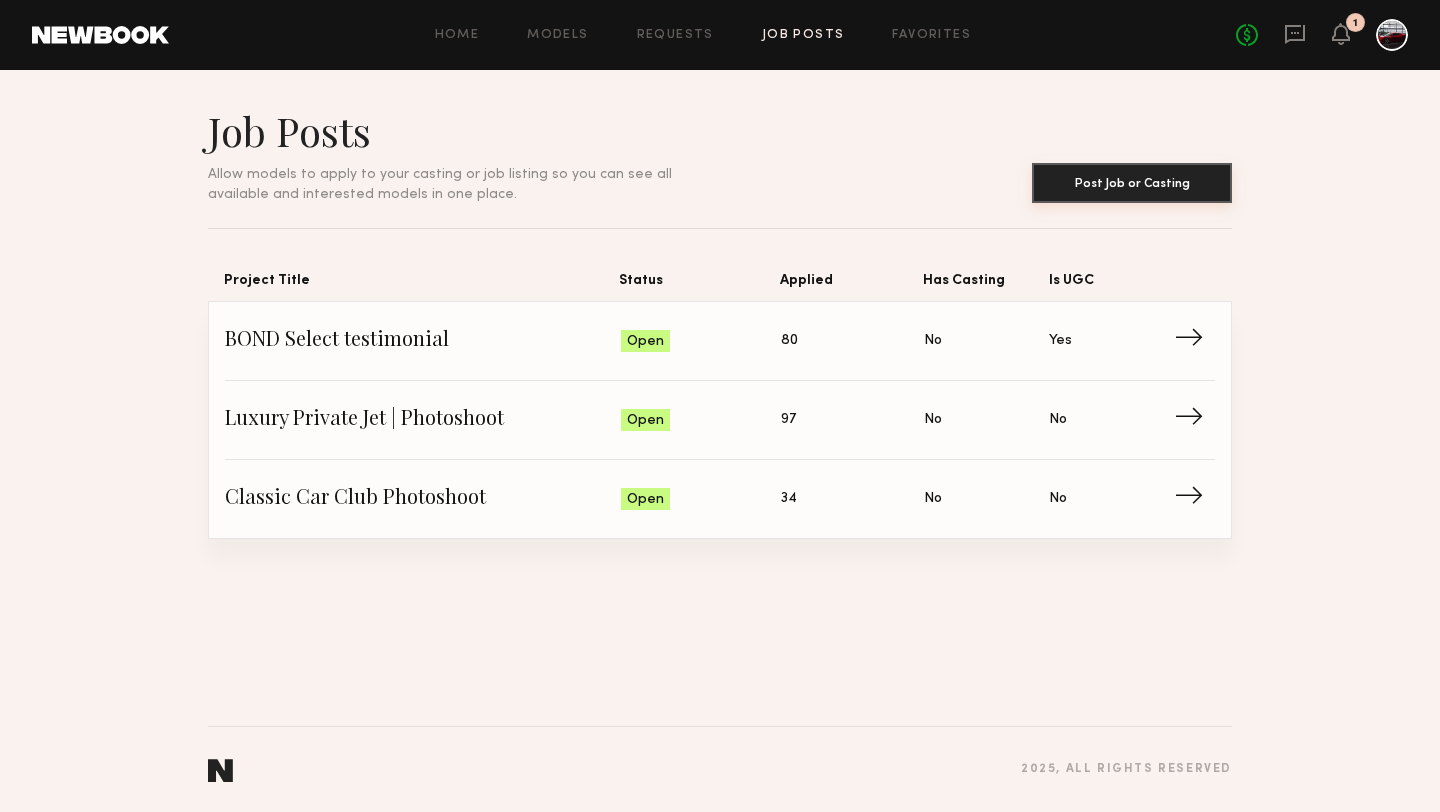 click on "Post Job or Casting" 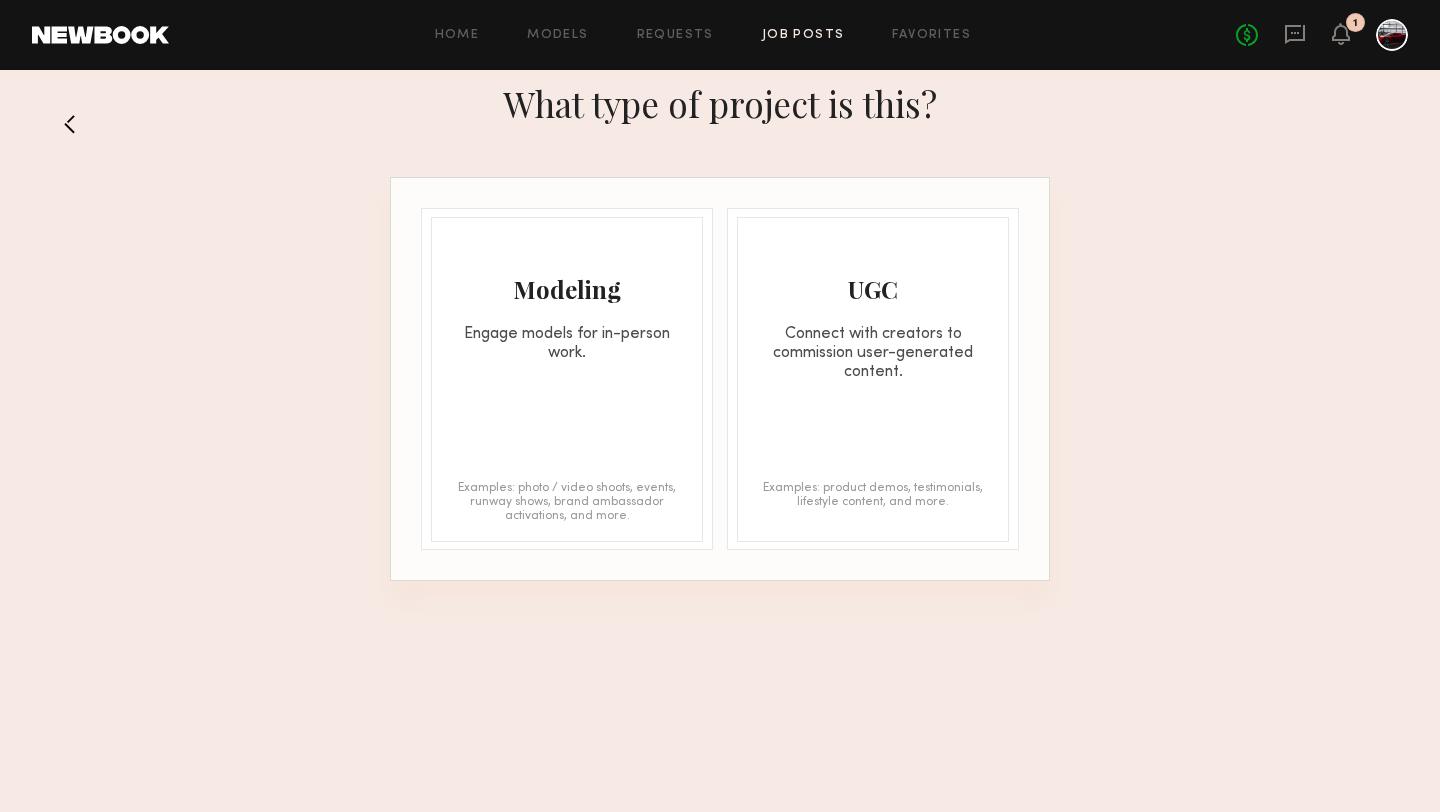 click on "Connect with creators to commission user-generated content." 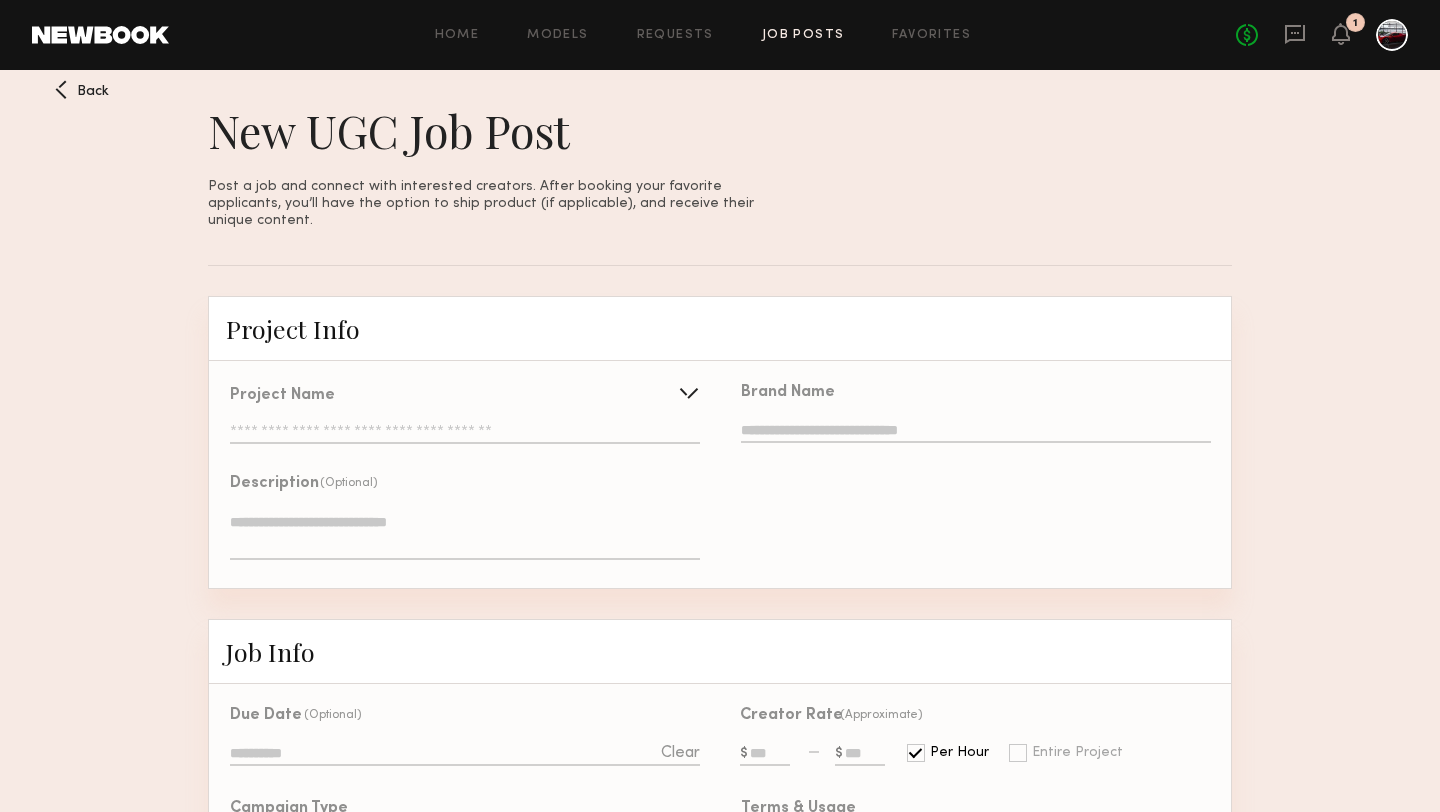 click on "Project Name   Create   Use recent UGC project  BOND | Professional Brand Introduction Video  BOND Select testimonial  BOND Select testimonial  BOND Select testimonial  BOND Select testimonial  BOND Select testimonial  BOND Select testimonial" 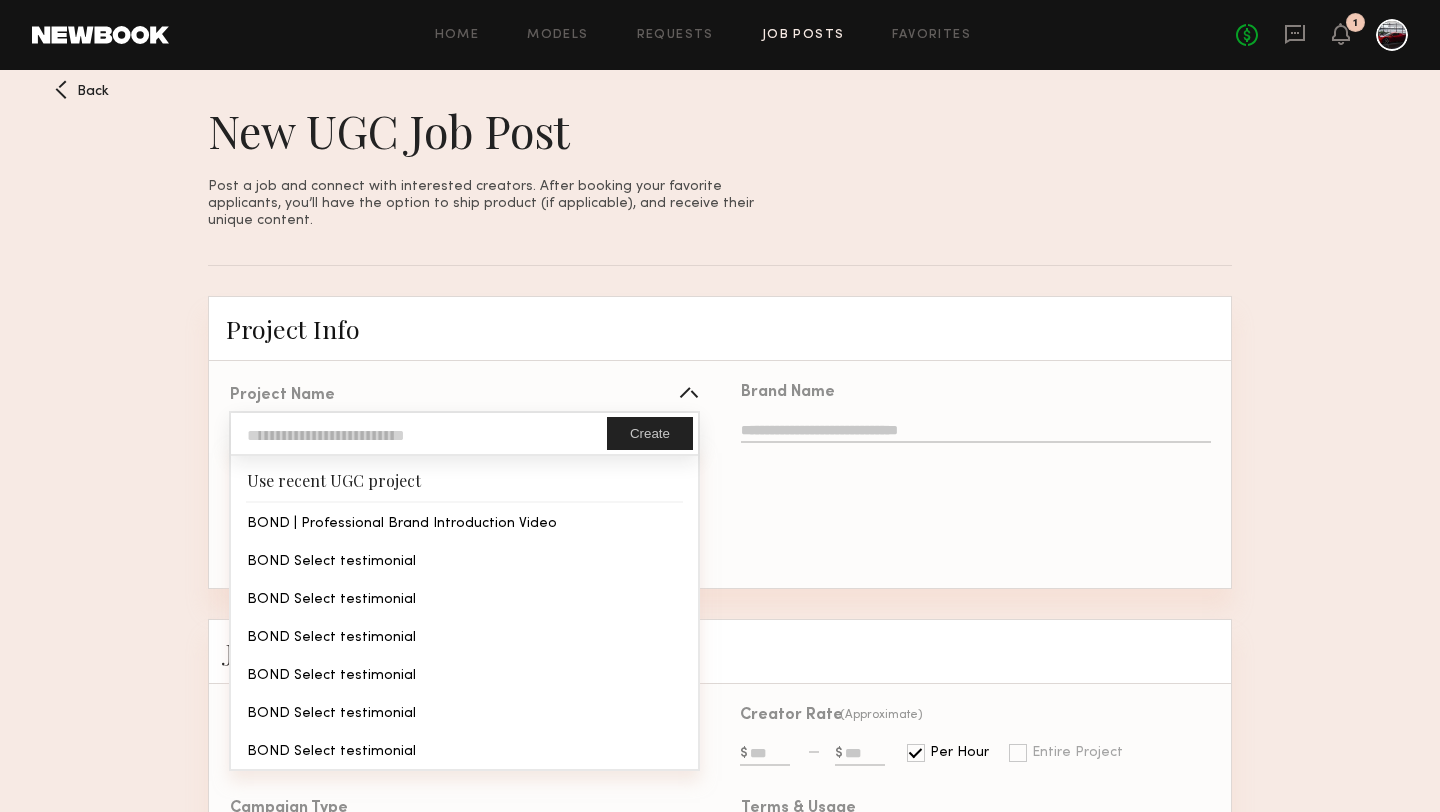type on "**********" 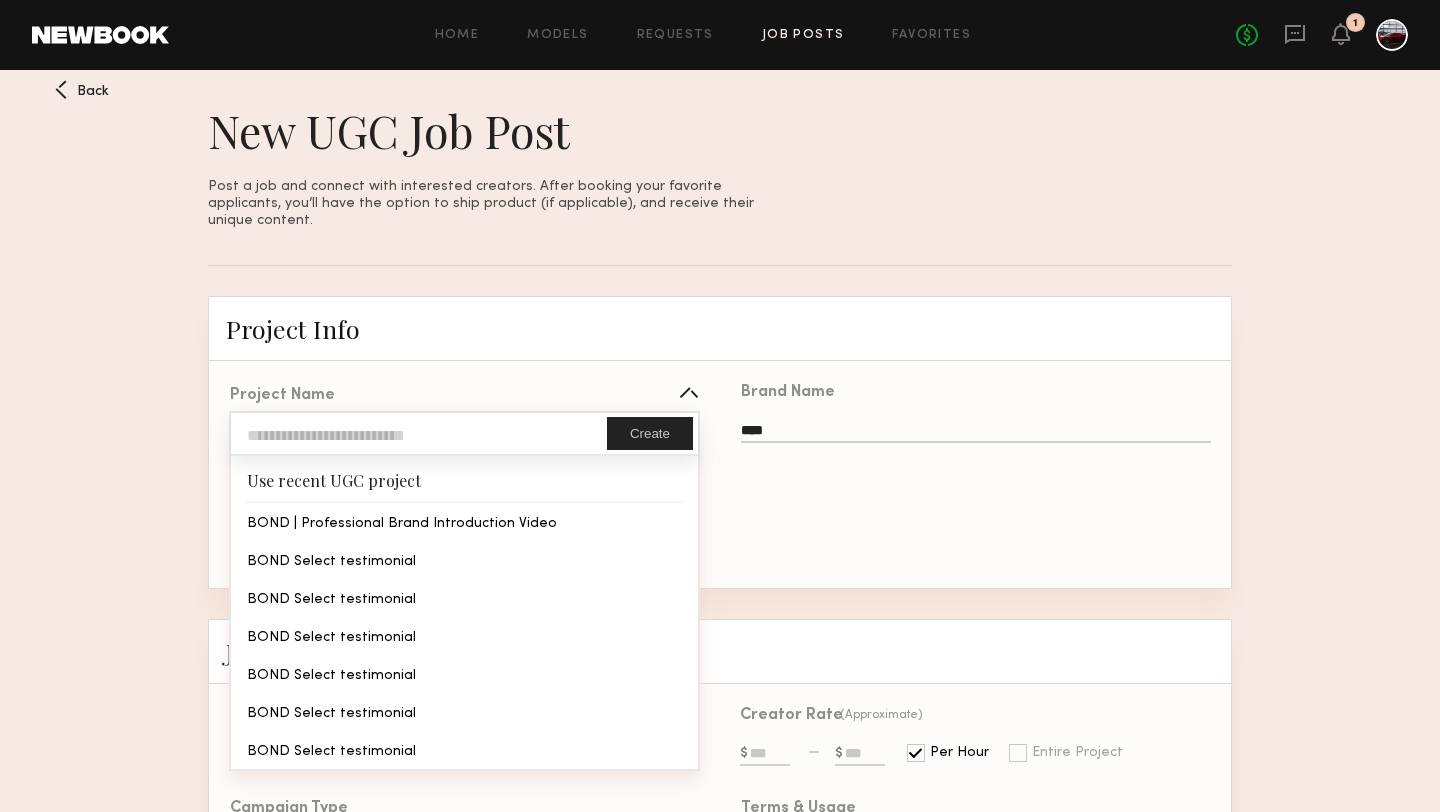 click on "**********" 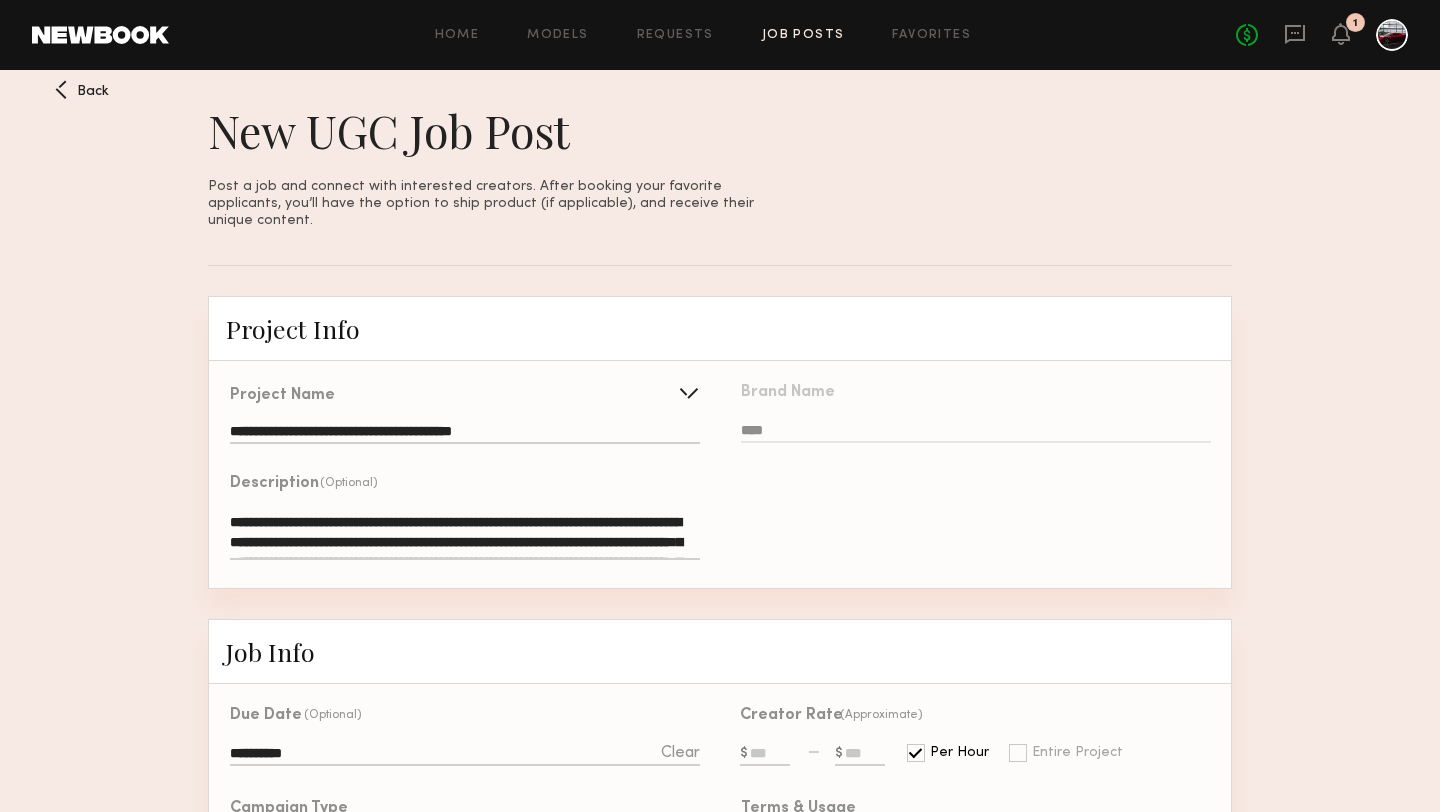 click on "**********" 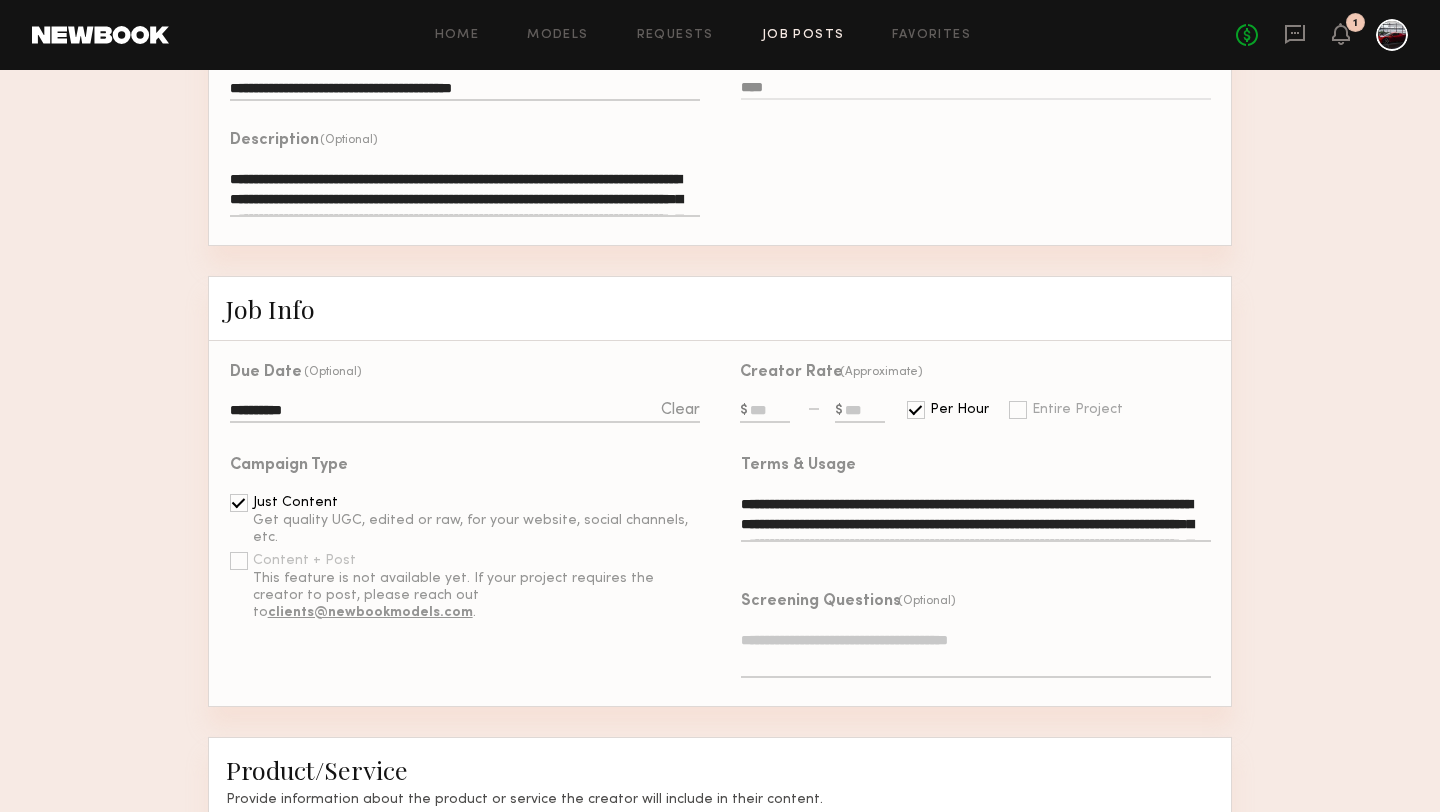 scroll, scrollTop: 350, scrollLeft: 0, axis: vertical 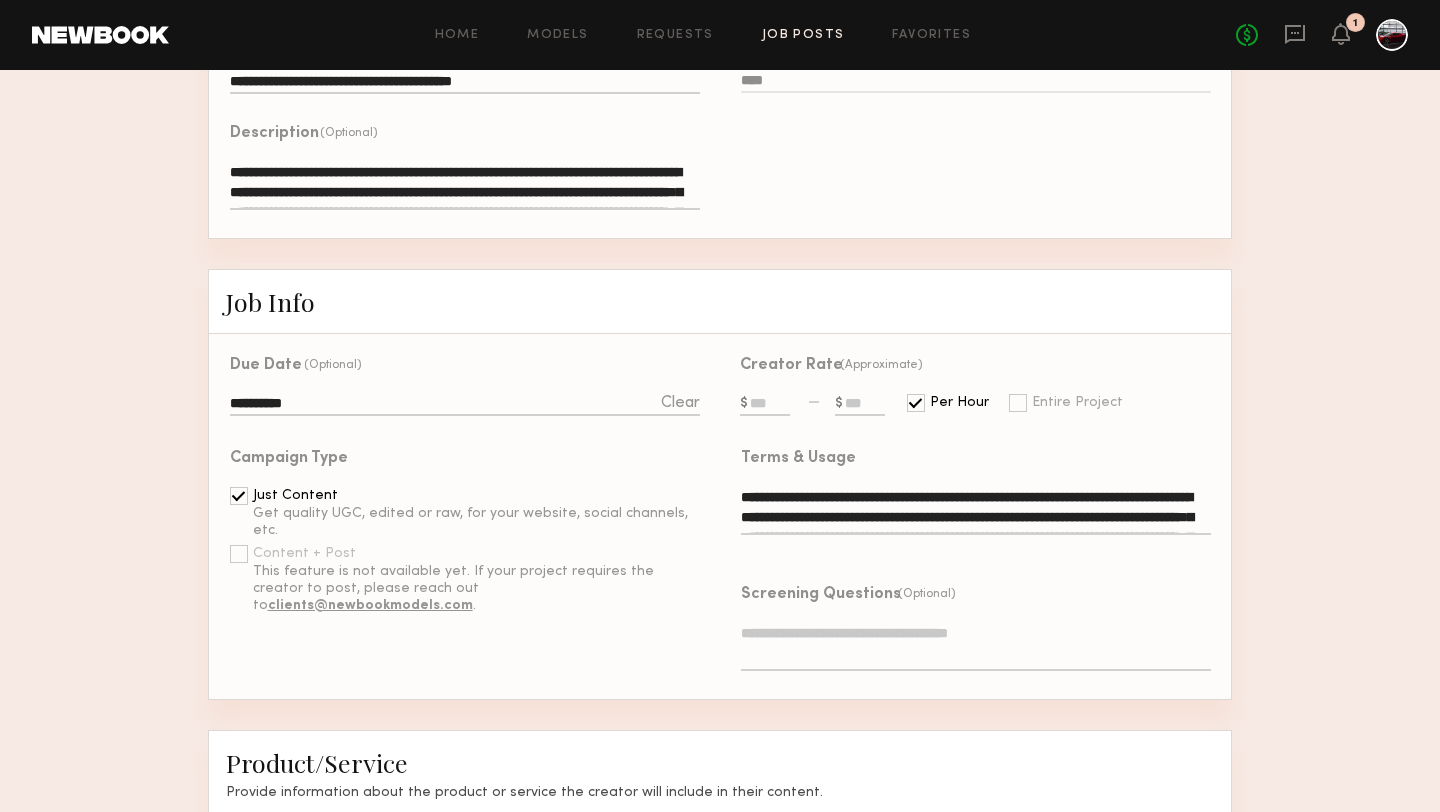 click 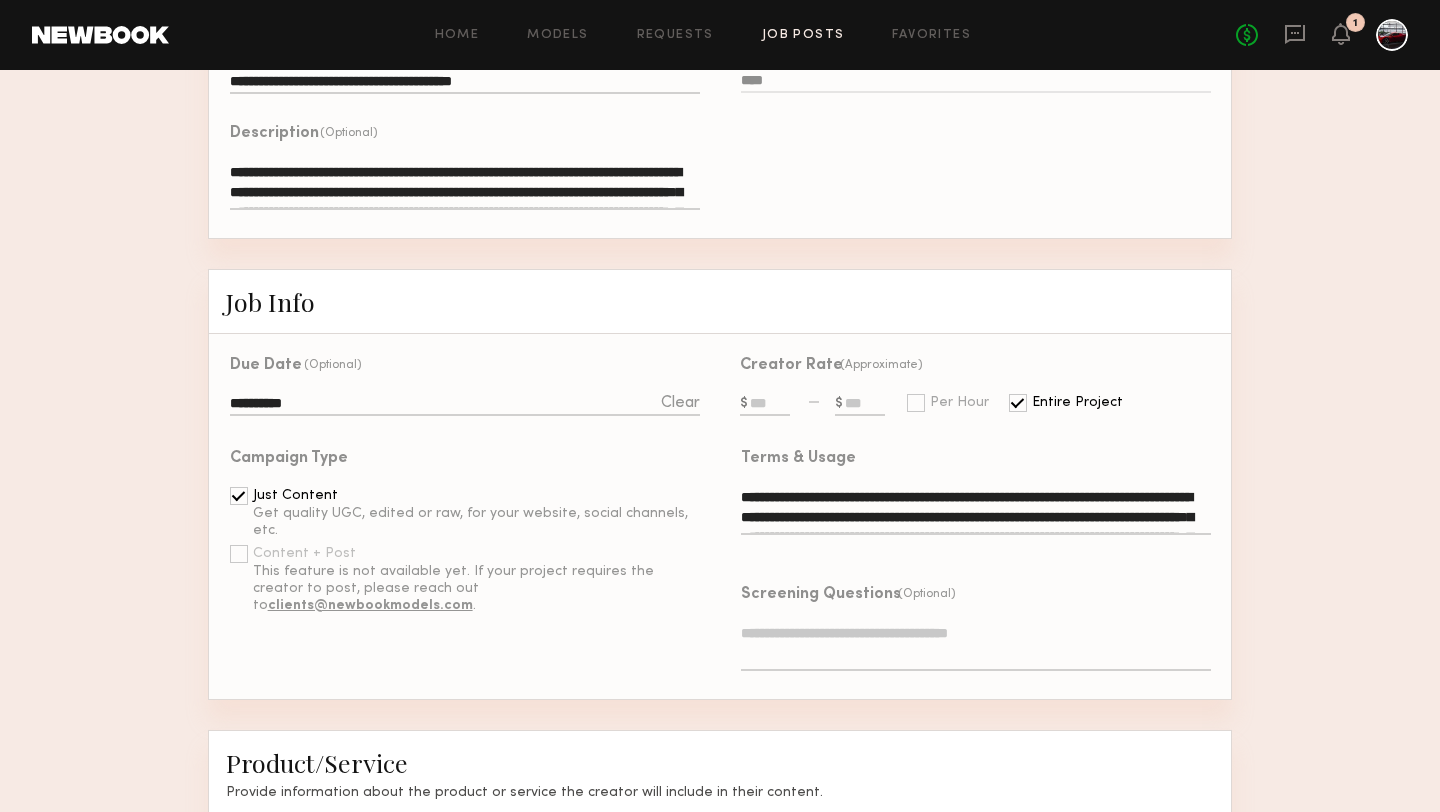 click 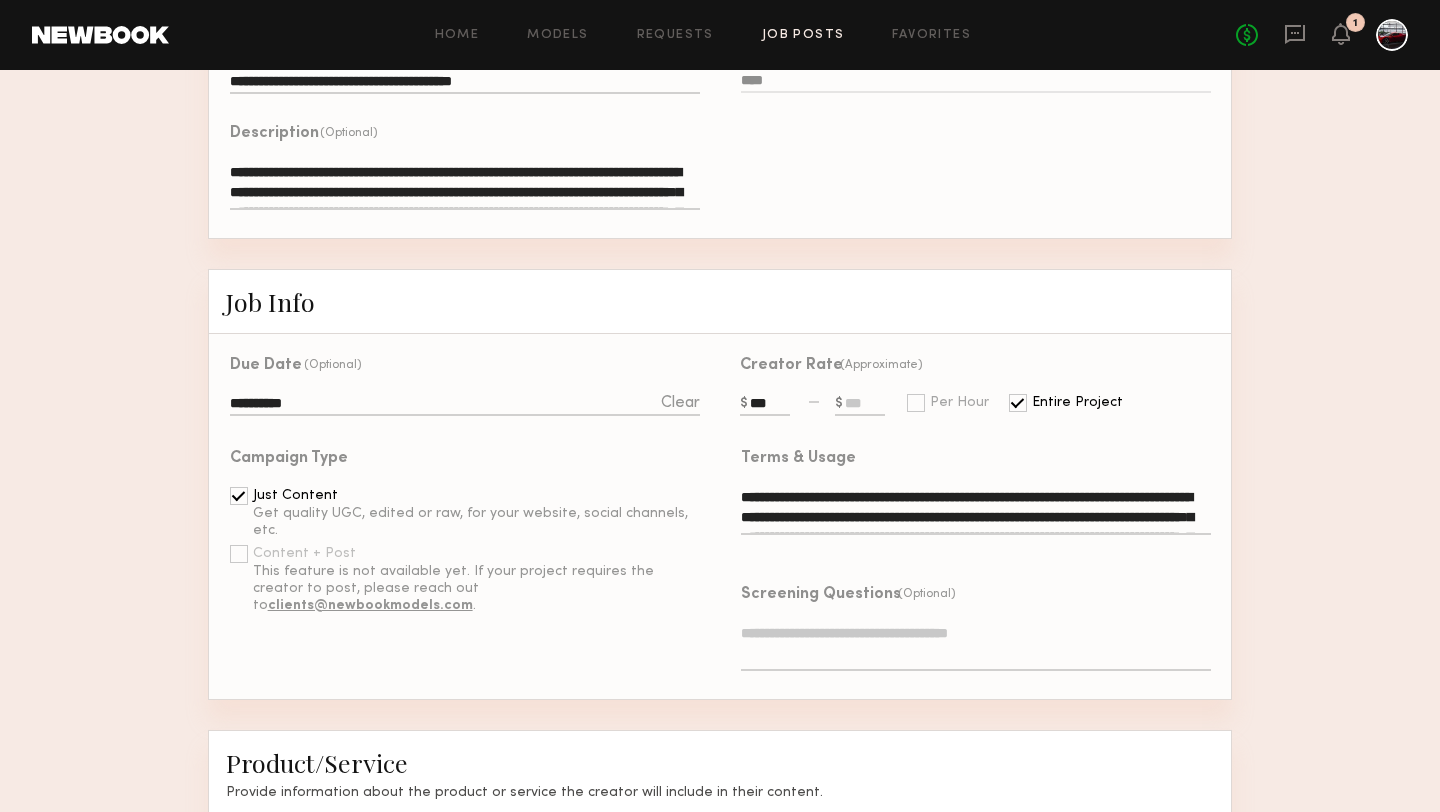 type on "***" 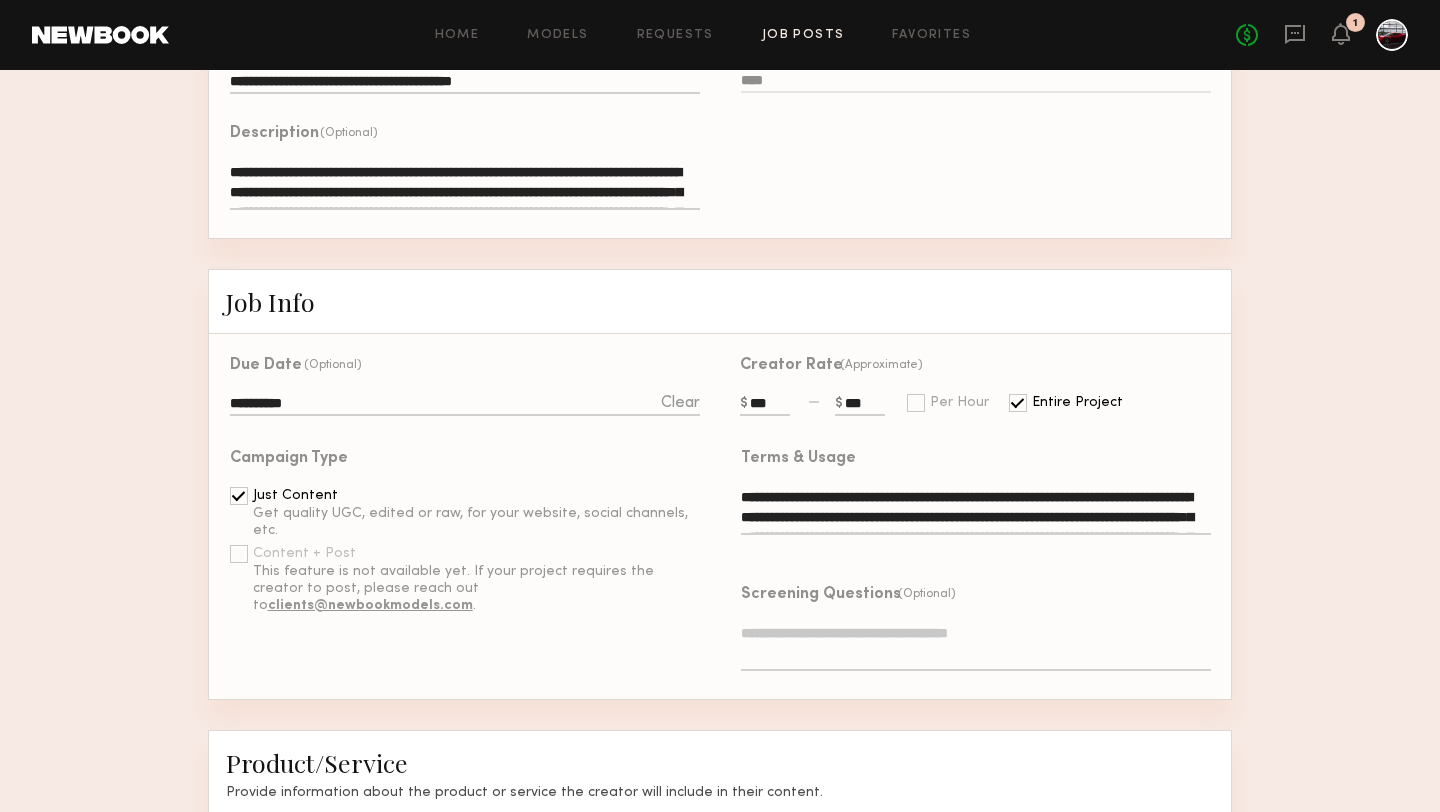 click on "***" 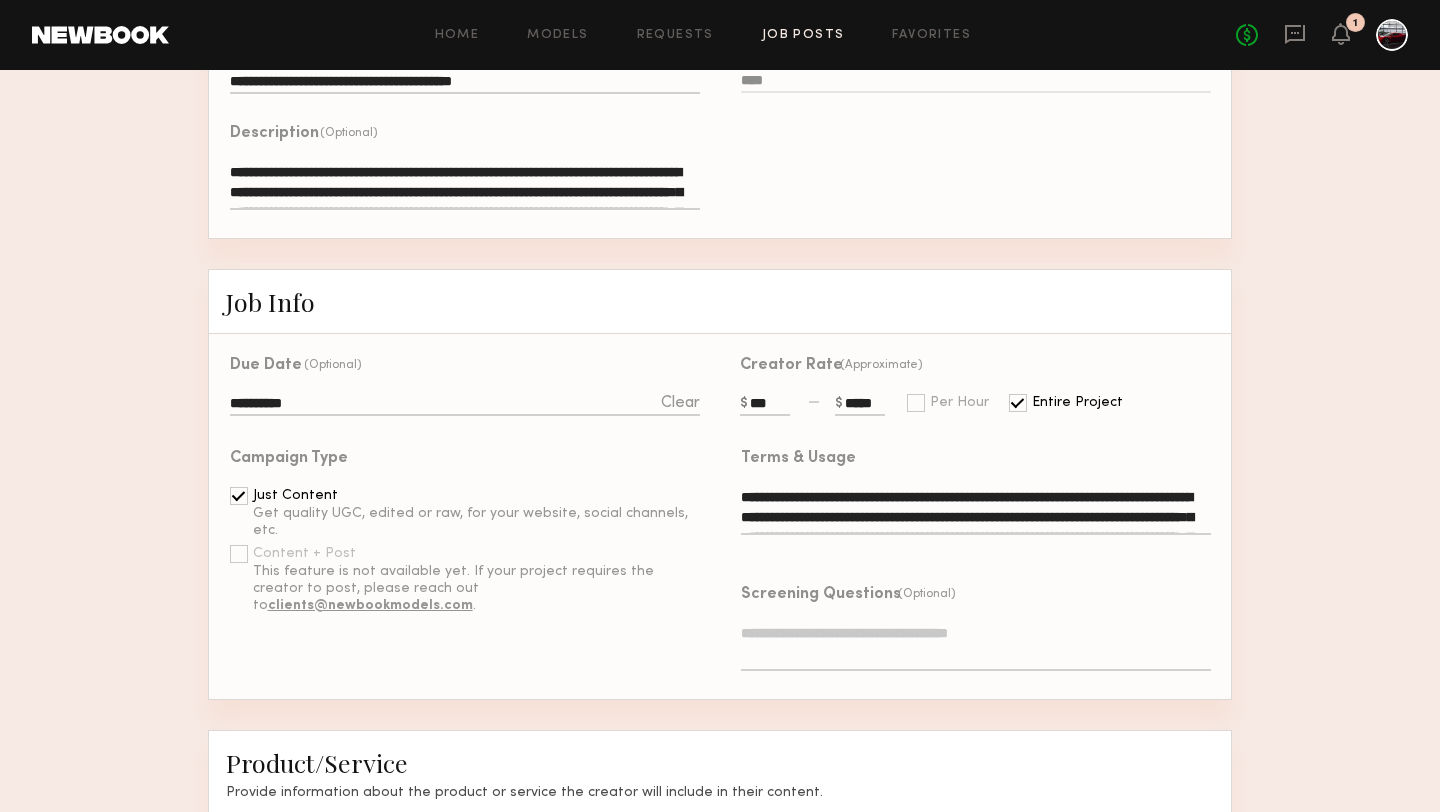 type on "*****" 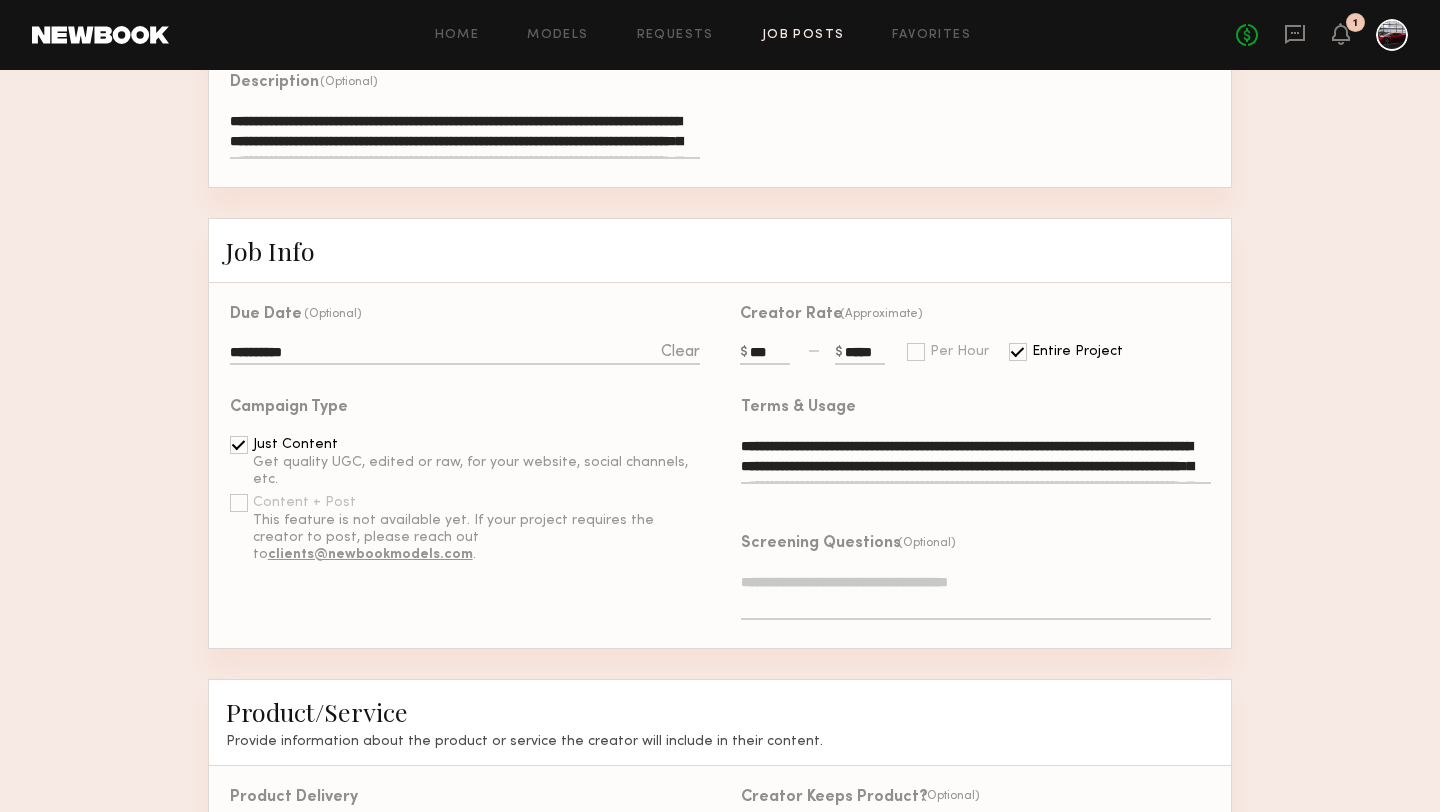 scroll, scrollTop: 403, scrollLeft: 0, axis: vertical 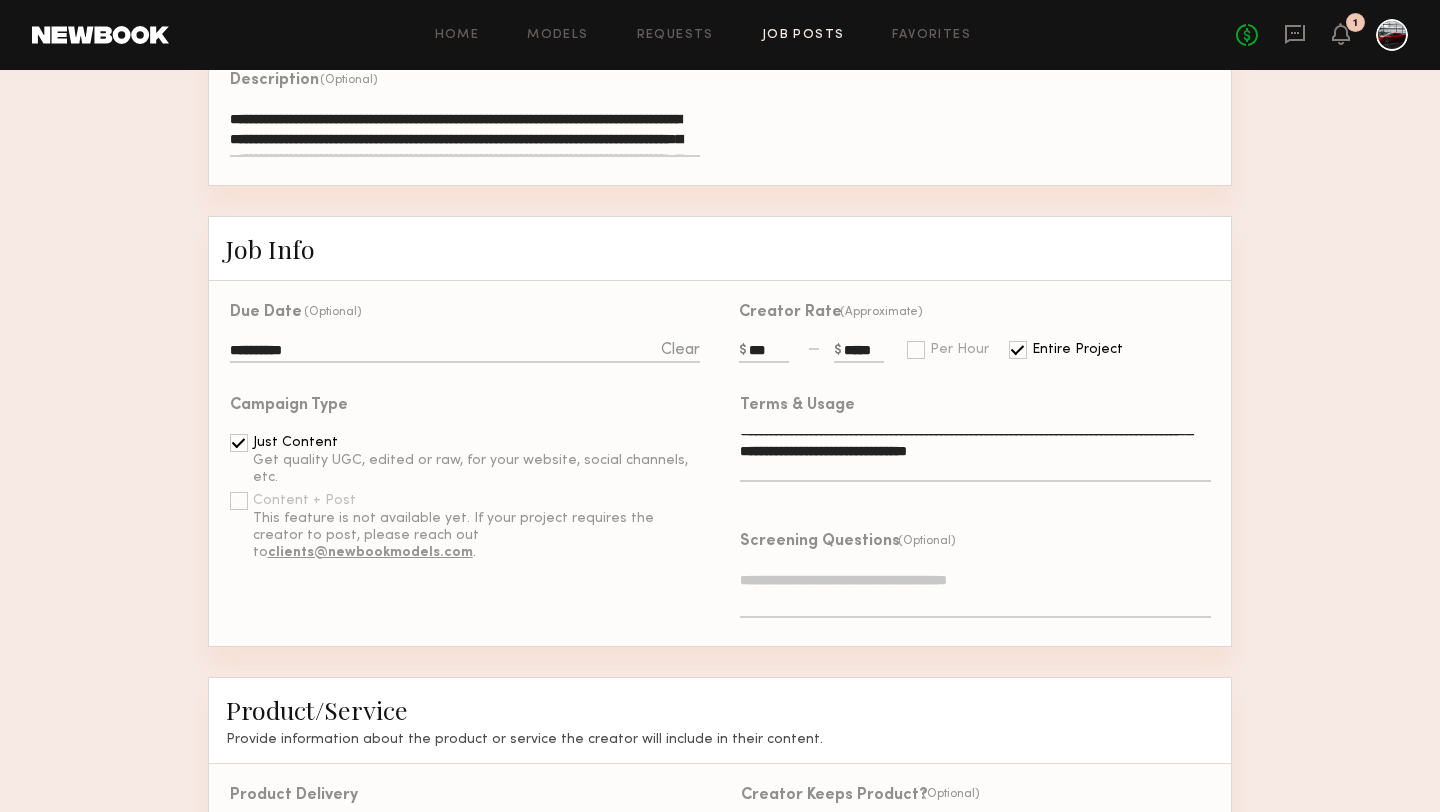click on "***" 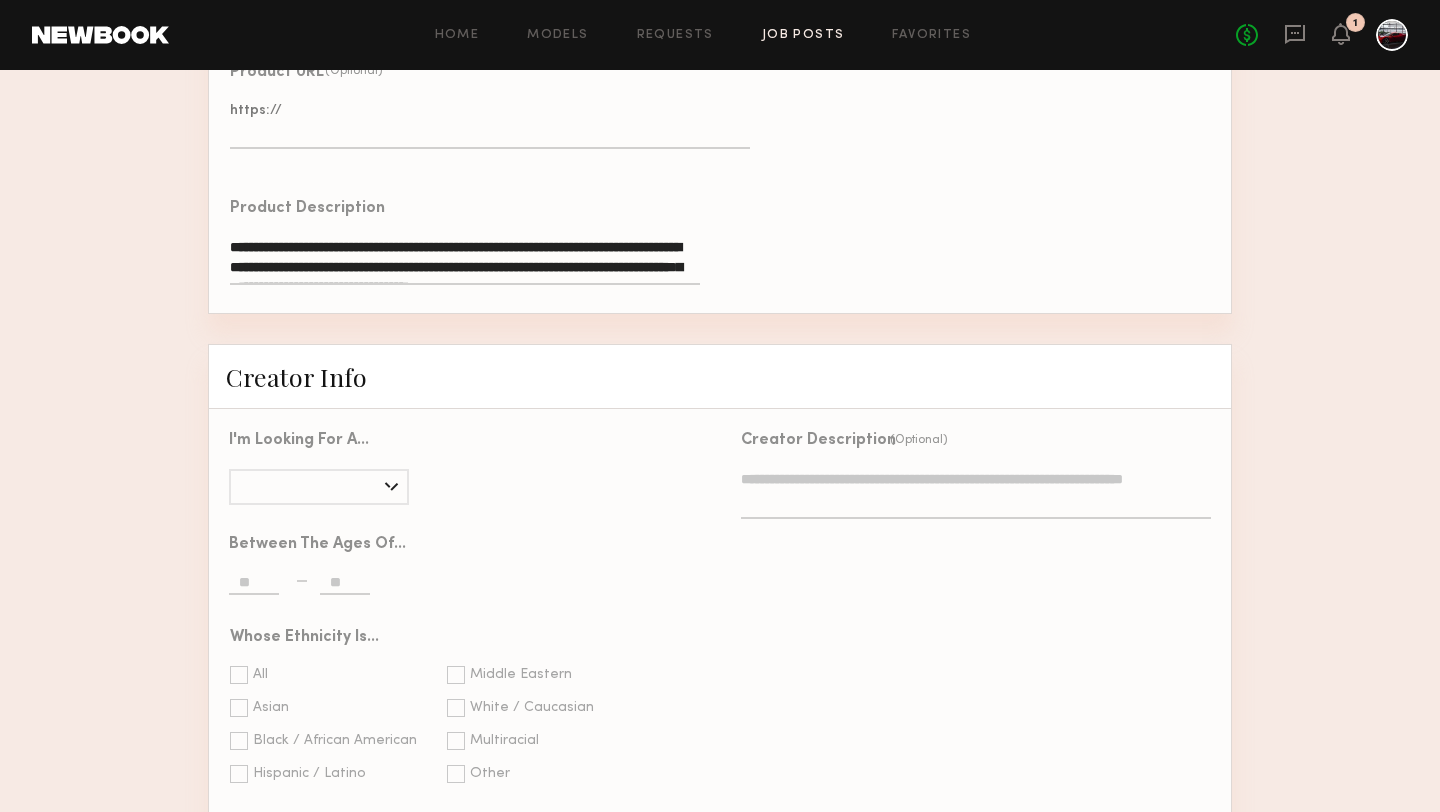 scroll, scrollTop: 1270, scrollLeft: 0, axis: vertical 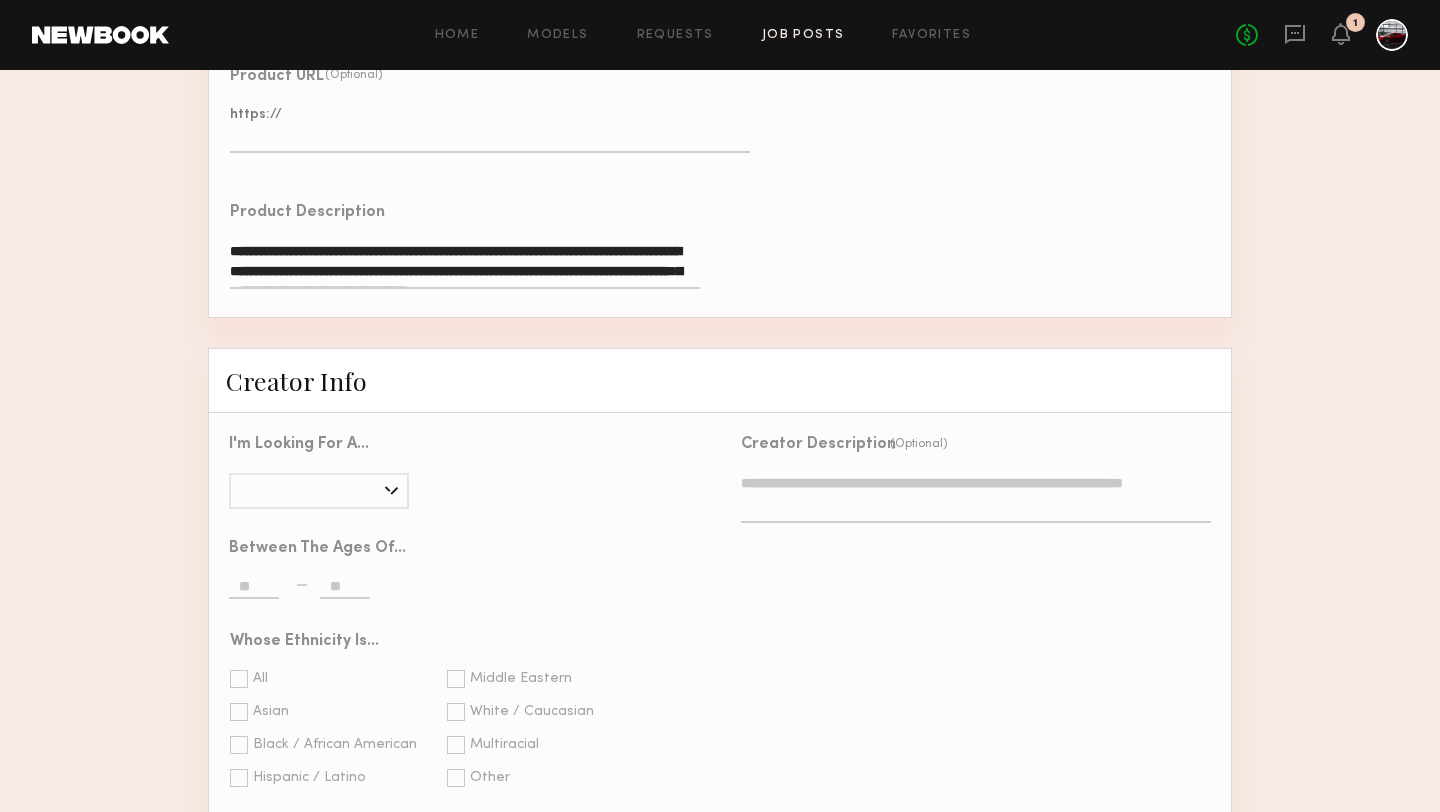 click 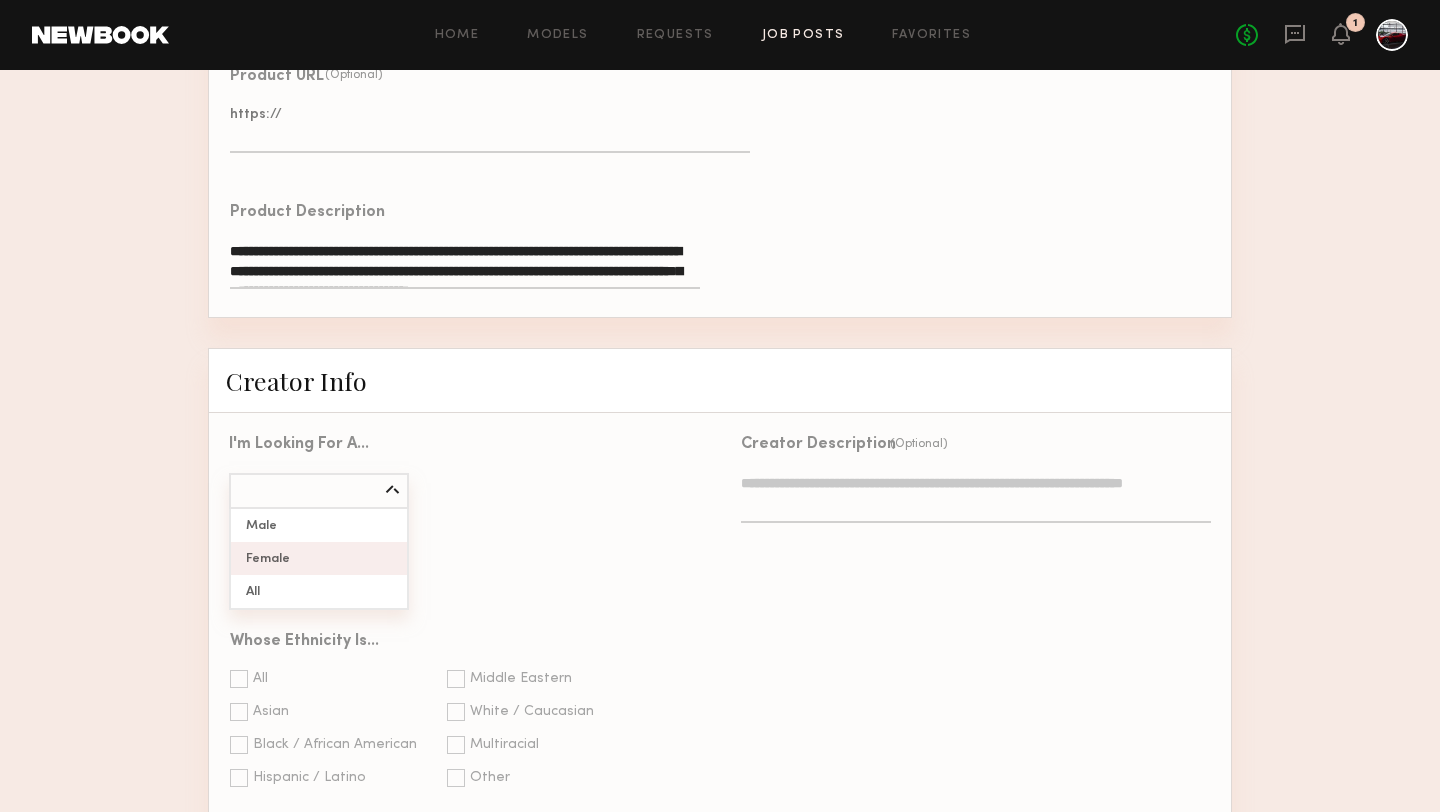 type on "******" 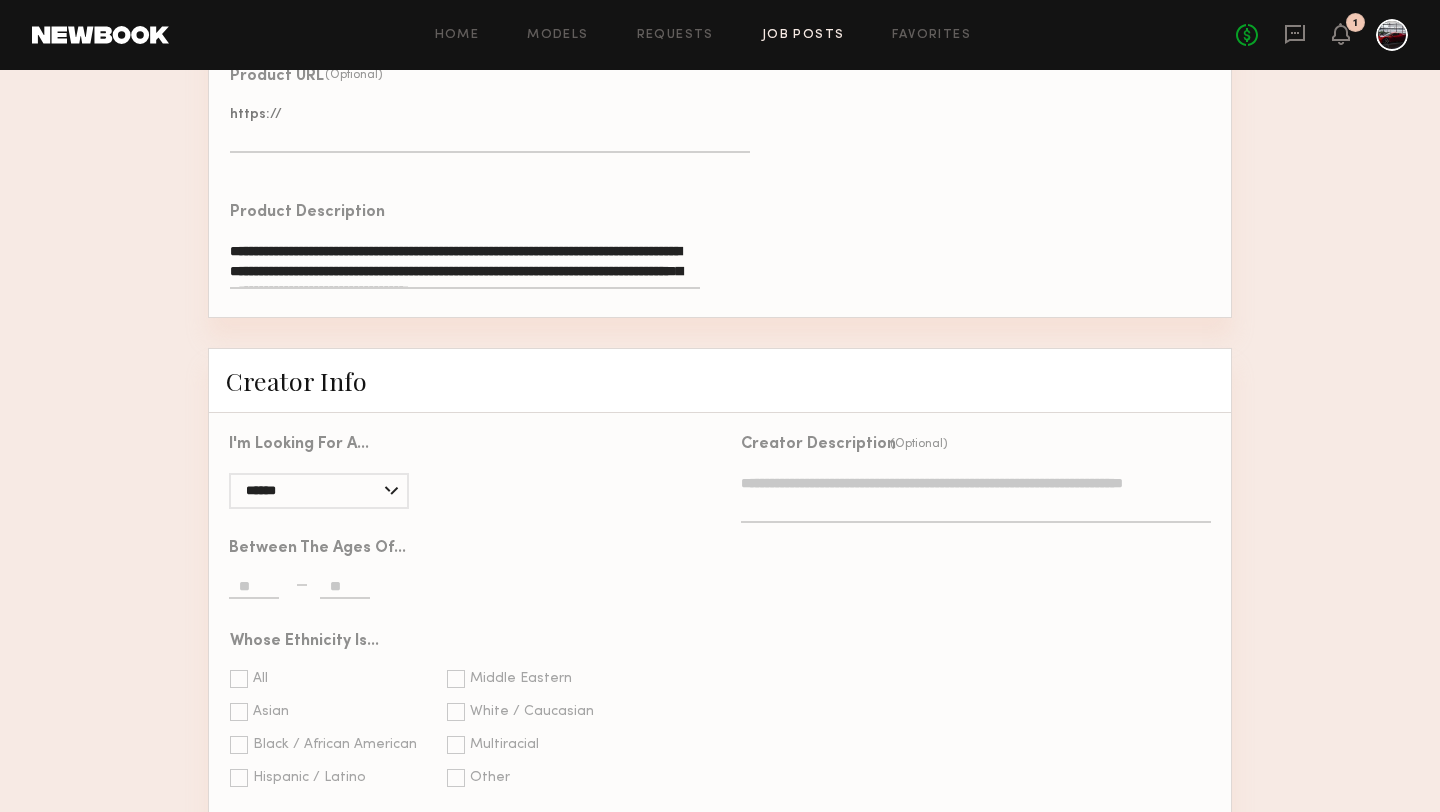 click on "Between the ages of..." 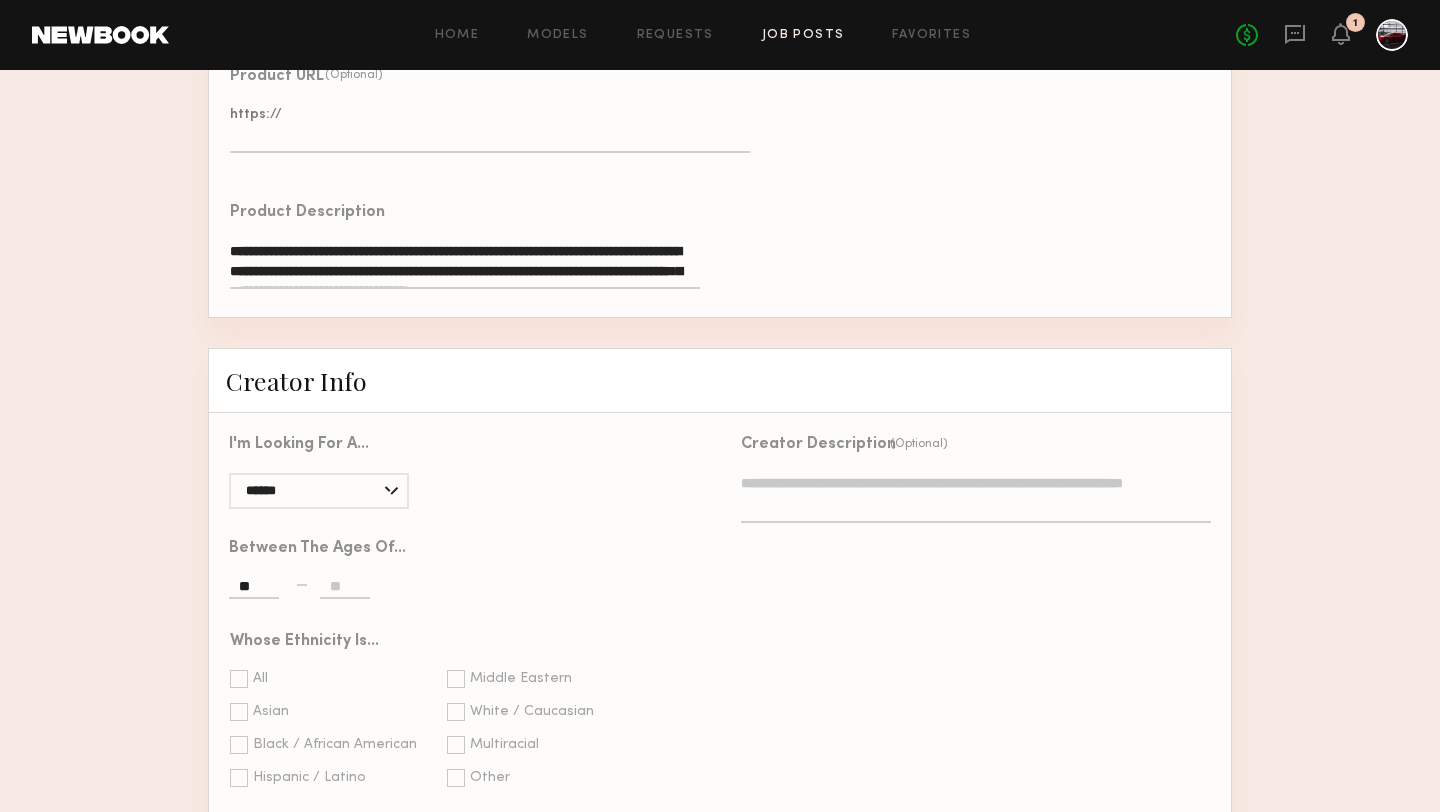 type on "**" 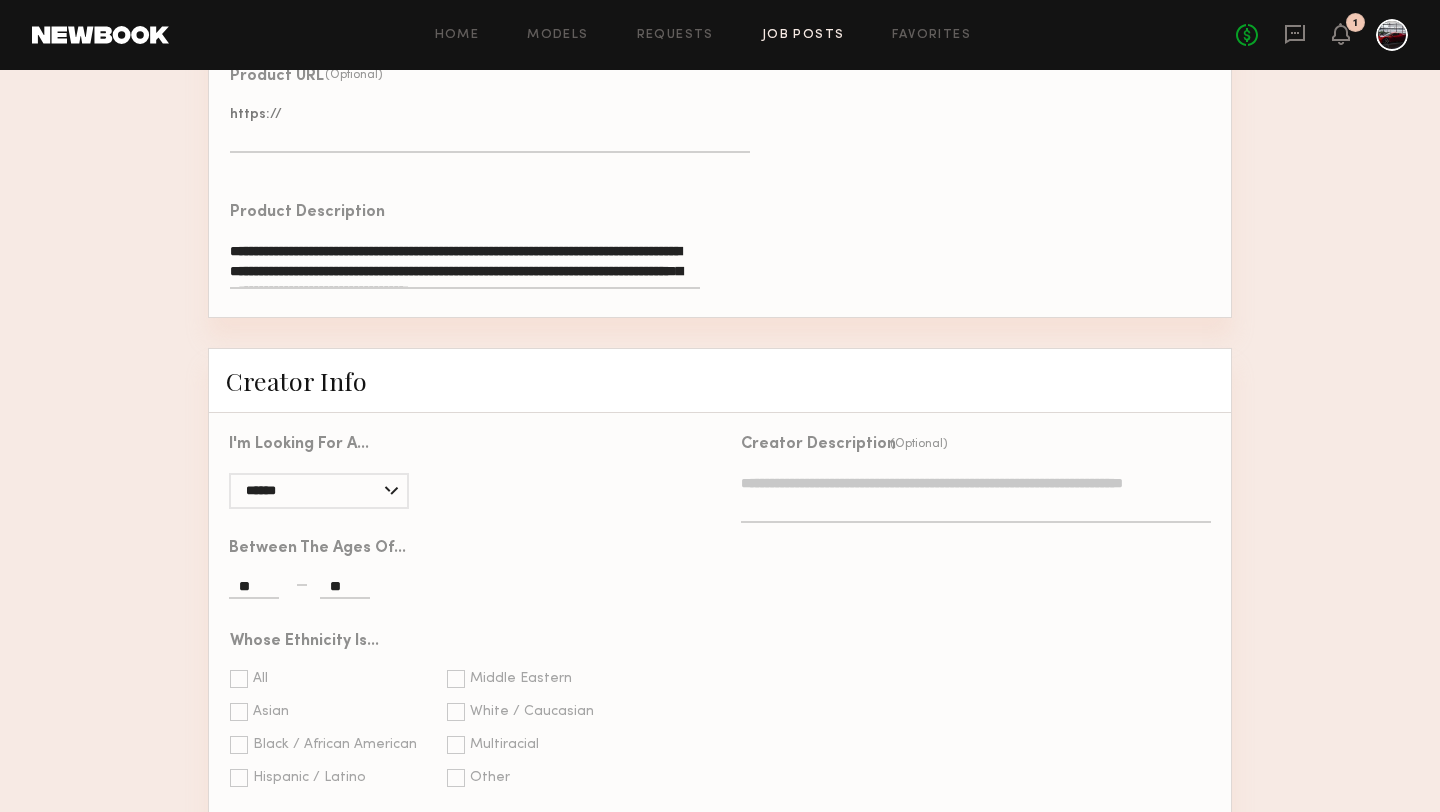 type on "**" 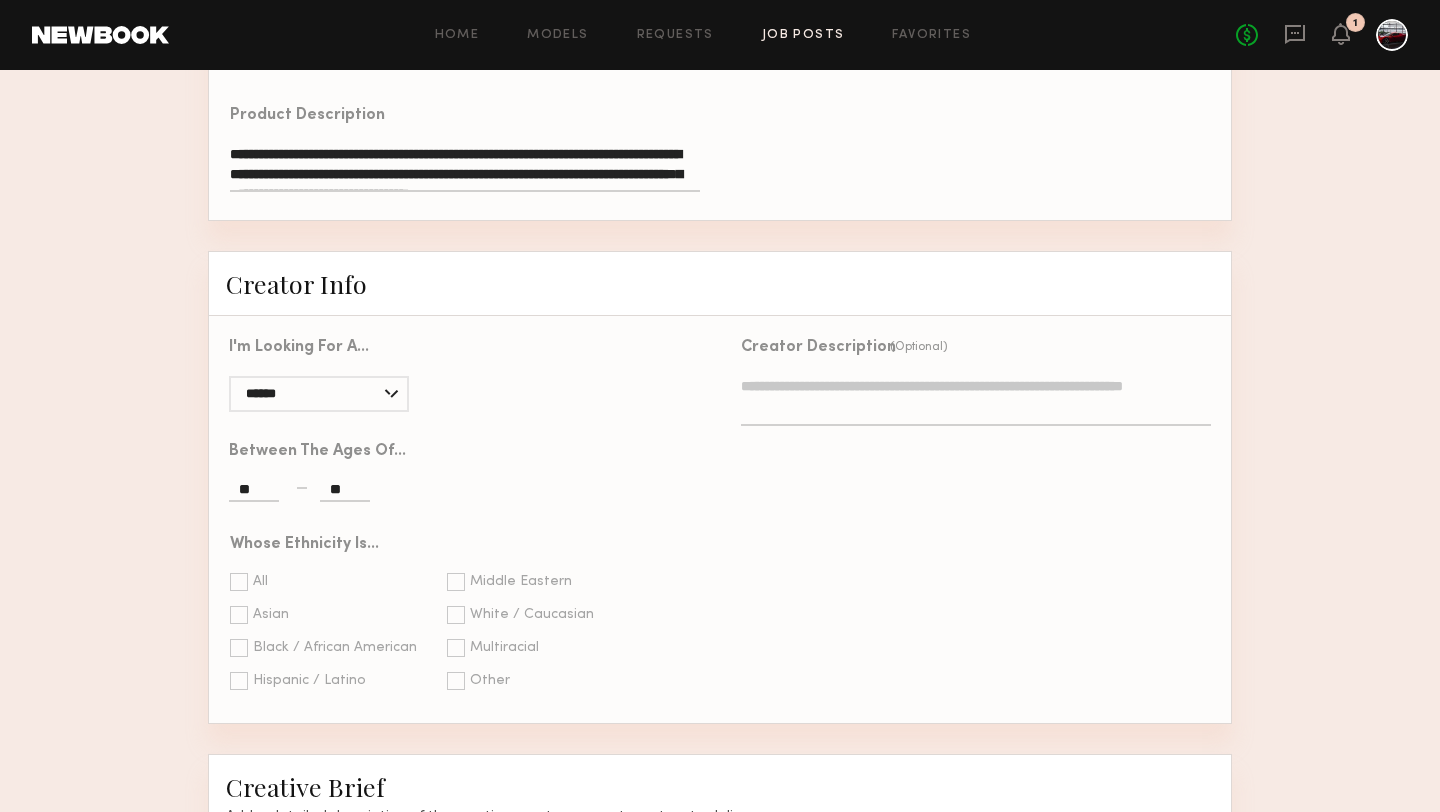 scroll, scrollTop: 1372, scrollLeft: 0, axis: vertical 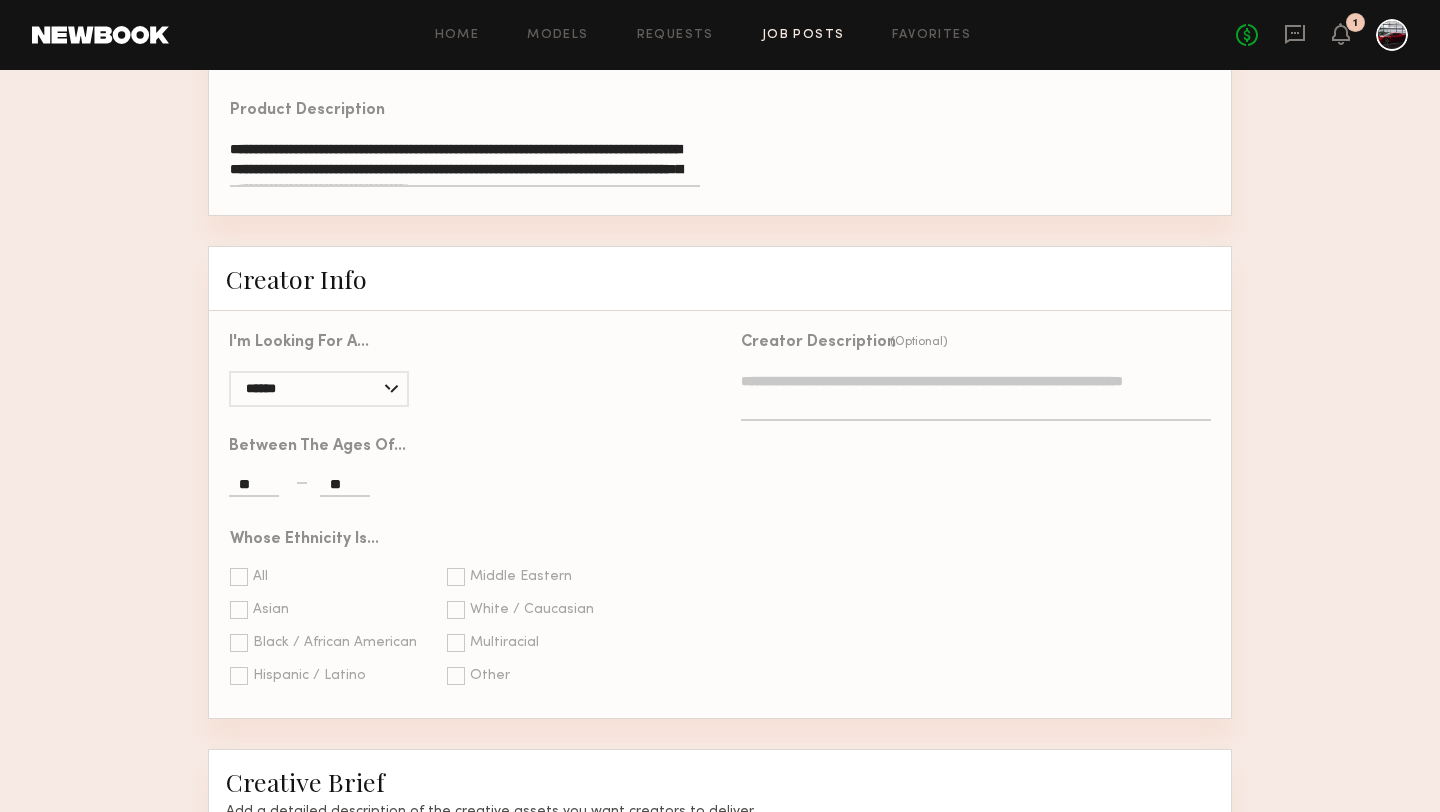 click 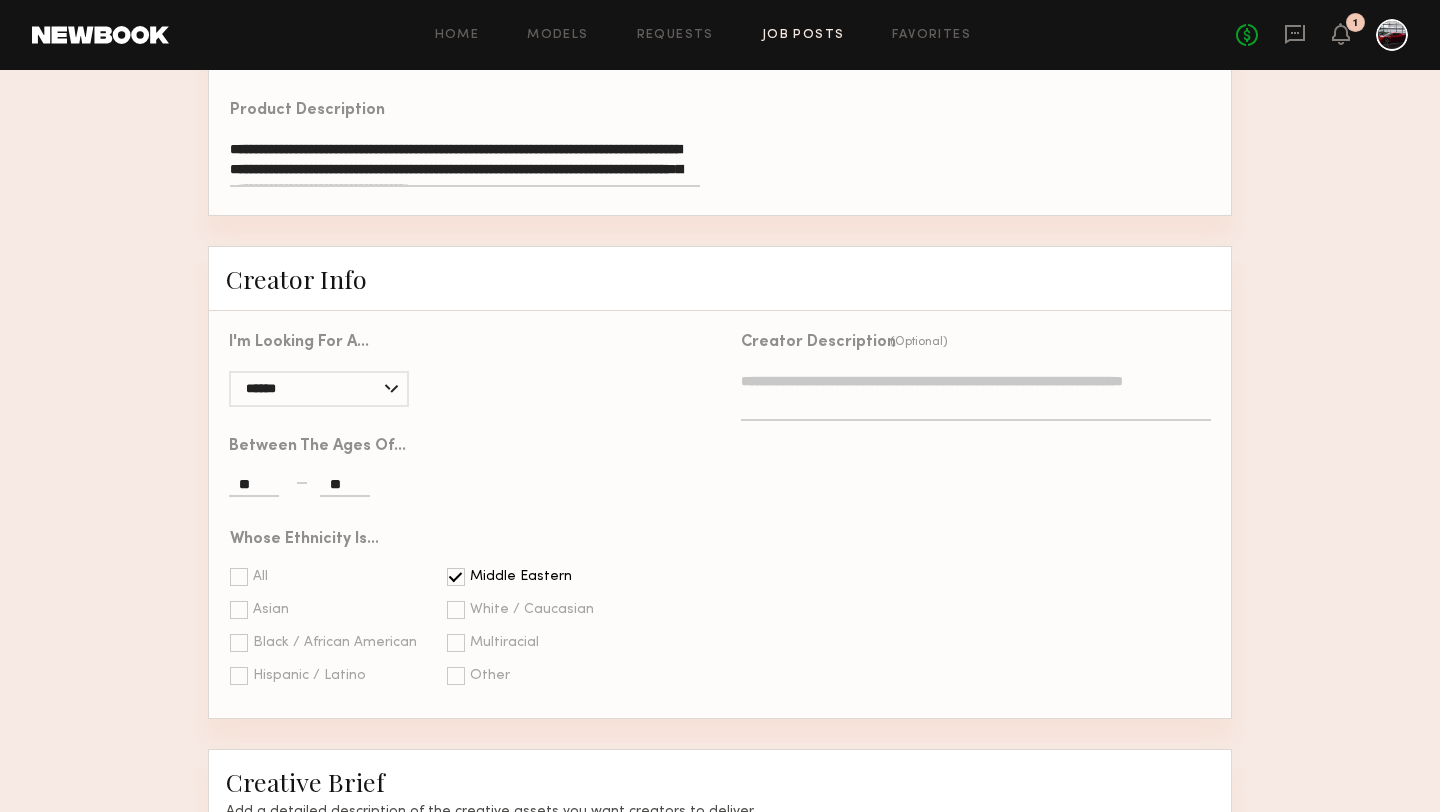 click 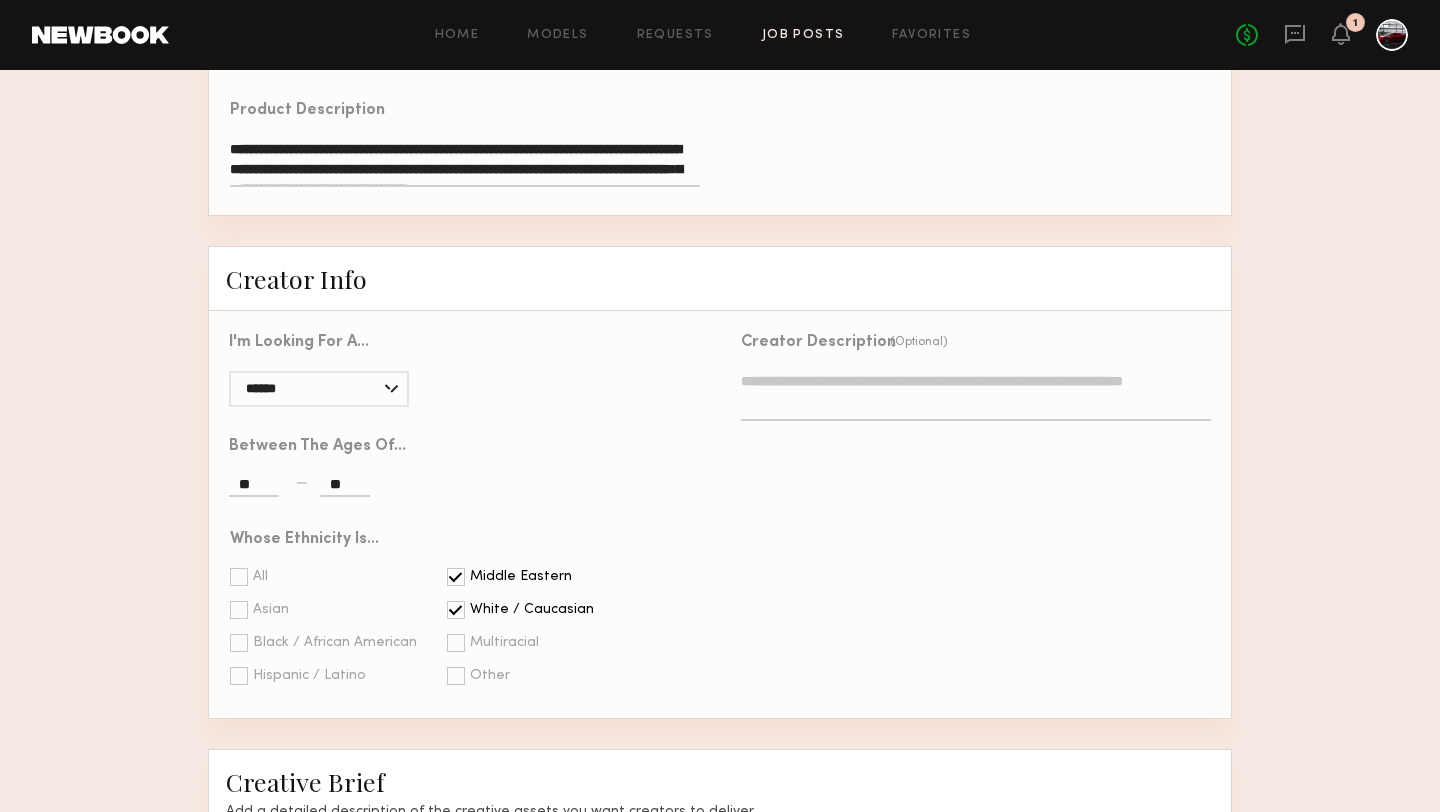 click 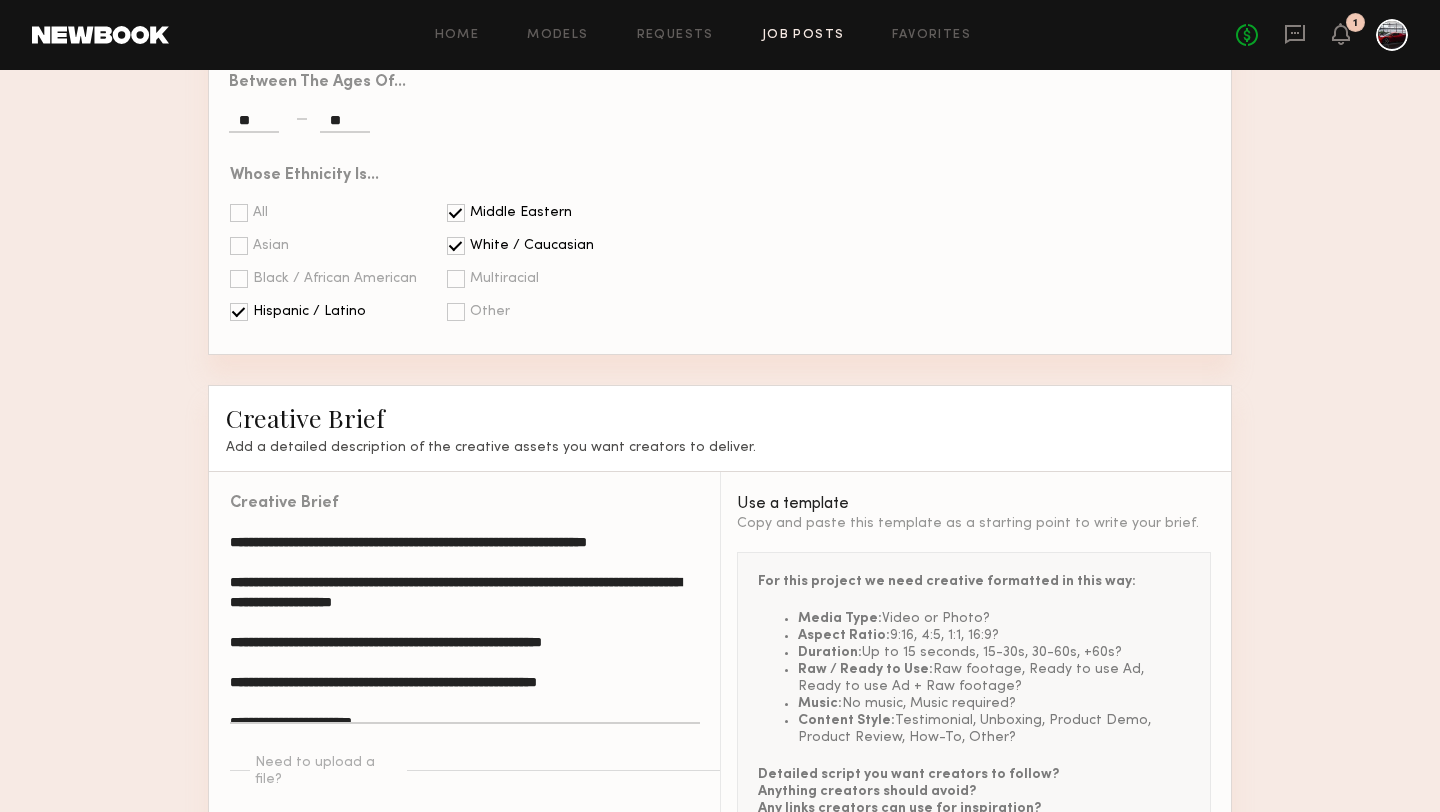 scroll, scrollTop: 1886, scrollLeft: 0, axis: vertical 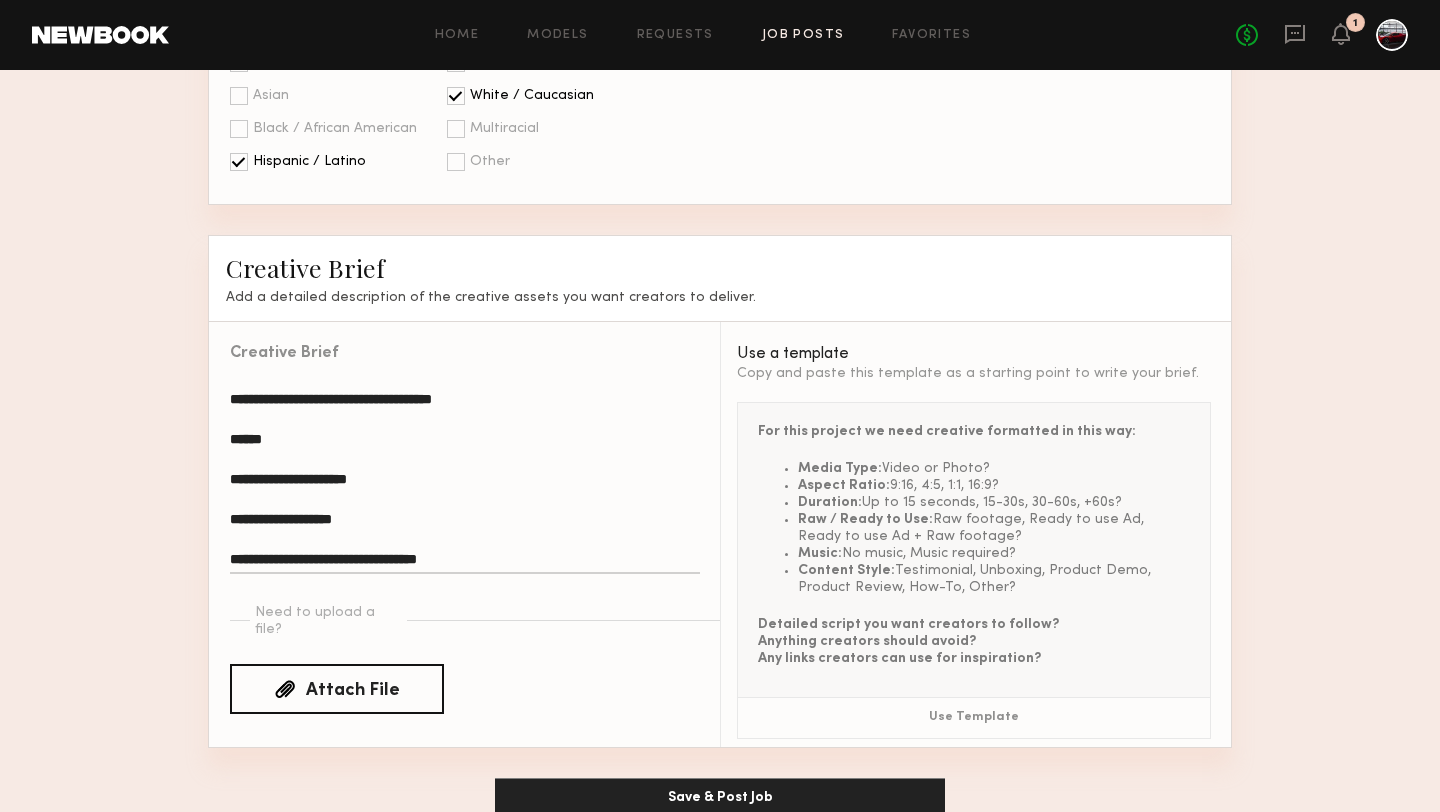click 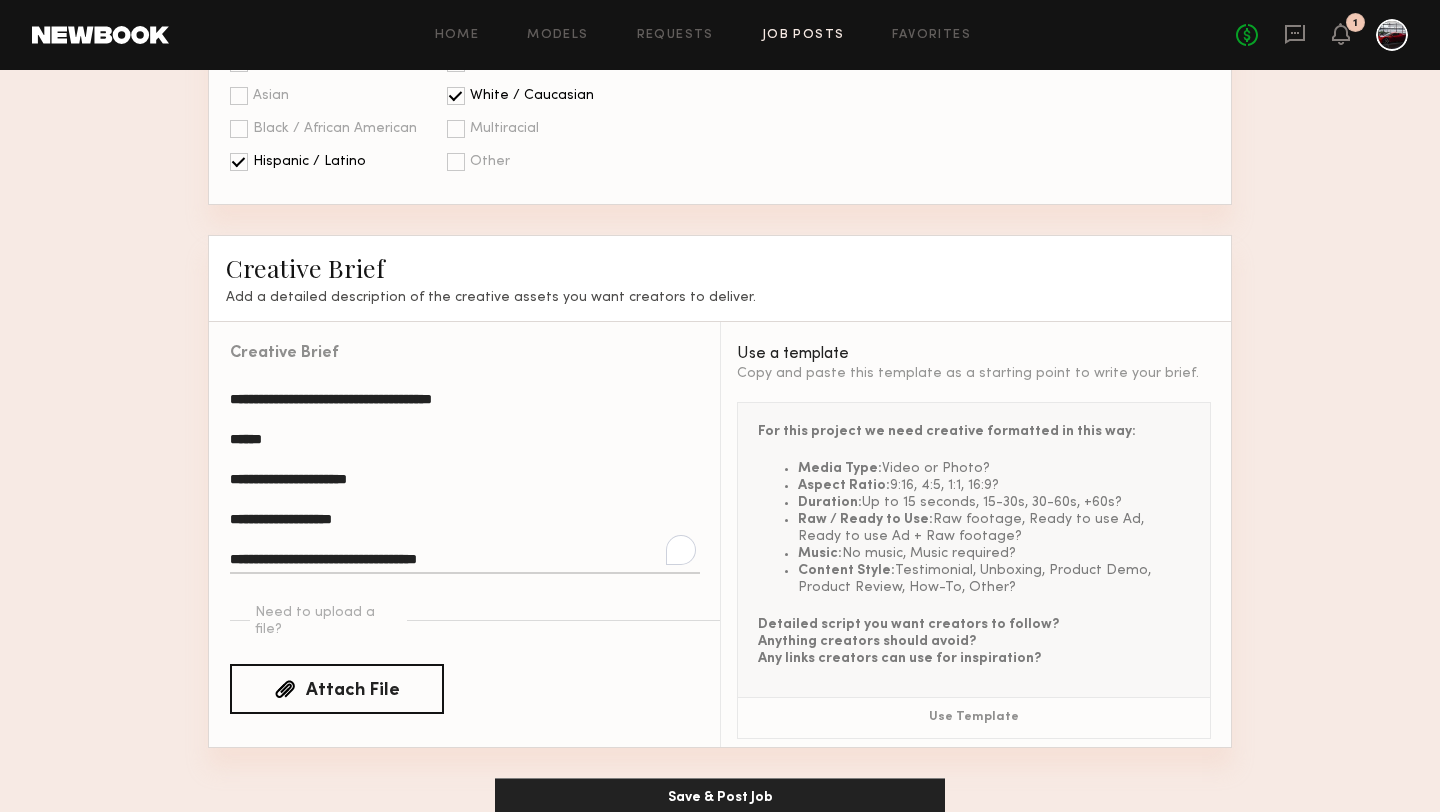 scroll, scrollTop: 794, scrollLeft: 0, axis: vertical 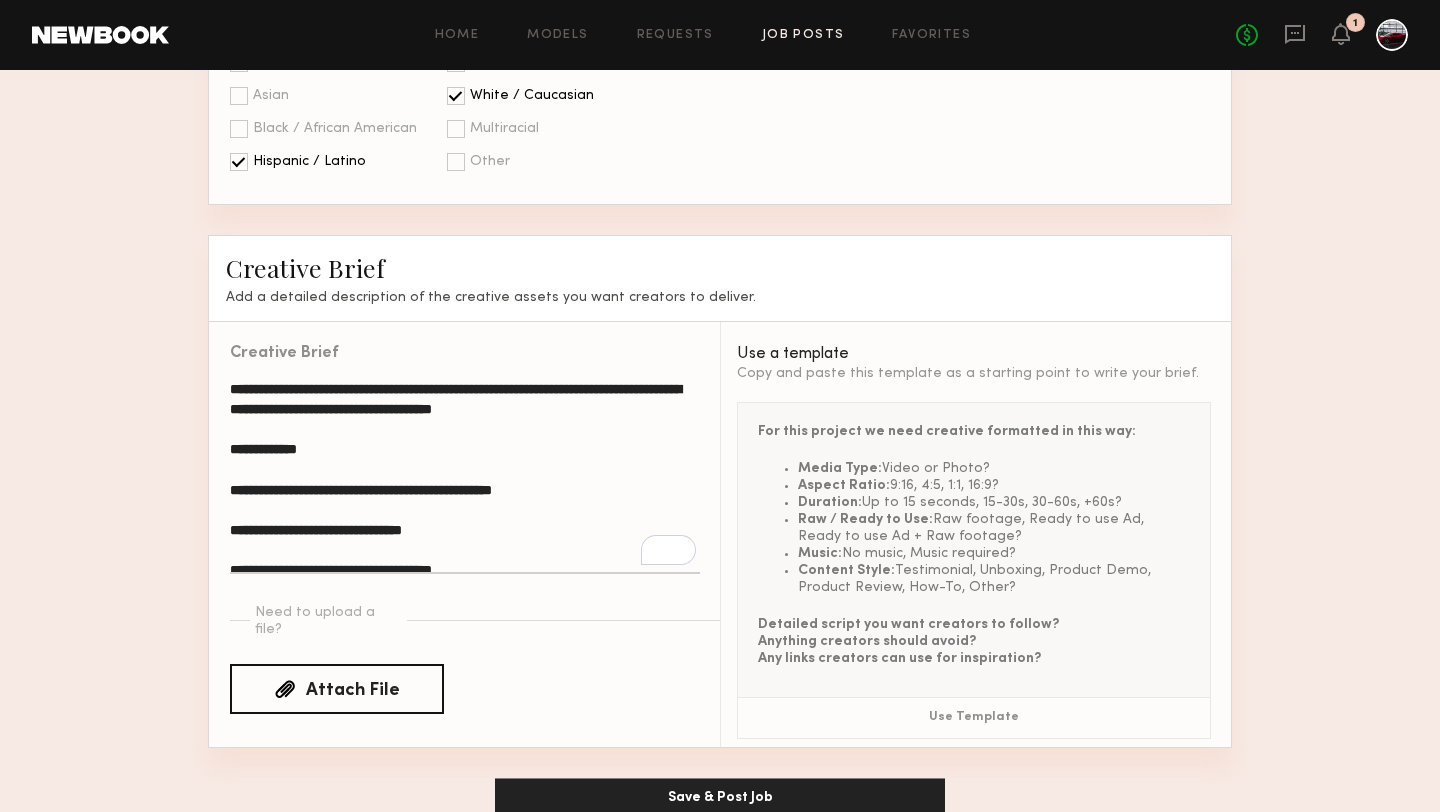 click 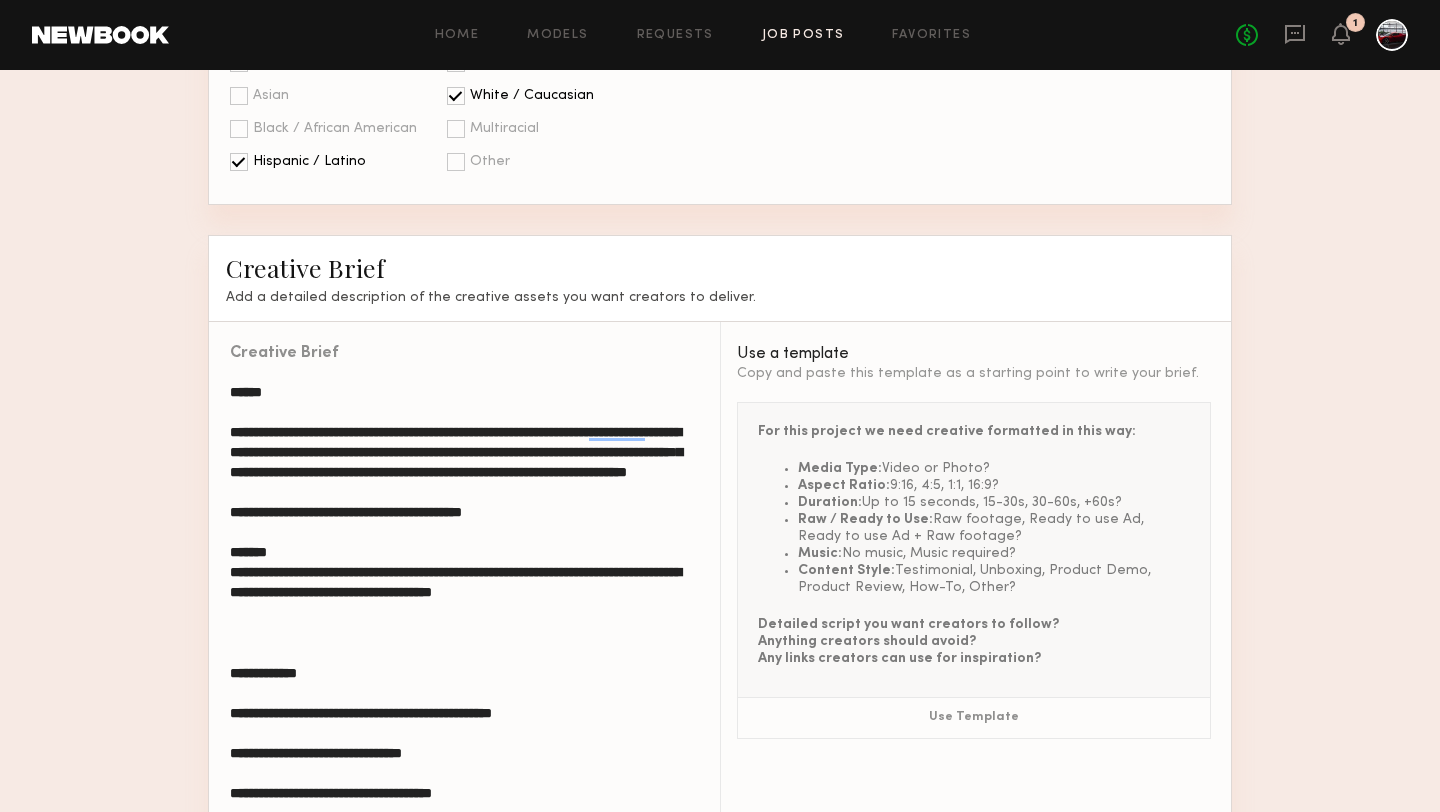 paste on "**********" 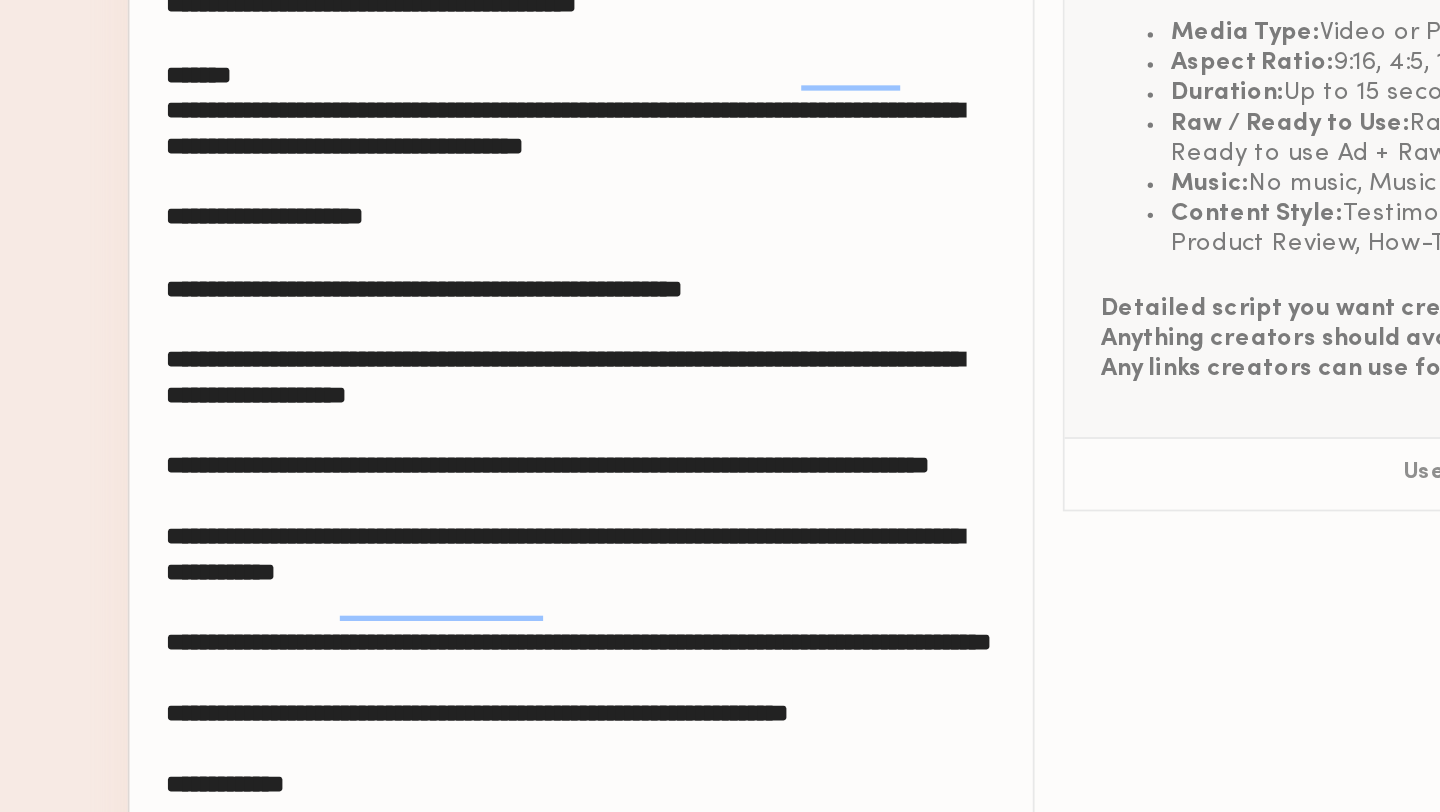 click 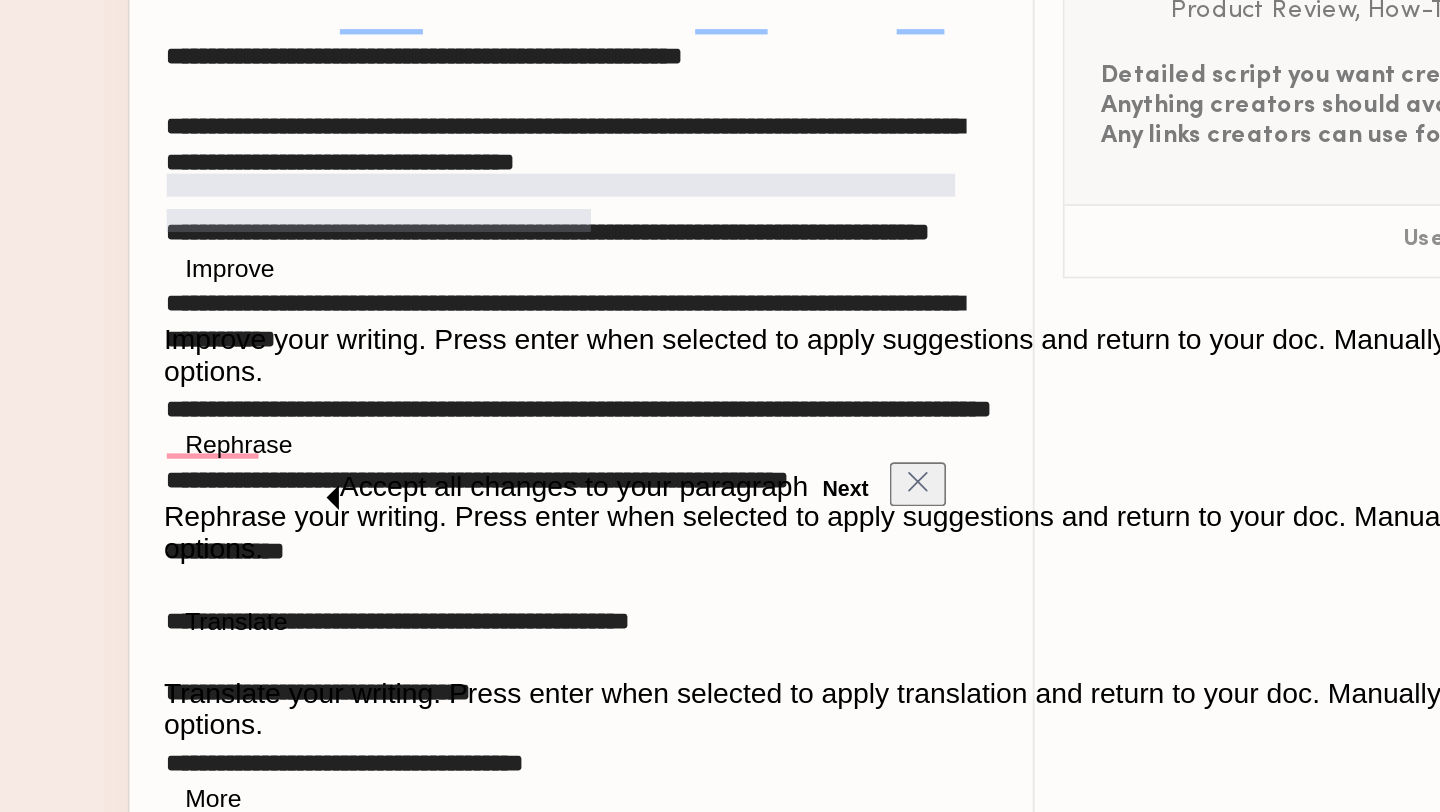 drag, startPoint x: 502, startPoint y: 476, endPoint x: 301, endPoint y: 447, distance: 203.08127 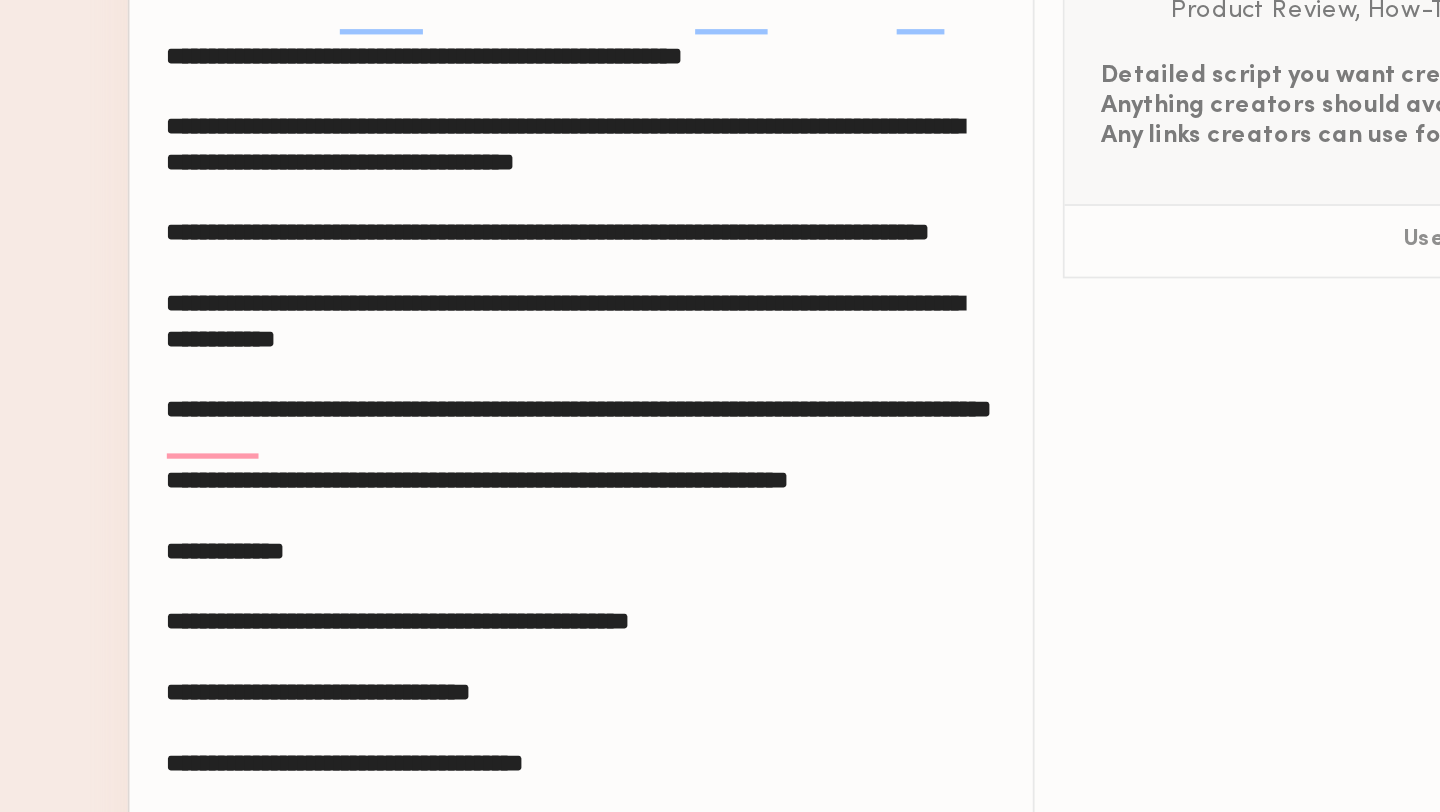 click 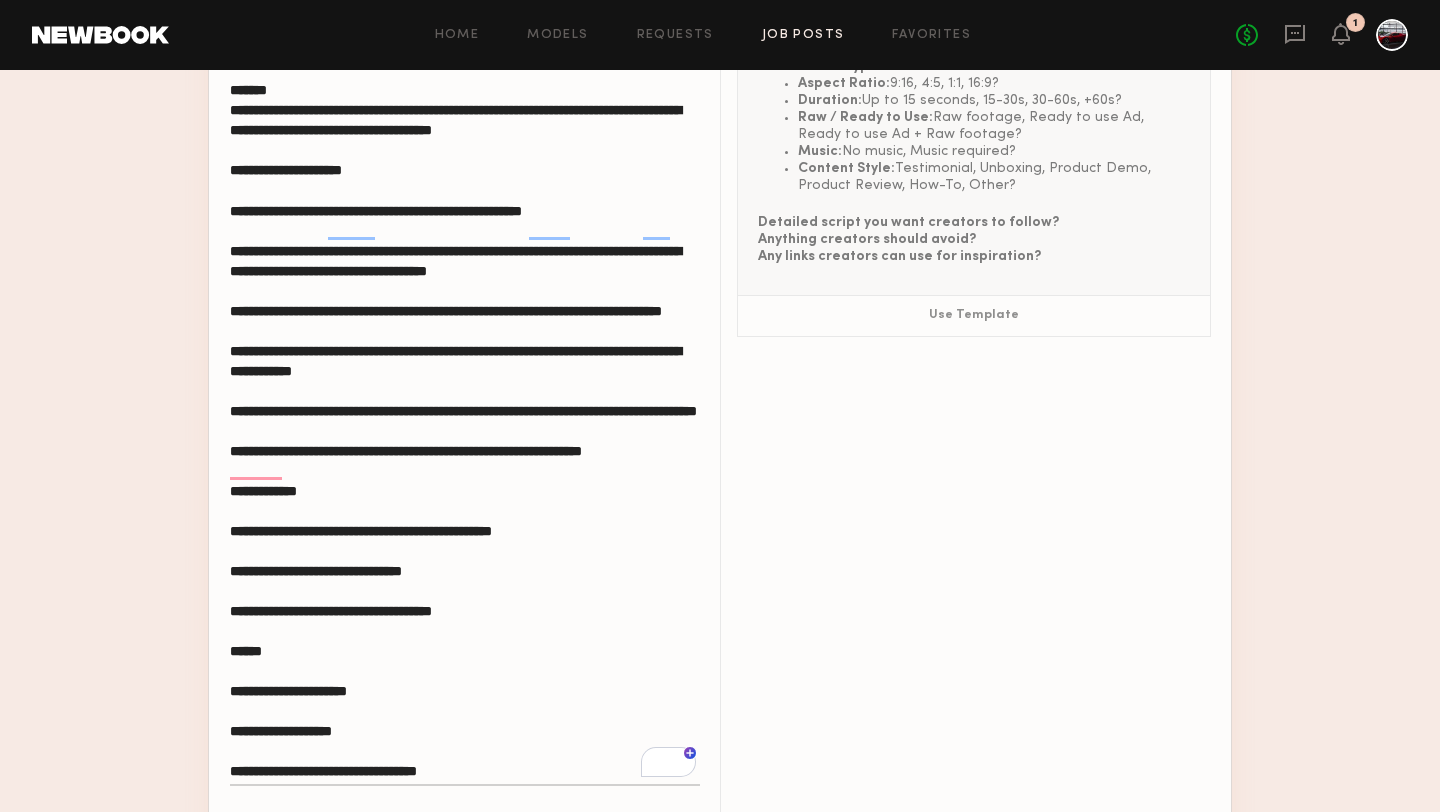 drag, startPoint x: 491, startPoint y: 344, endPoint x: 232, endPoint y: 308, distance: 261.48996 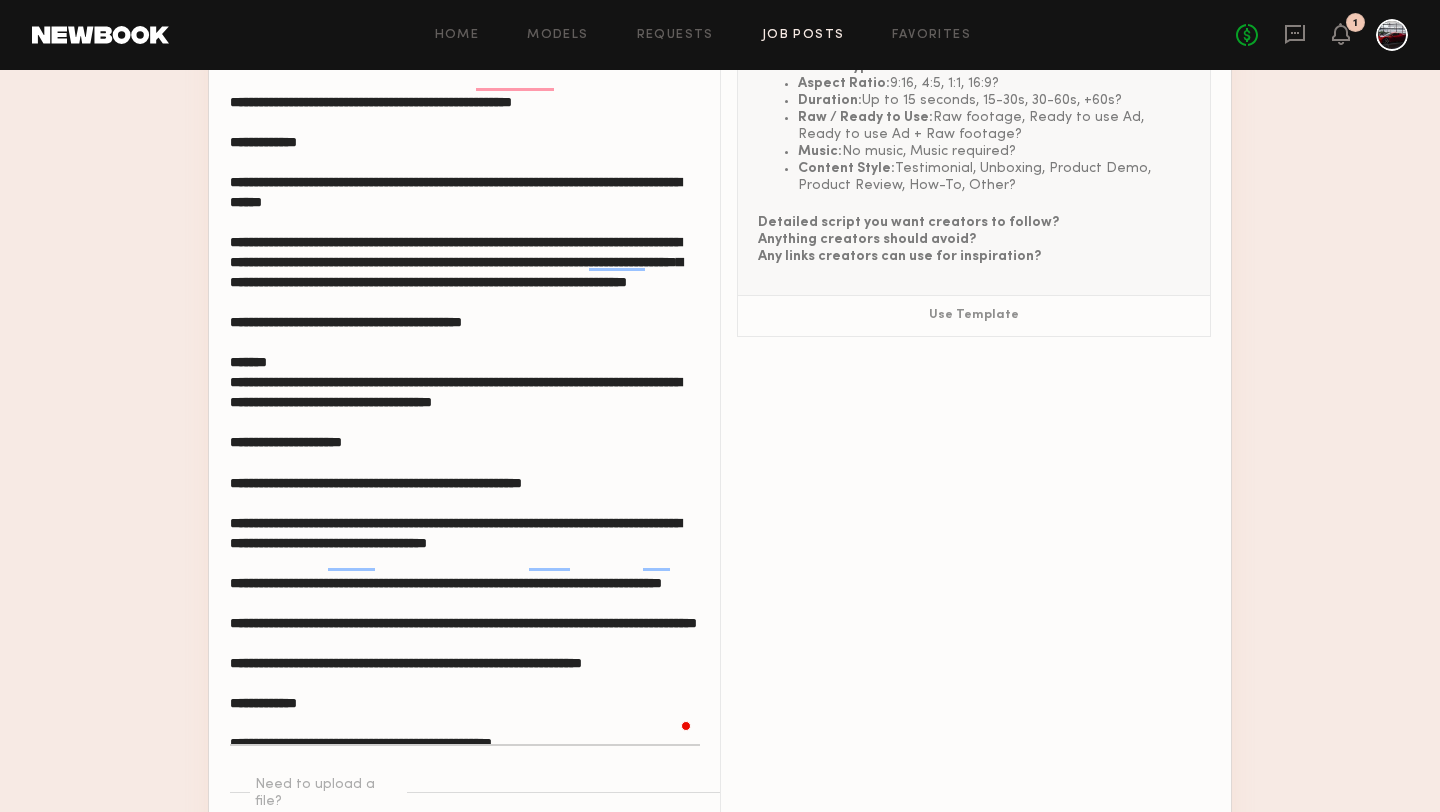 click 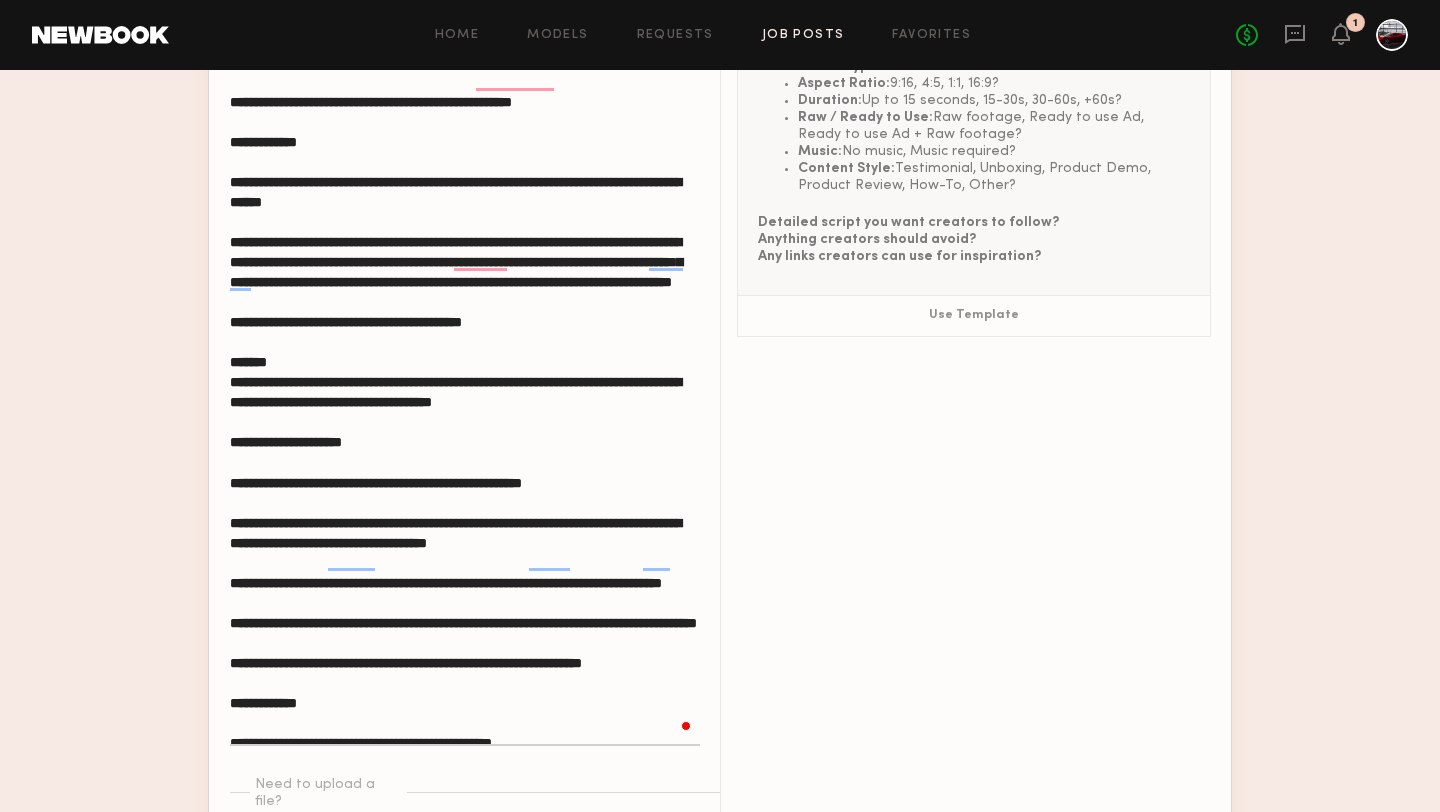 click 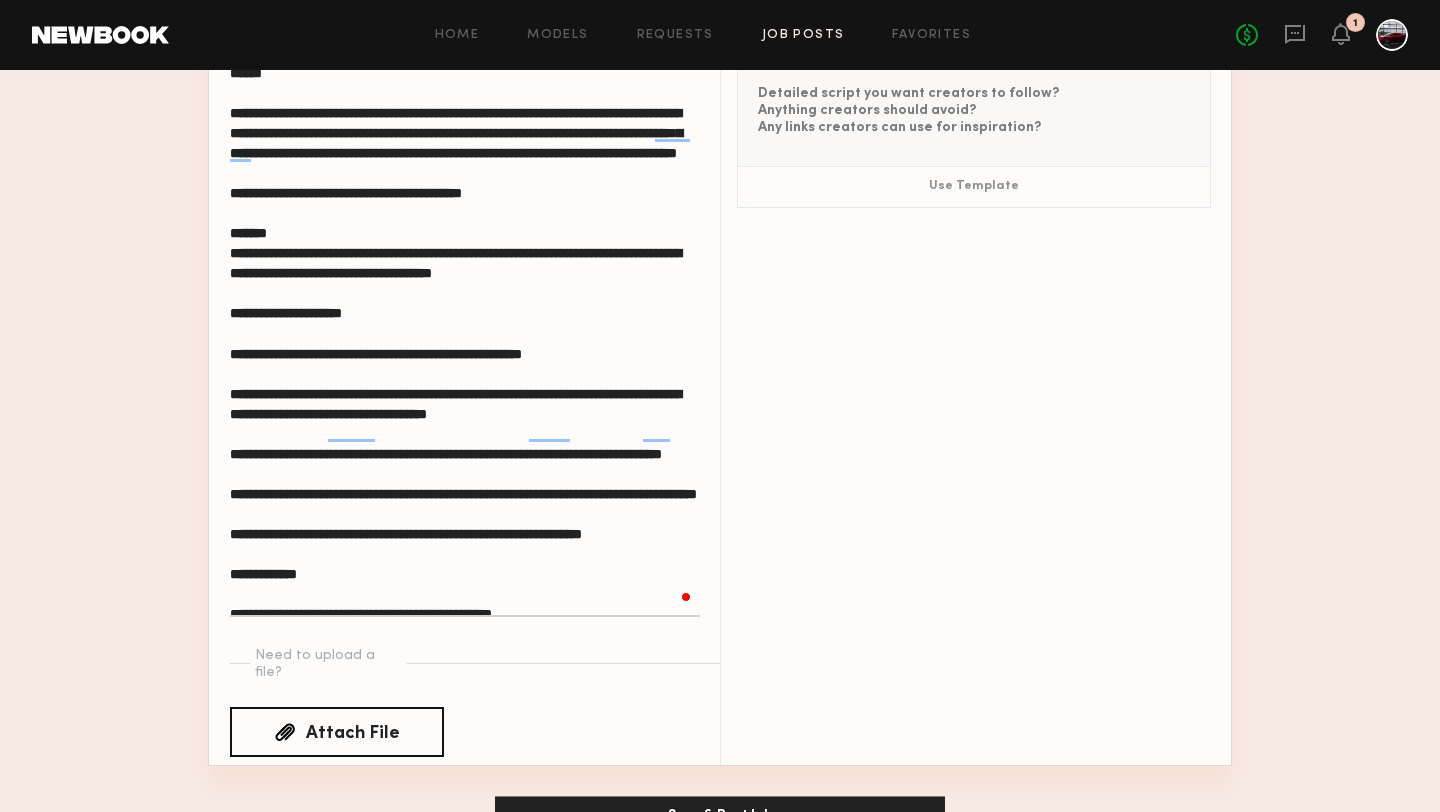 type on "**********" 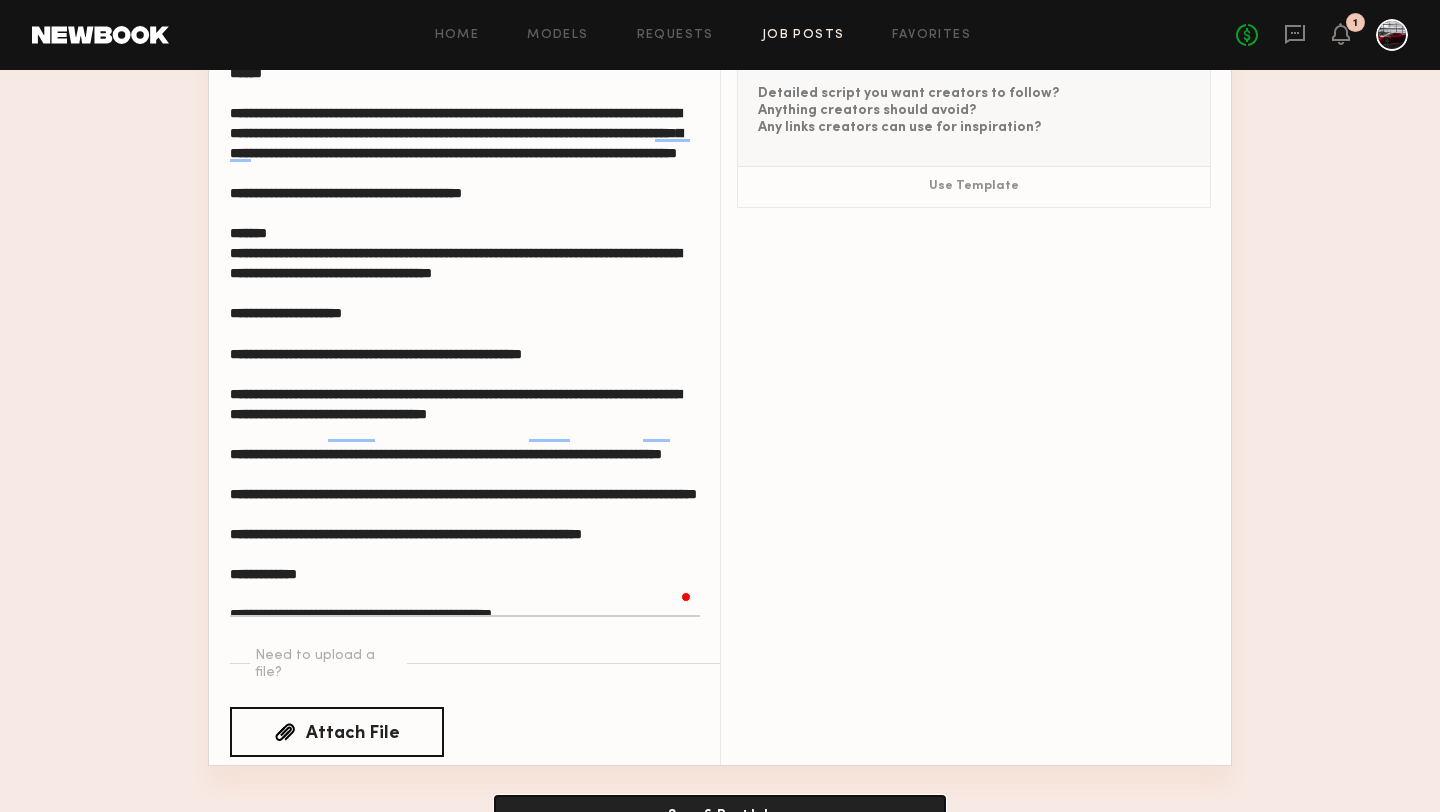 click on "Save & Post Job" 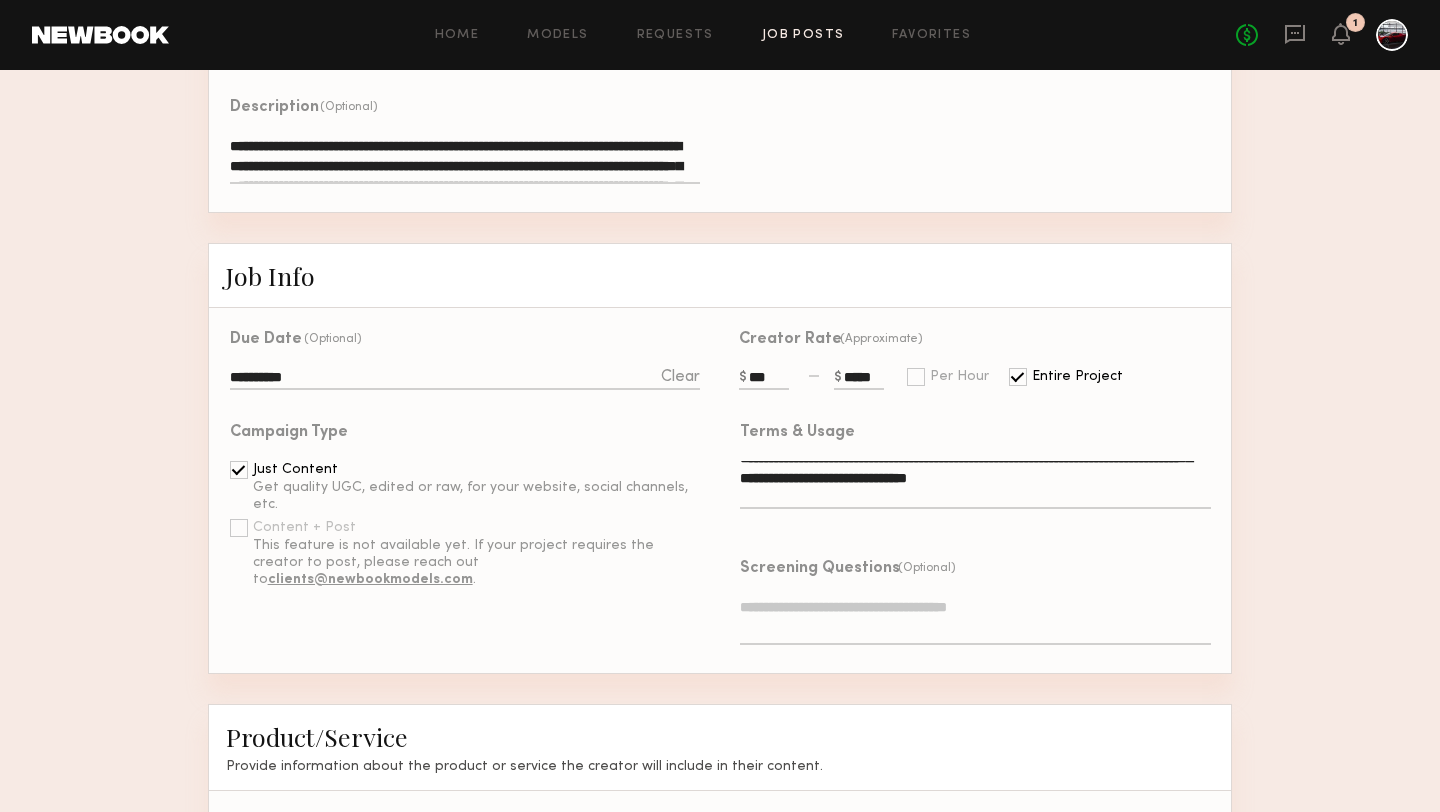 click on "***" 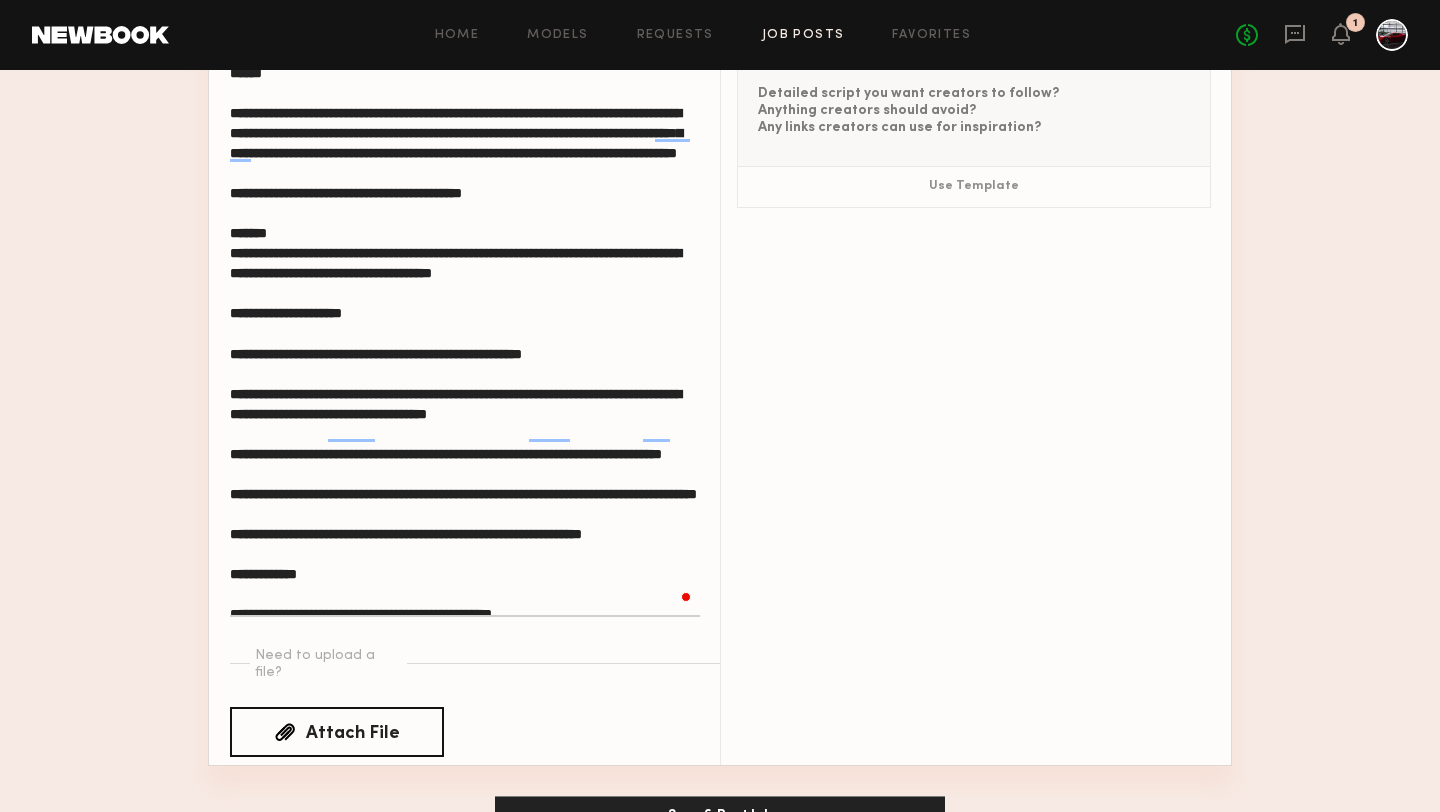 type on "***" 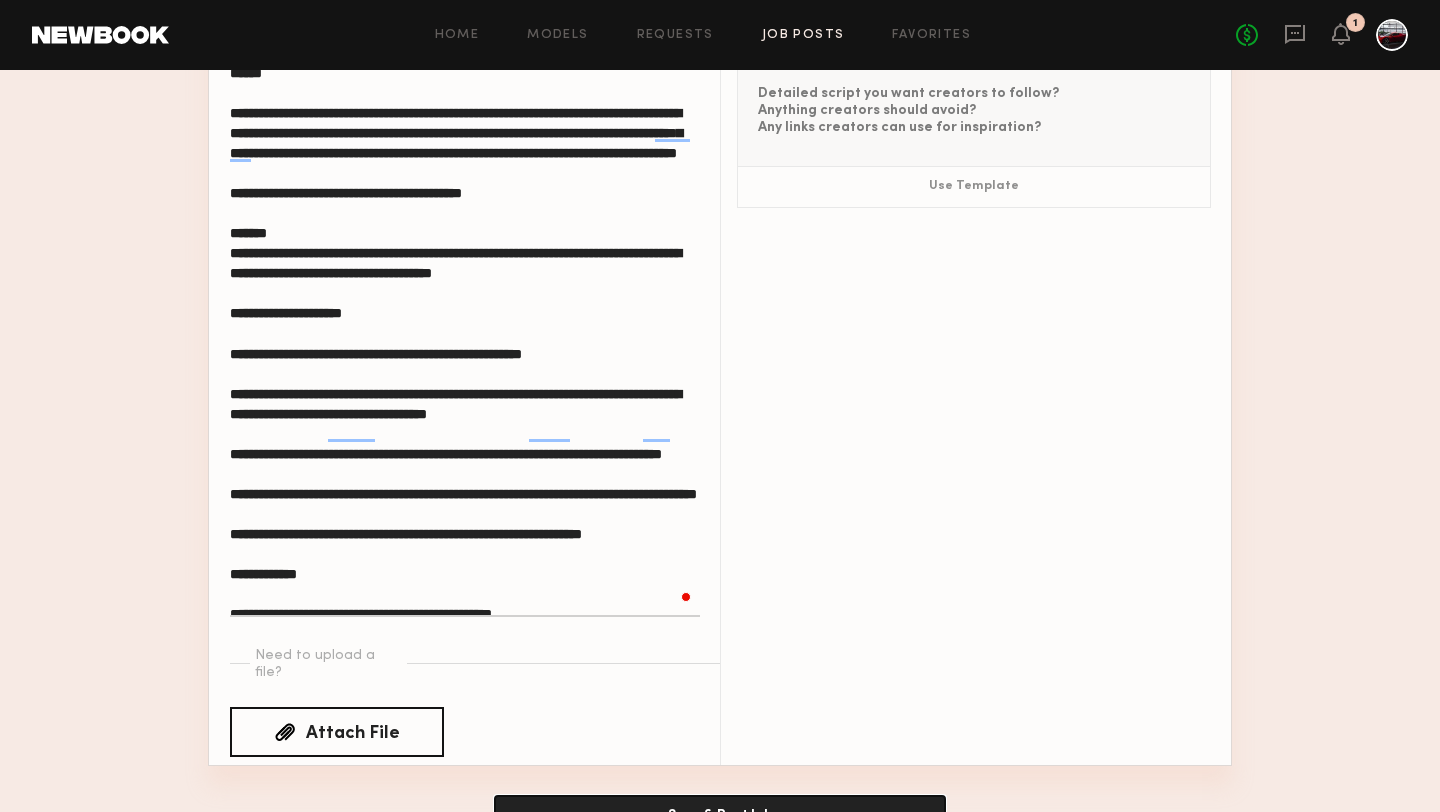 click on "Save & Post Job" 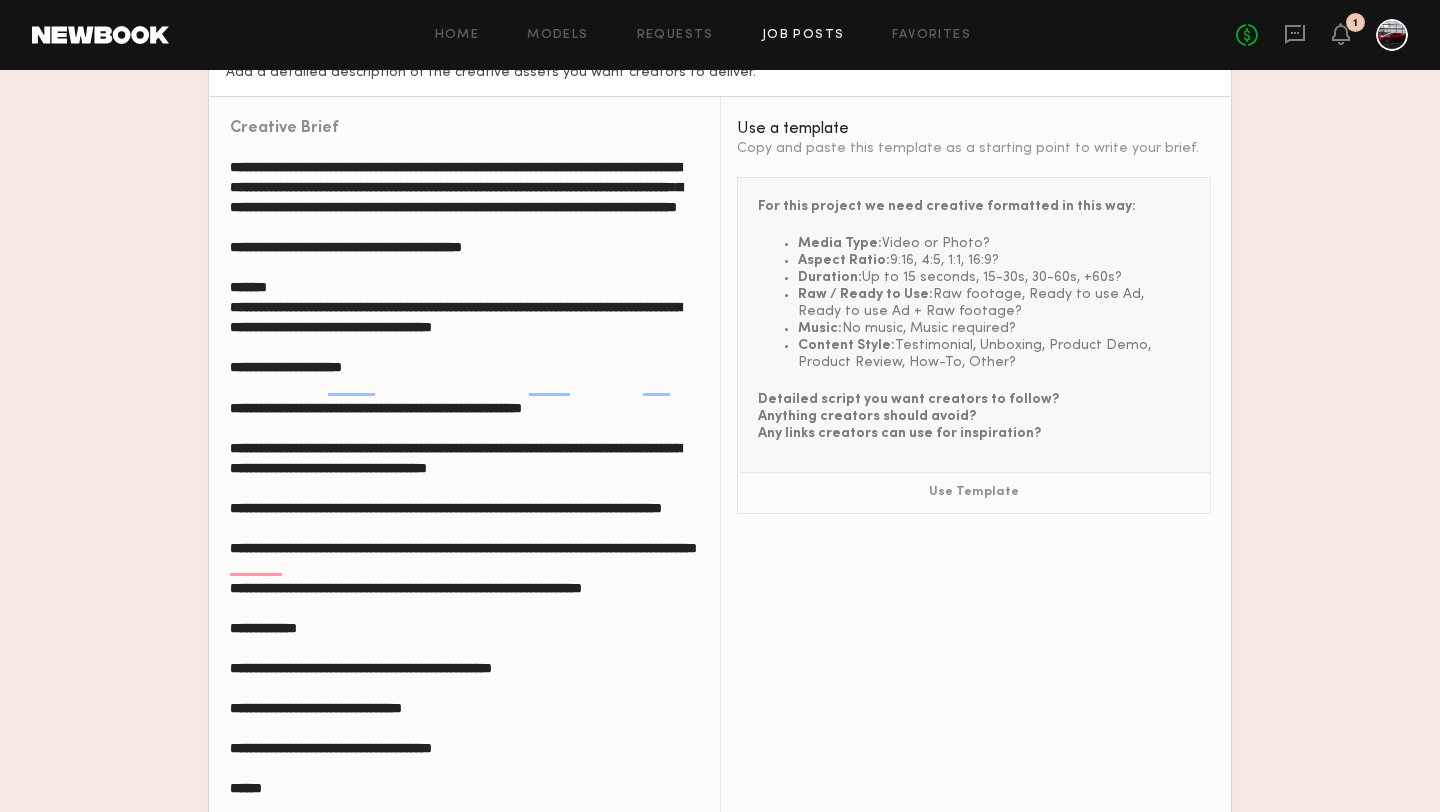 scroll, scrollTop: 2417, scrollLeft: 0, axis: vertical 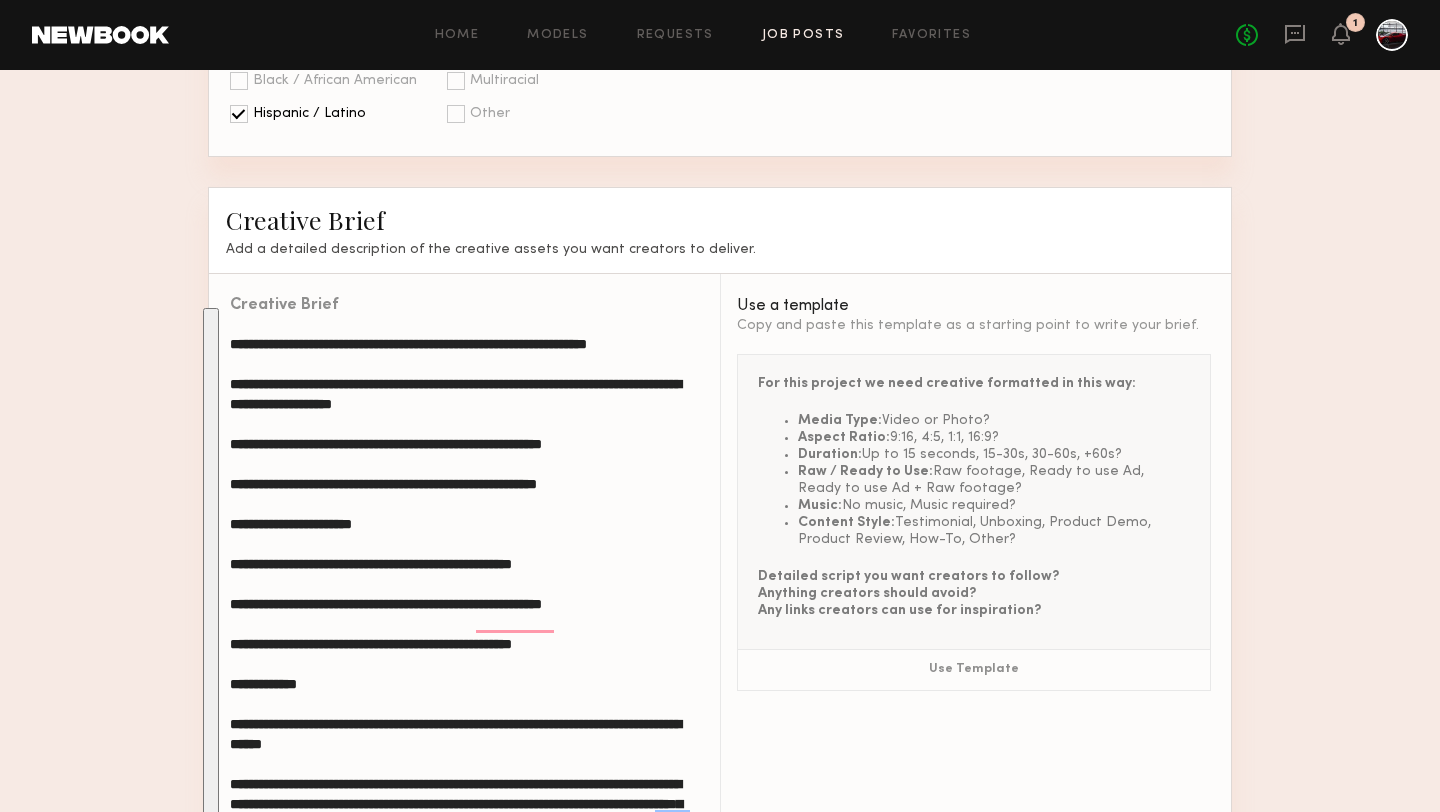 drag, startPoint x: 476, startPoint y: 573, endPoint x: 208, endPoint y: 175, distance: 479.8208 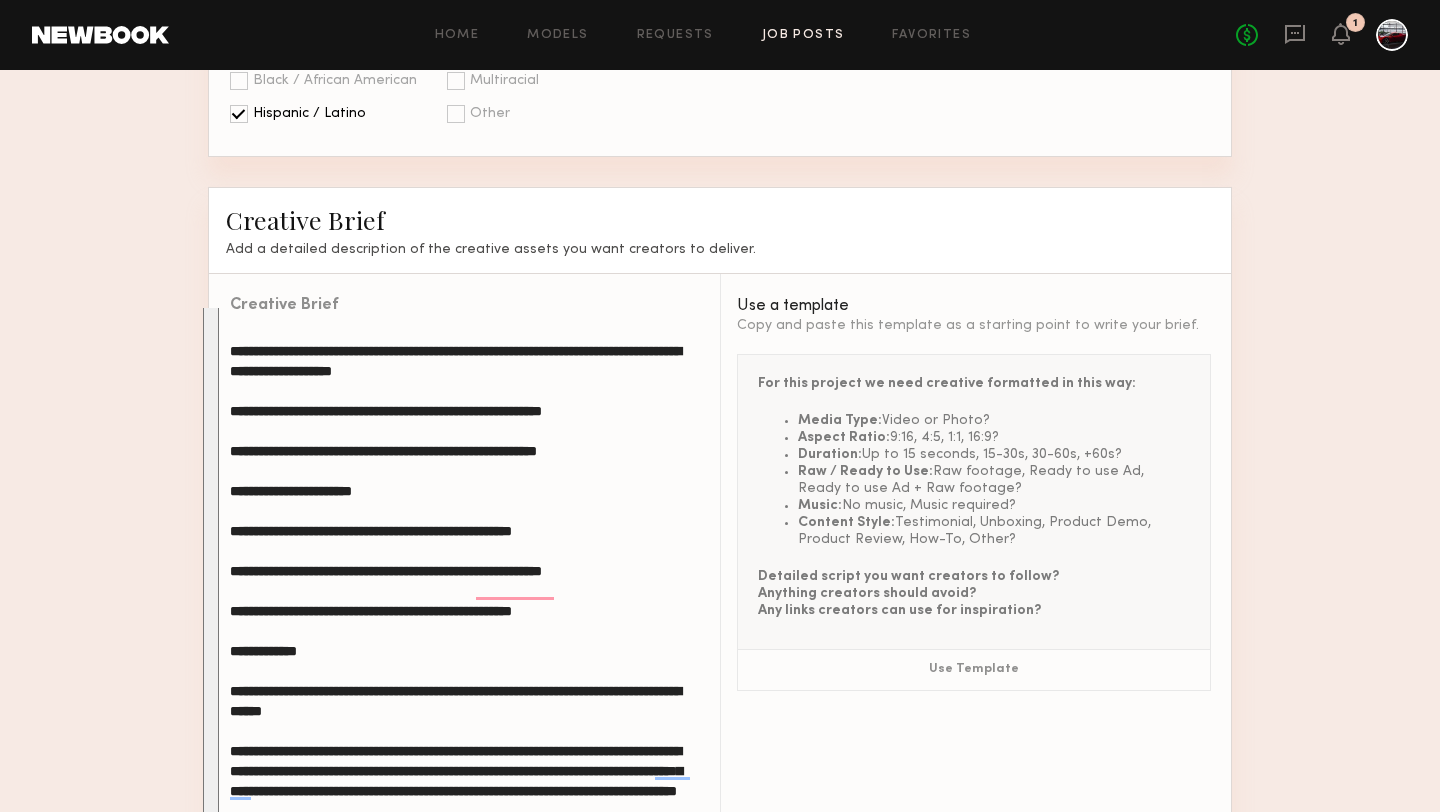 scroll, scrollTop: 42, scrollLeft: 0, axis: vertical 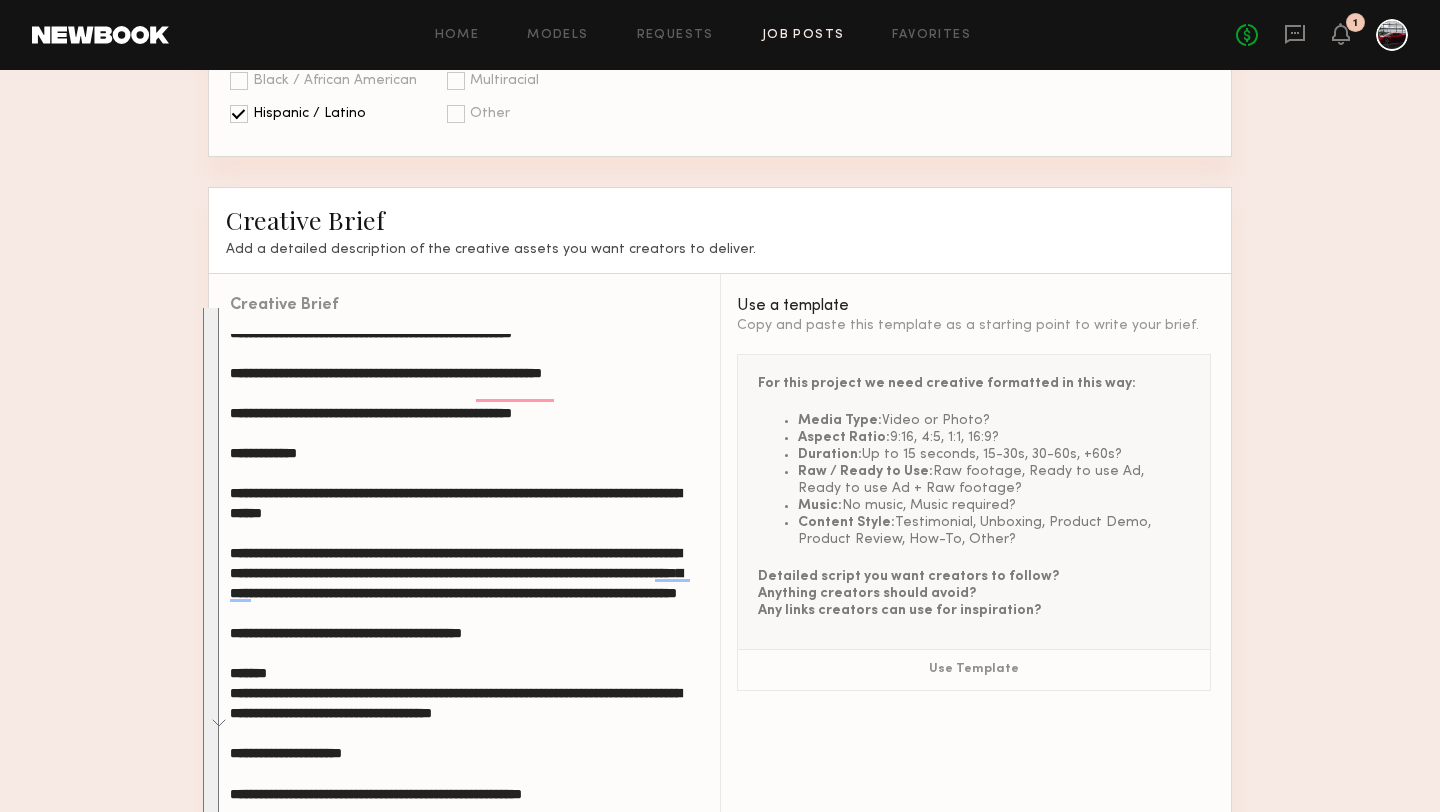 click 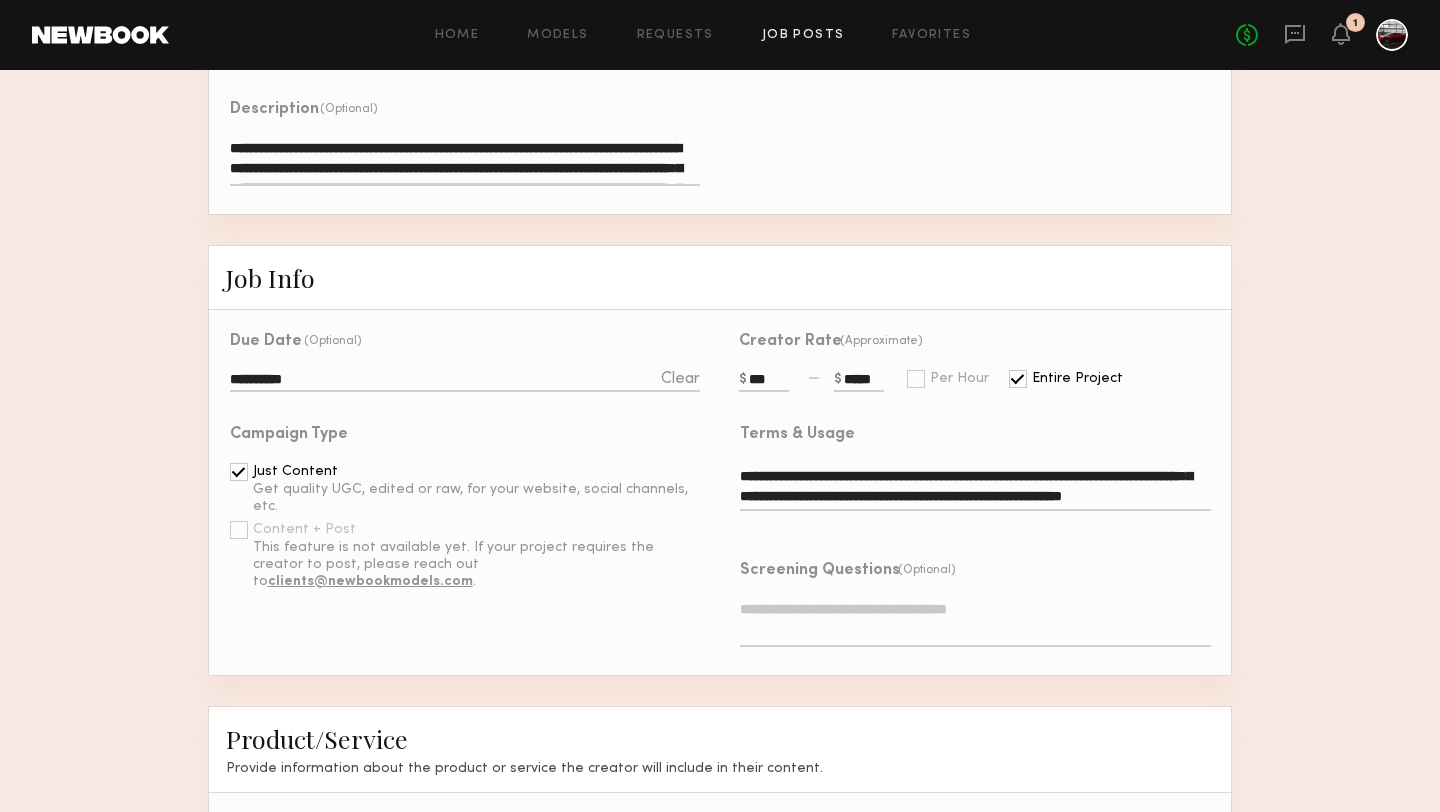 scroll, scrollTop: 0, scrollLeft: 0, axis: both 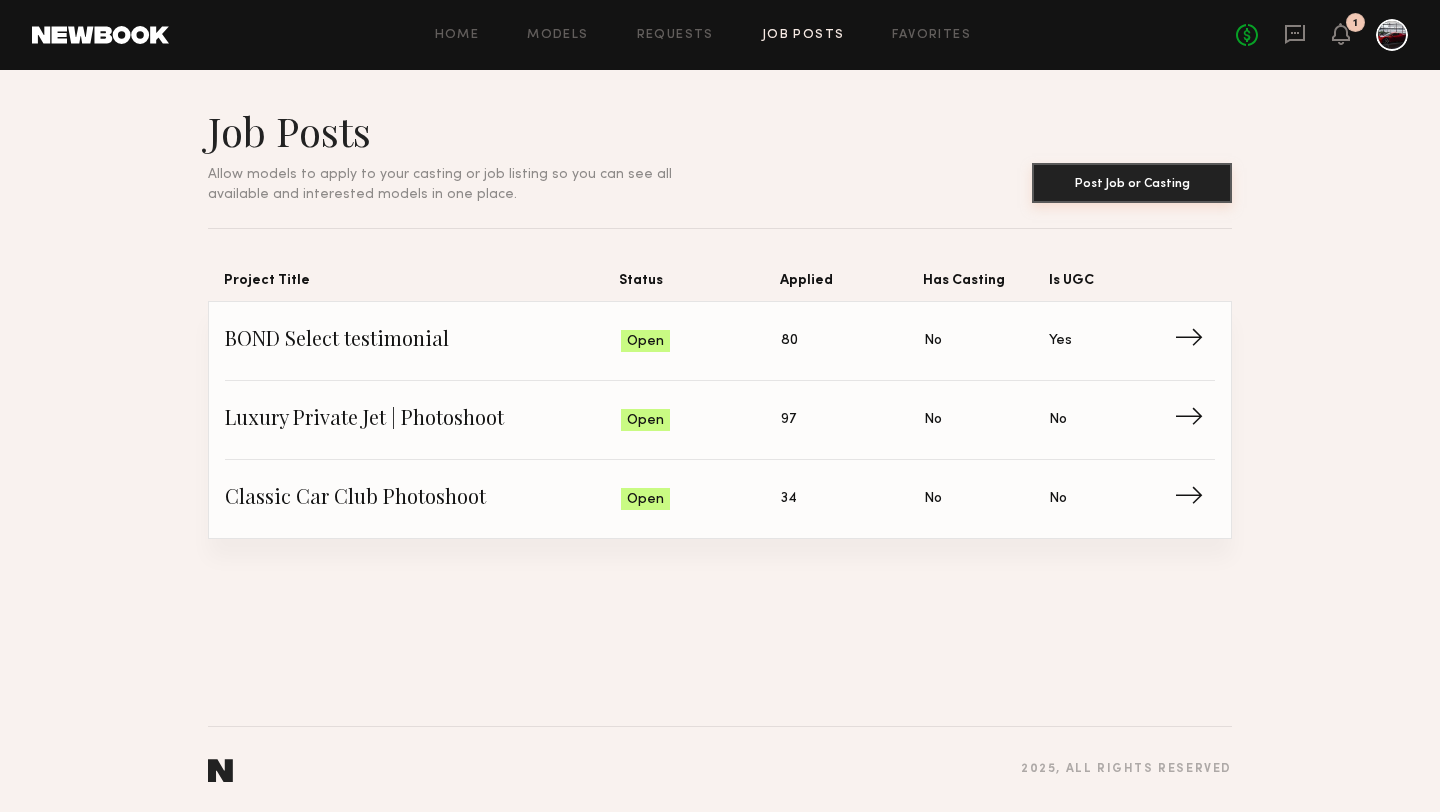 click on "Post Job or Casting" 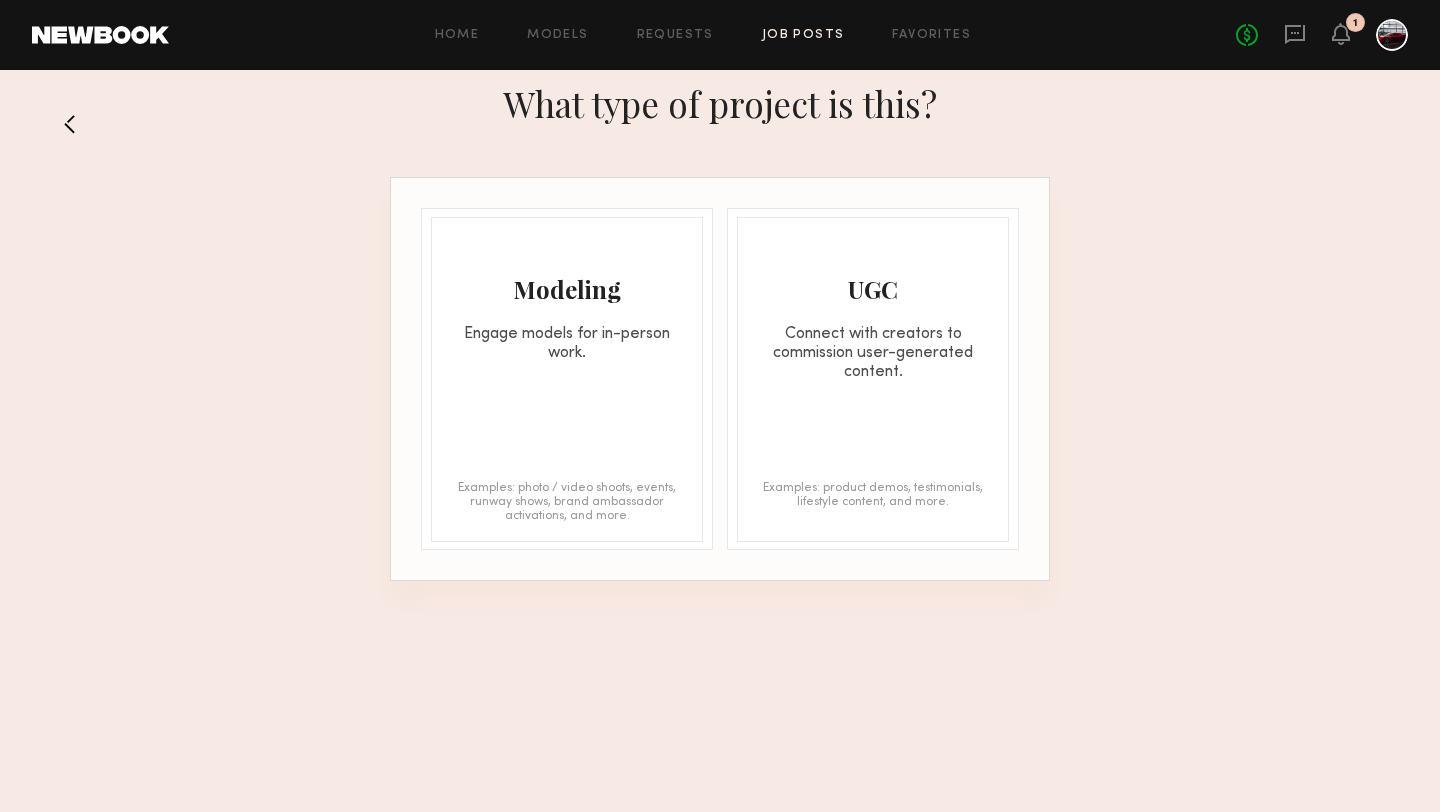 click on "UGC" 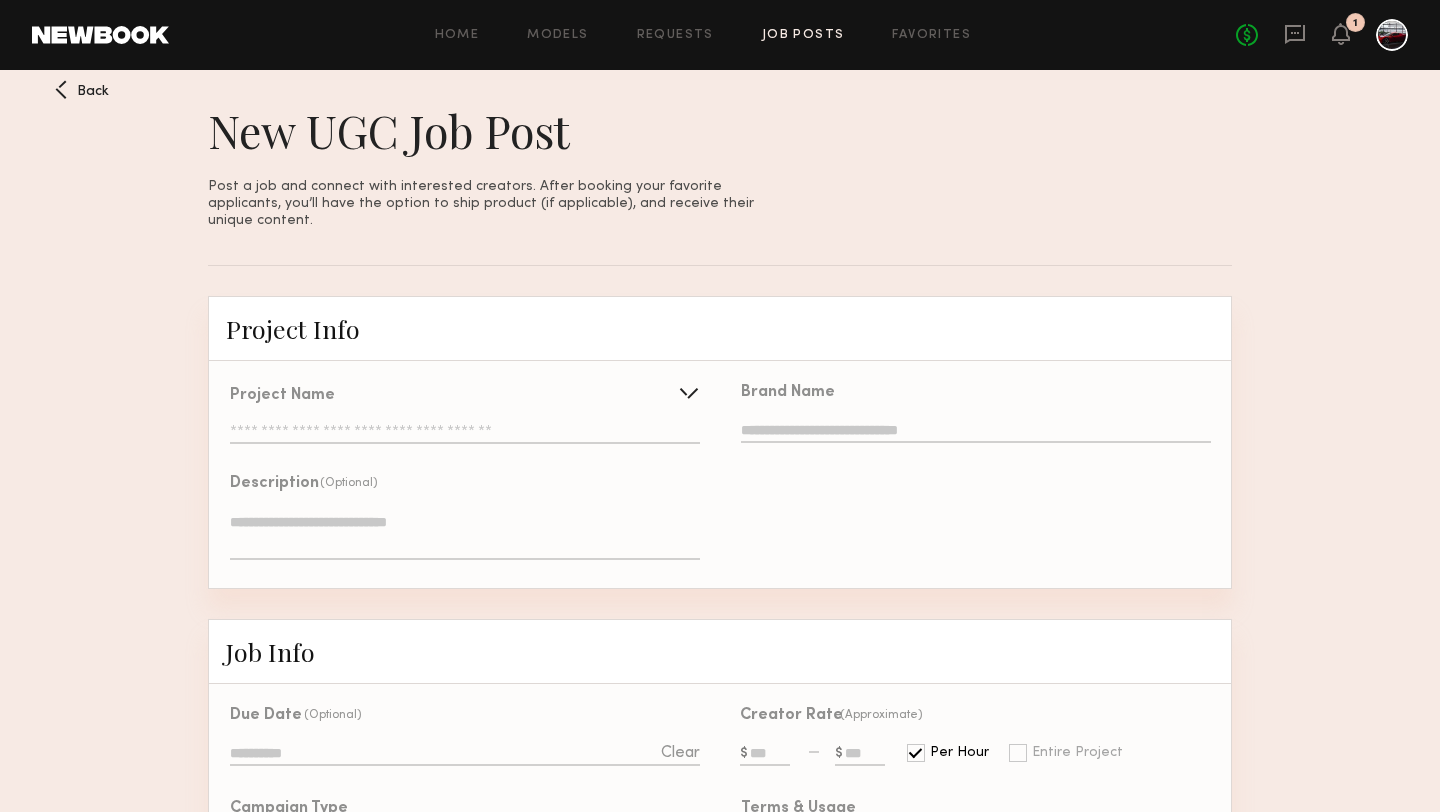 click on "Project Name" 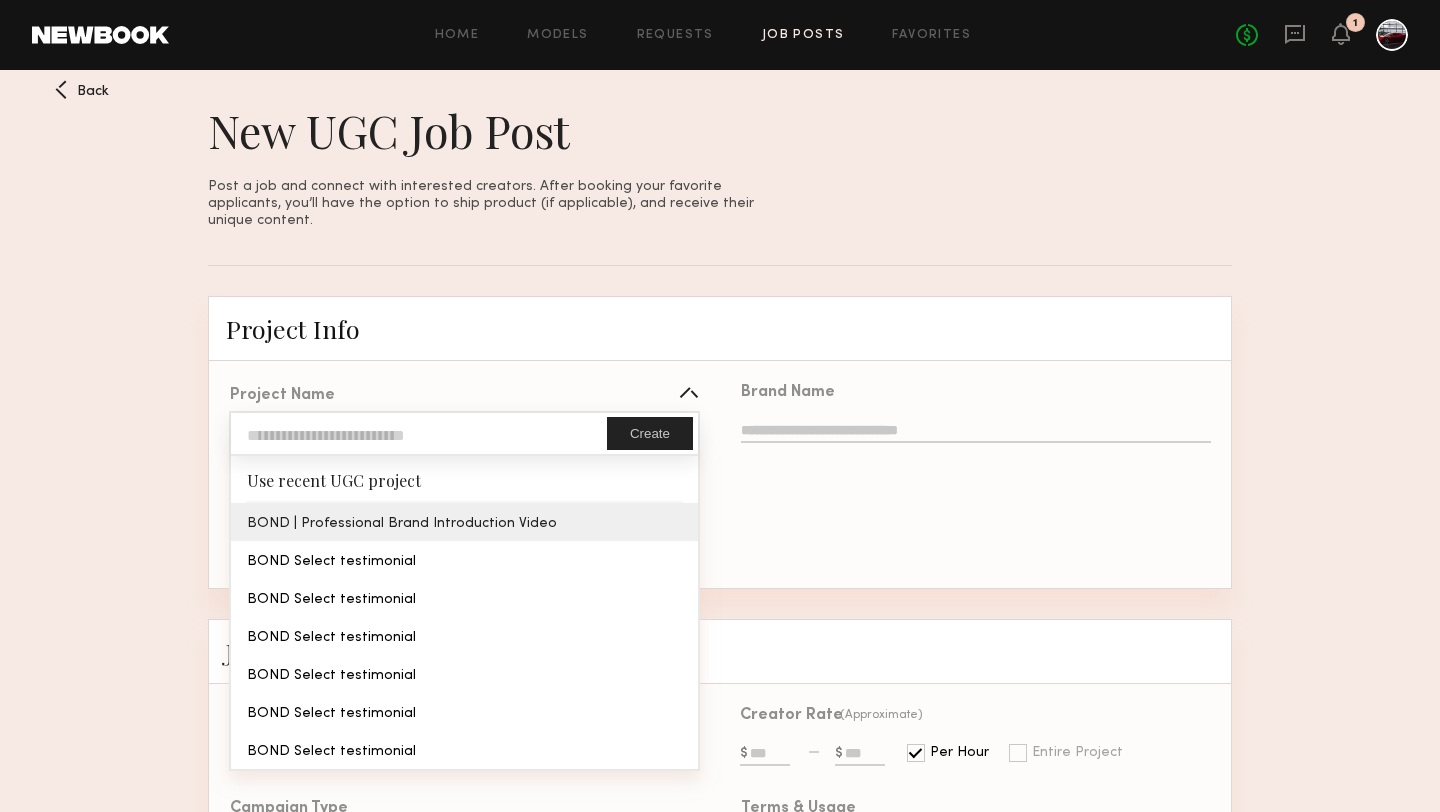 type on "**********" 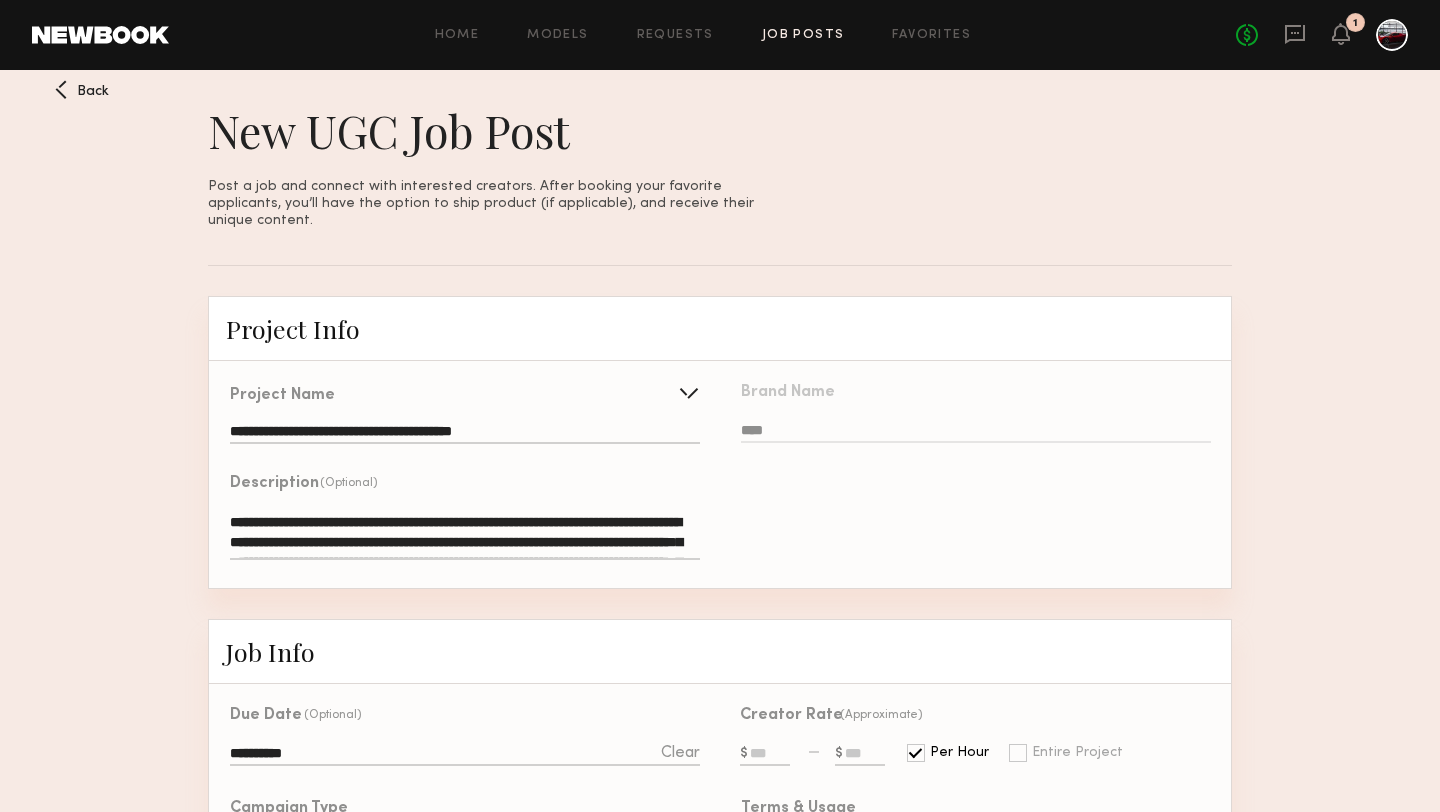 click on "**********" 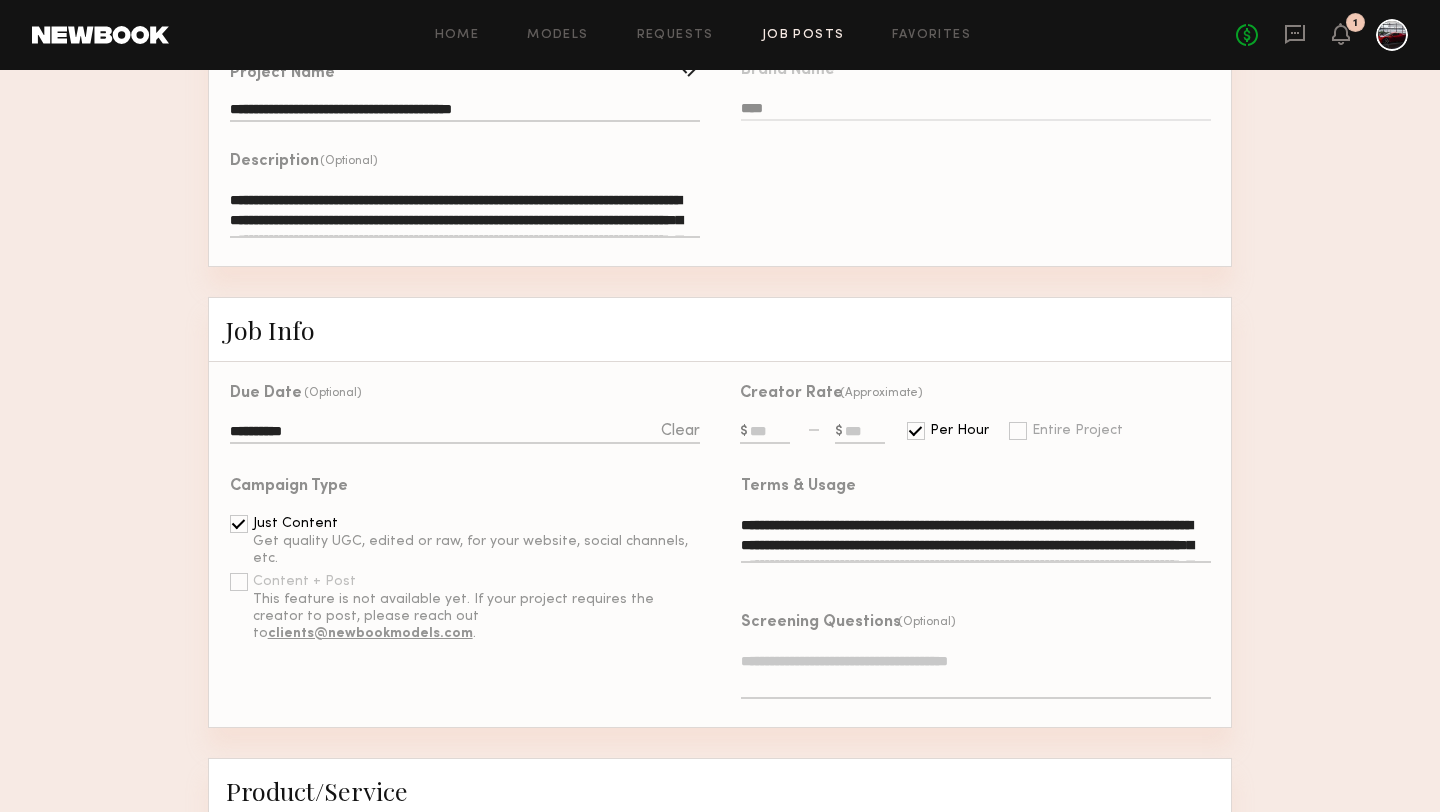 scroll, scrollTop: 354, scrollLeft: 0, axis: vertical 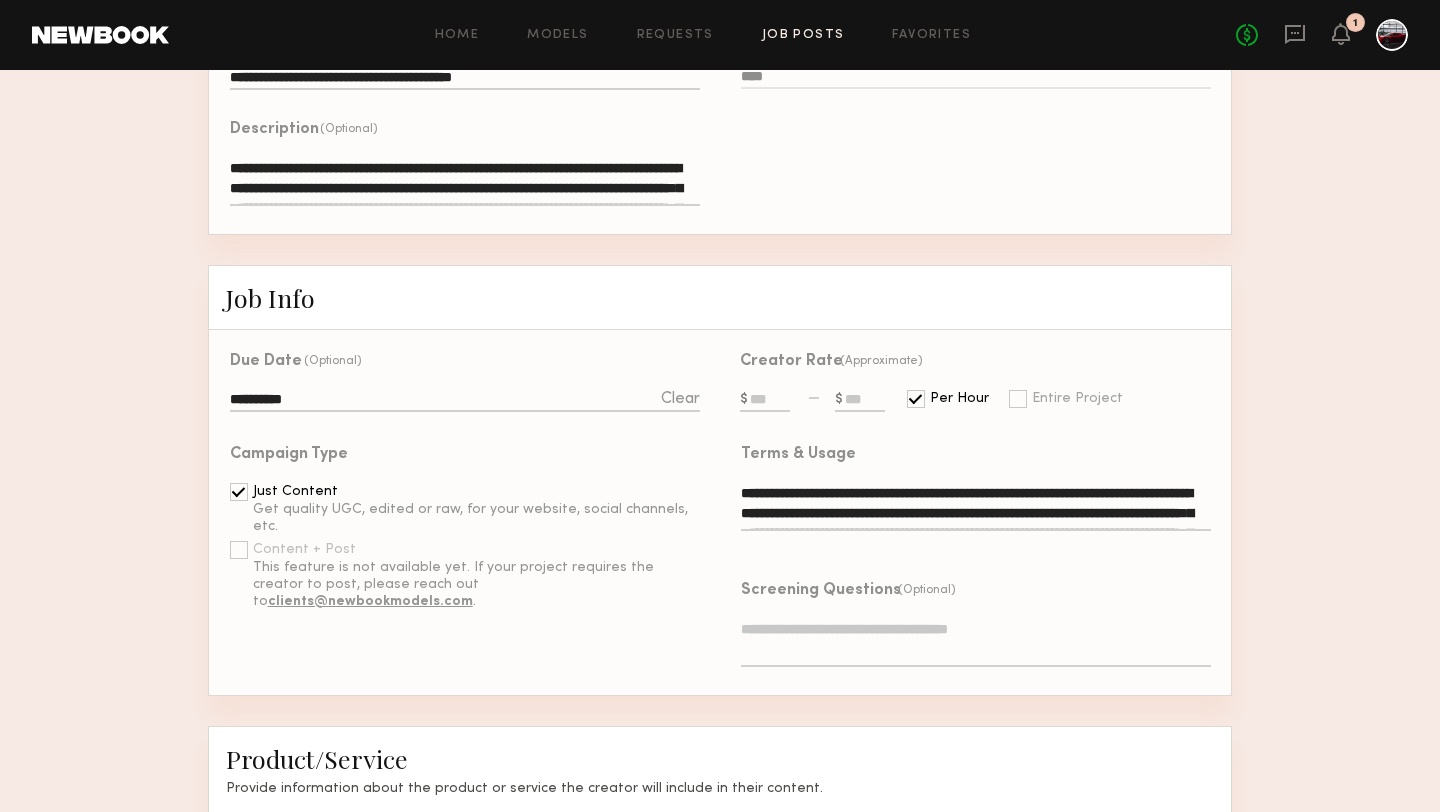 click 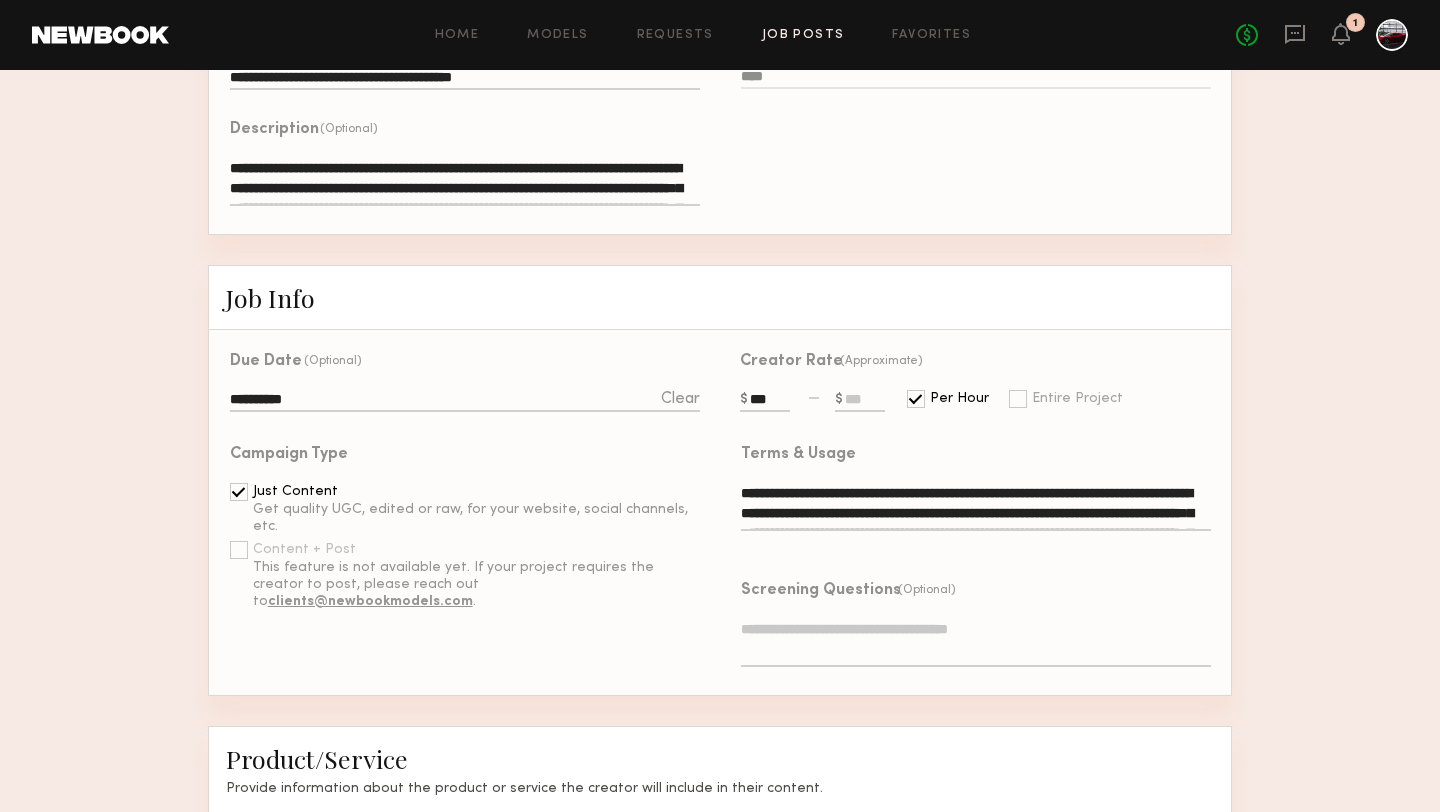 type on "***" 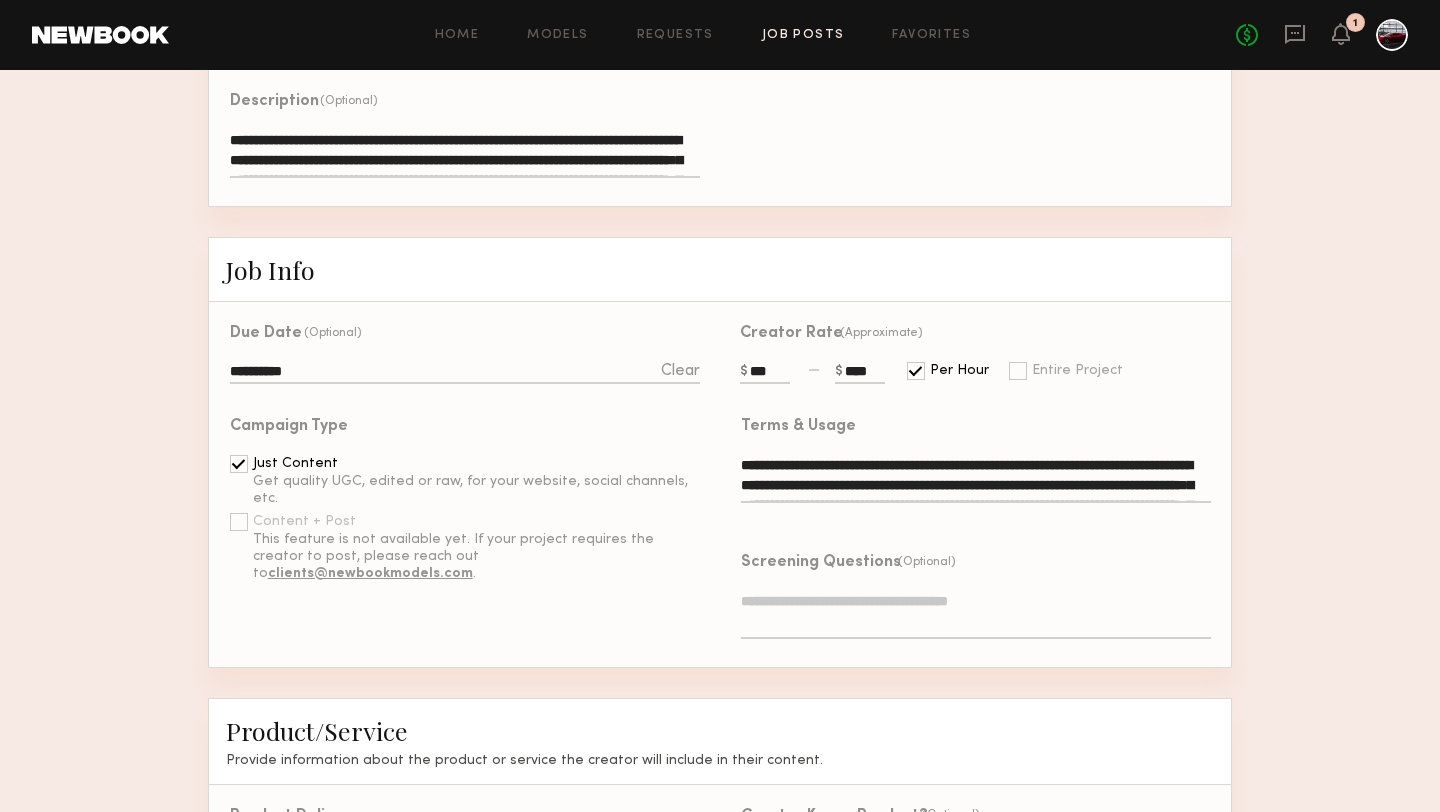 scroll, scrollTop: 398, scrollLeft: 0, axis: vertical 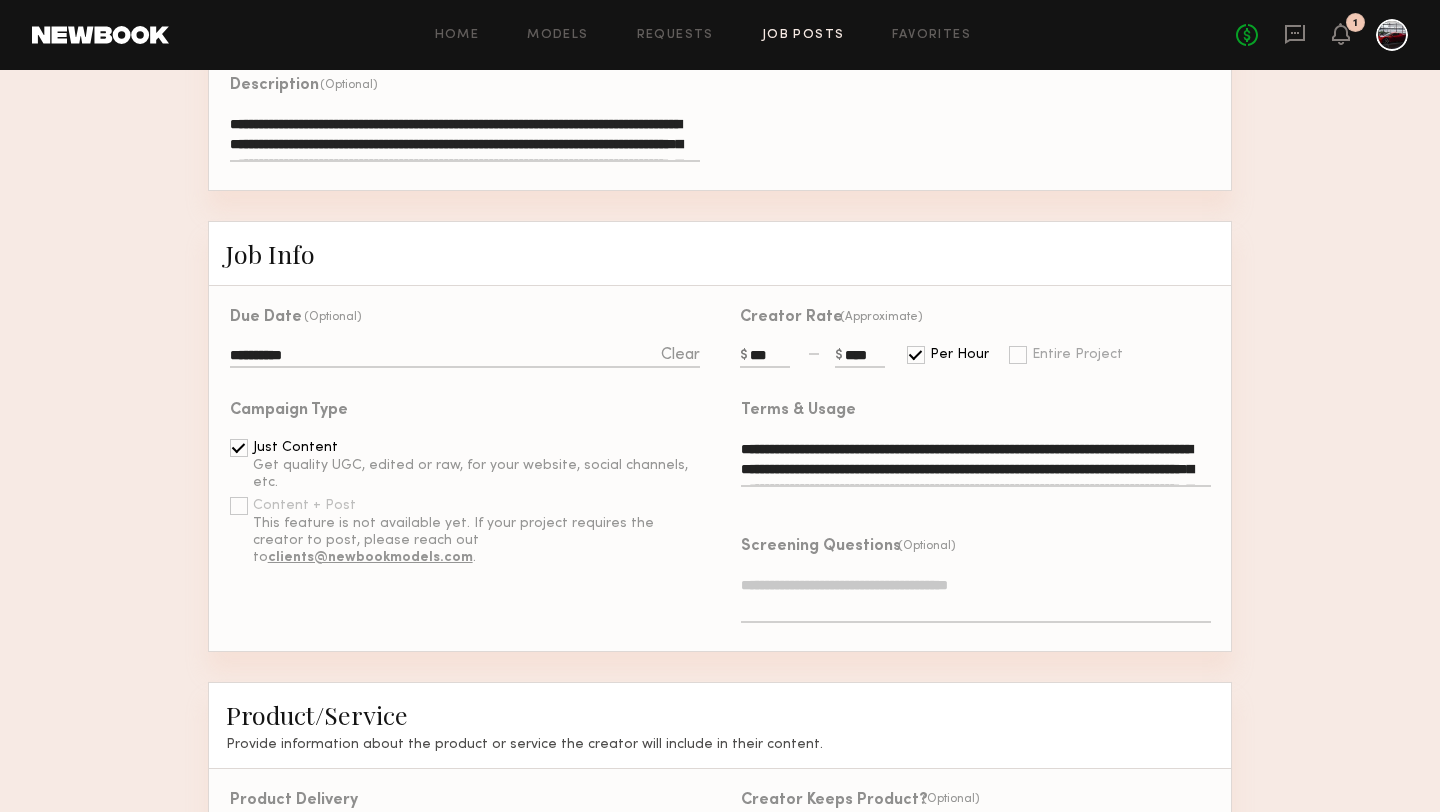 type on "****" 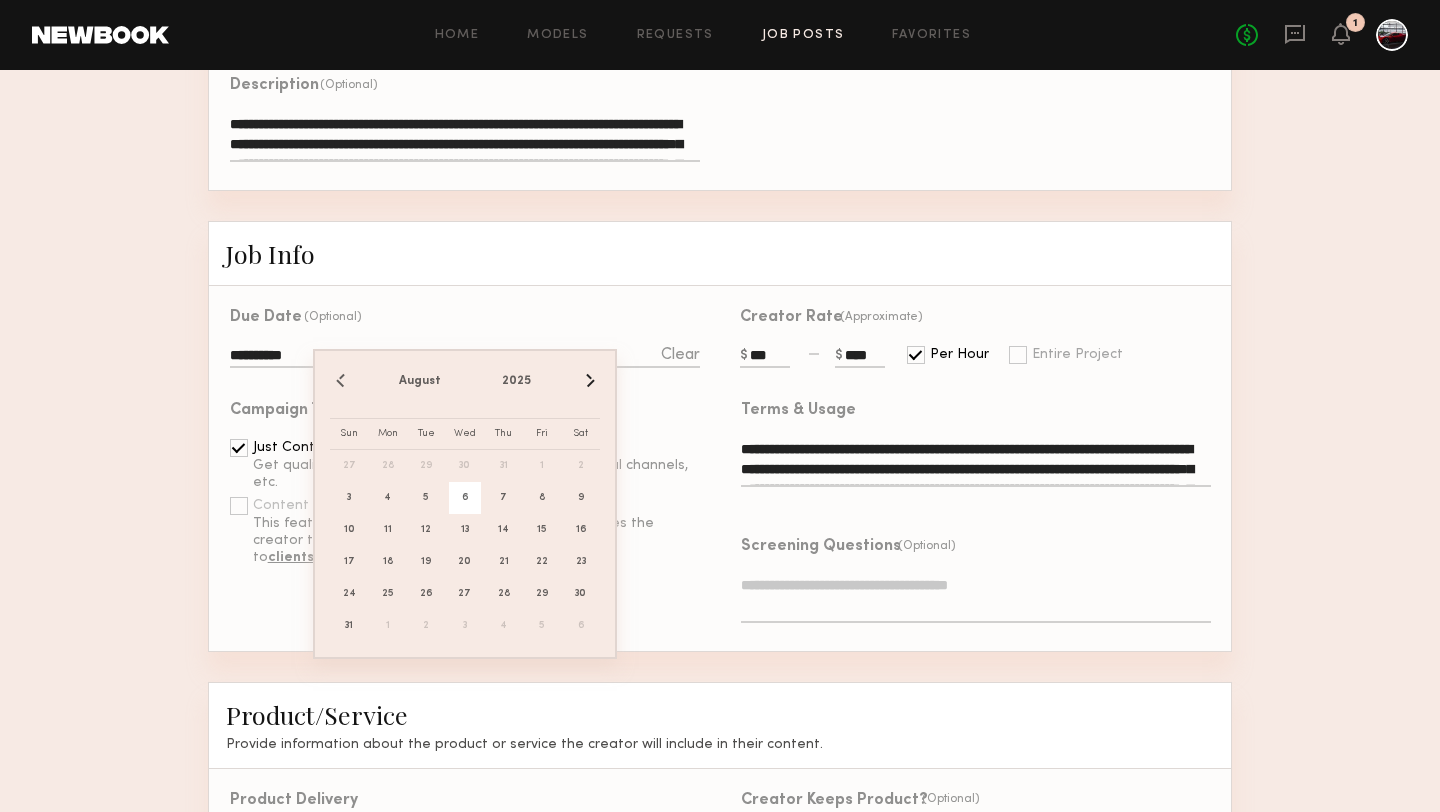 click on "**********" 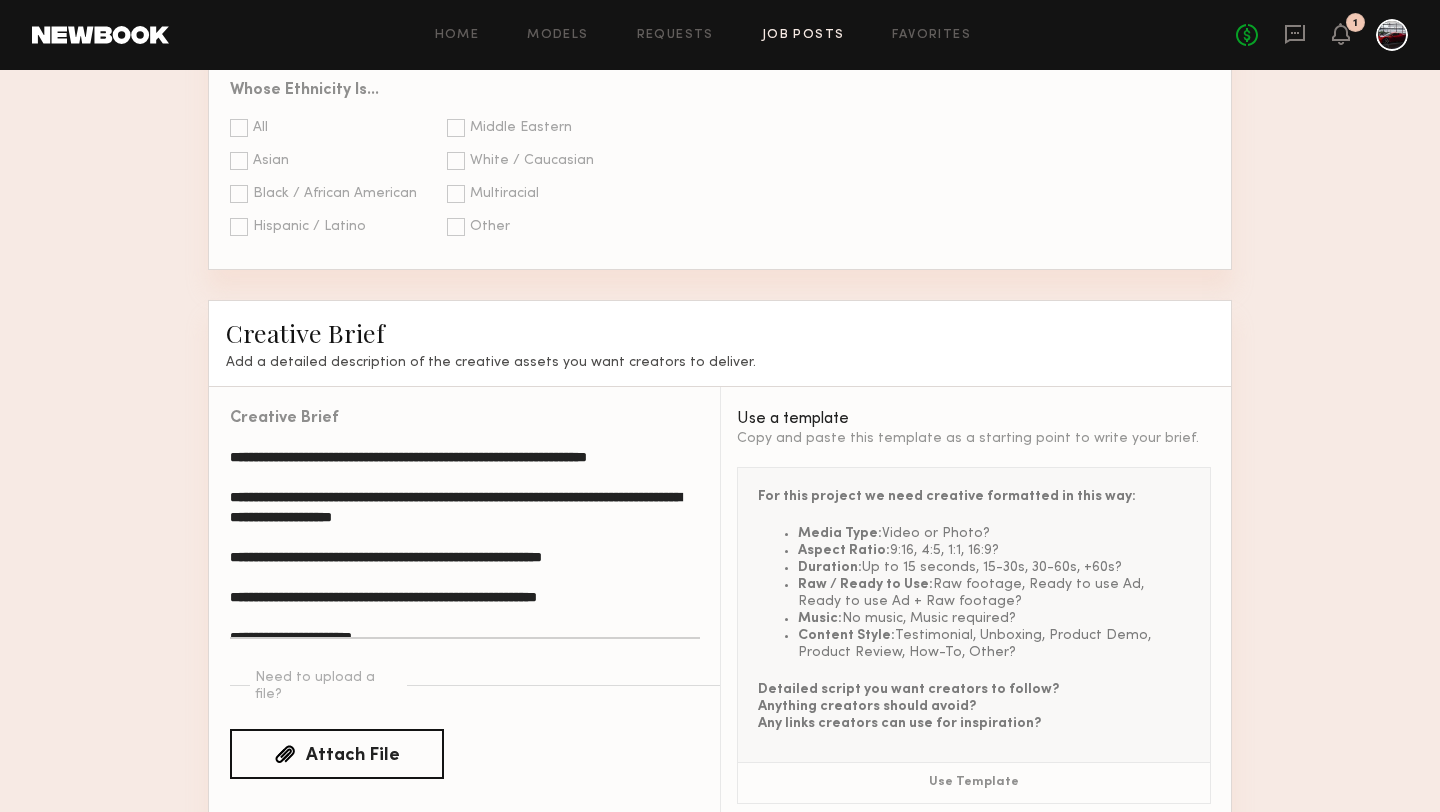 scroll, scrollTop: 1818, scrollLeft: 0, axis: vertical 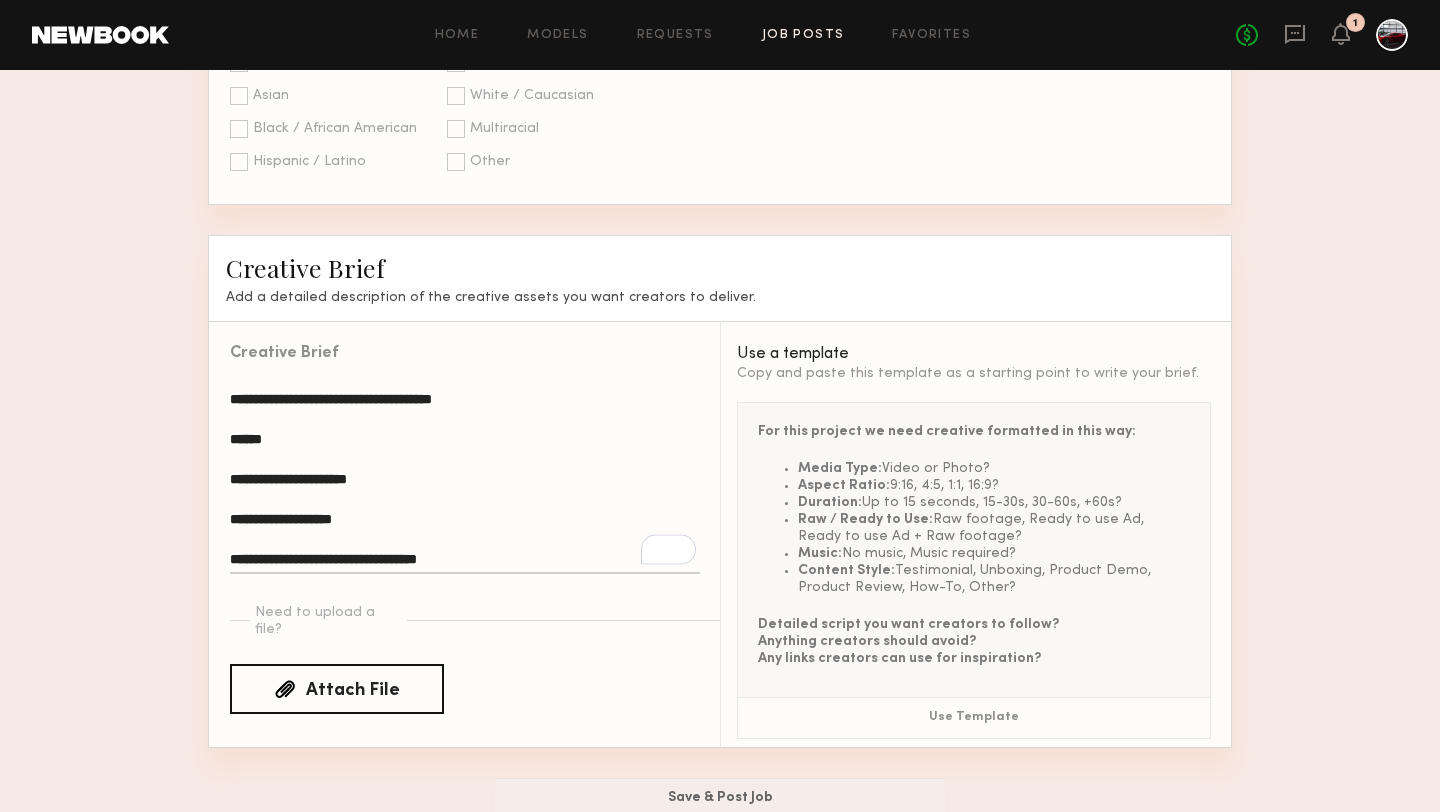 drag, startPoint x: 230, startPoint y: 432, endPoint x: 851, endPoint y: 811, distance: 727.5177 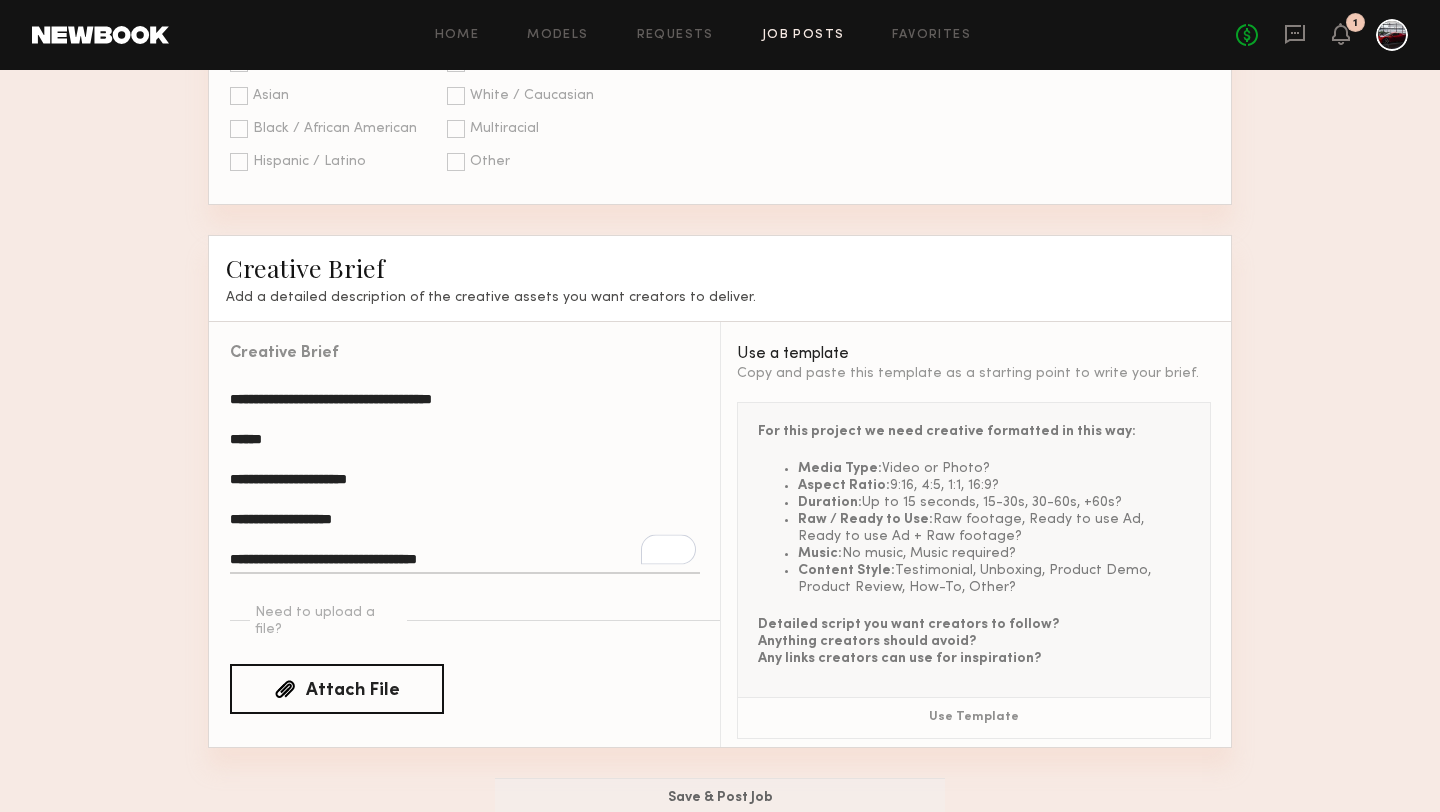 click on "**********" 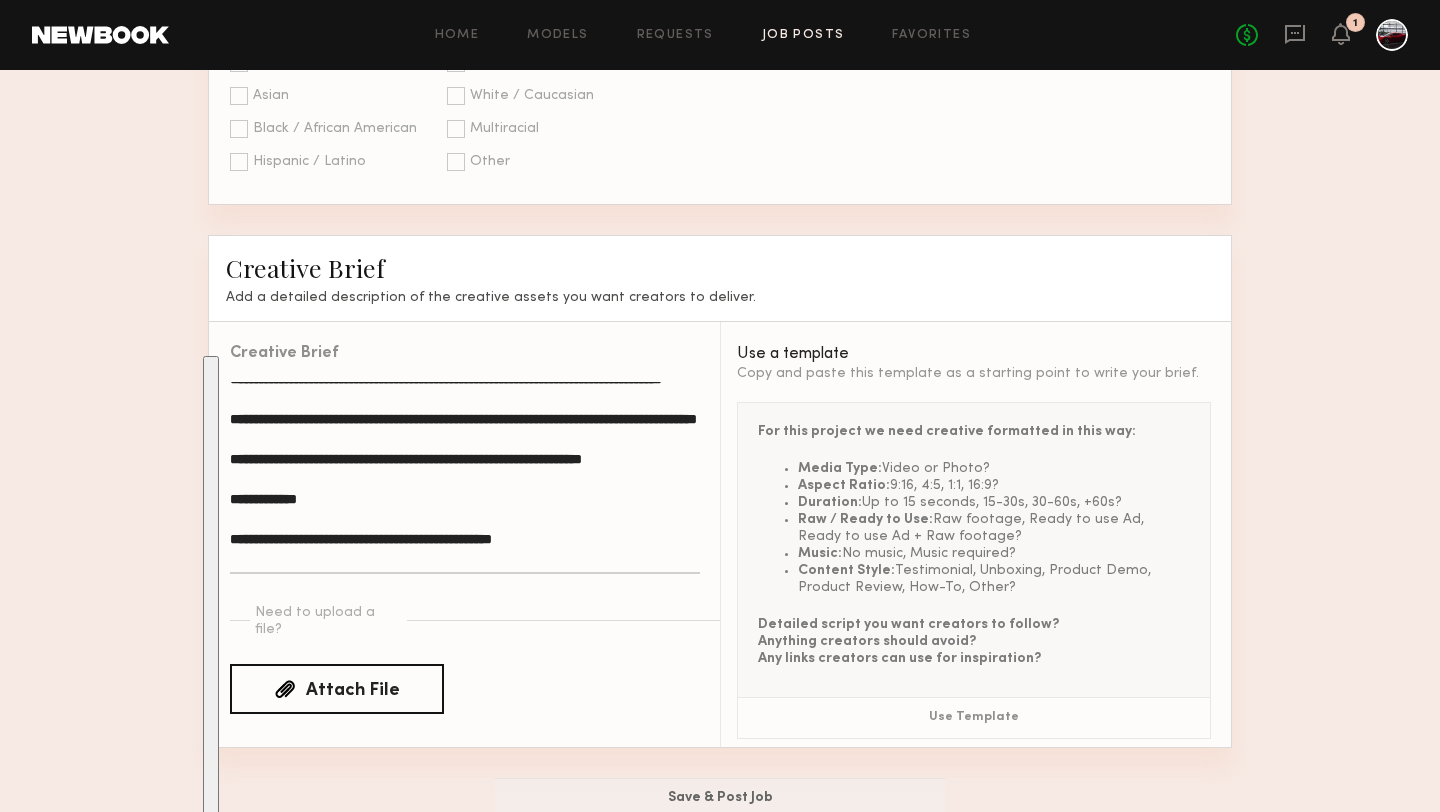 scroll, scrollTop: 2194, scrollLeft: 0, axis: vertical 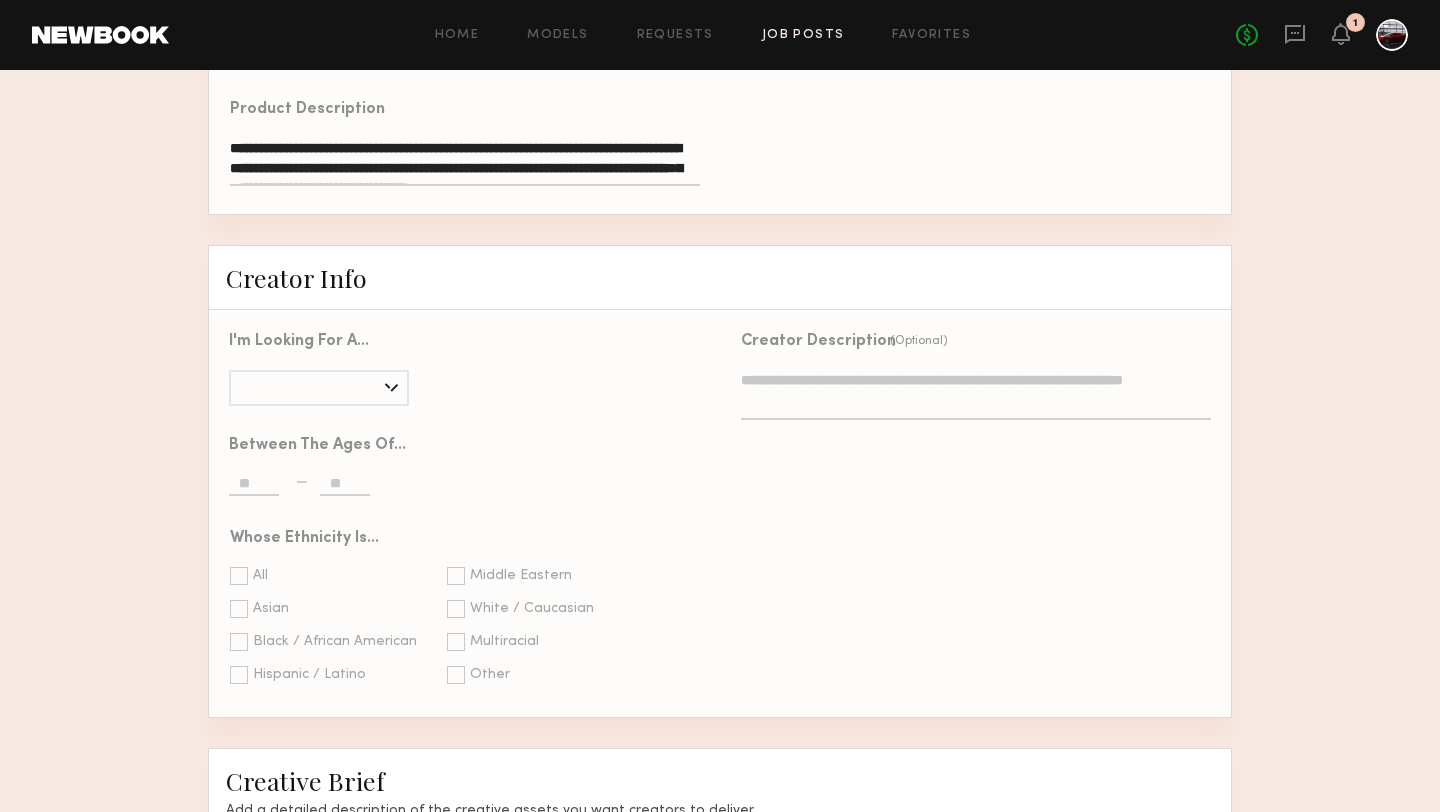 type on "**********" 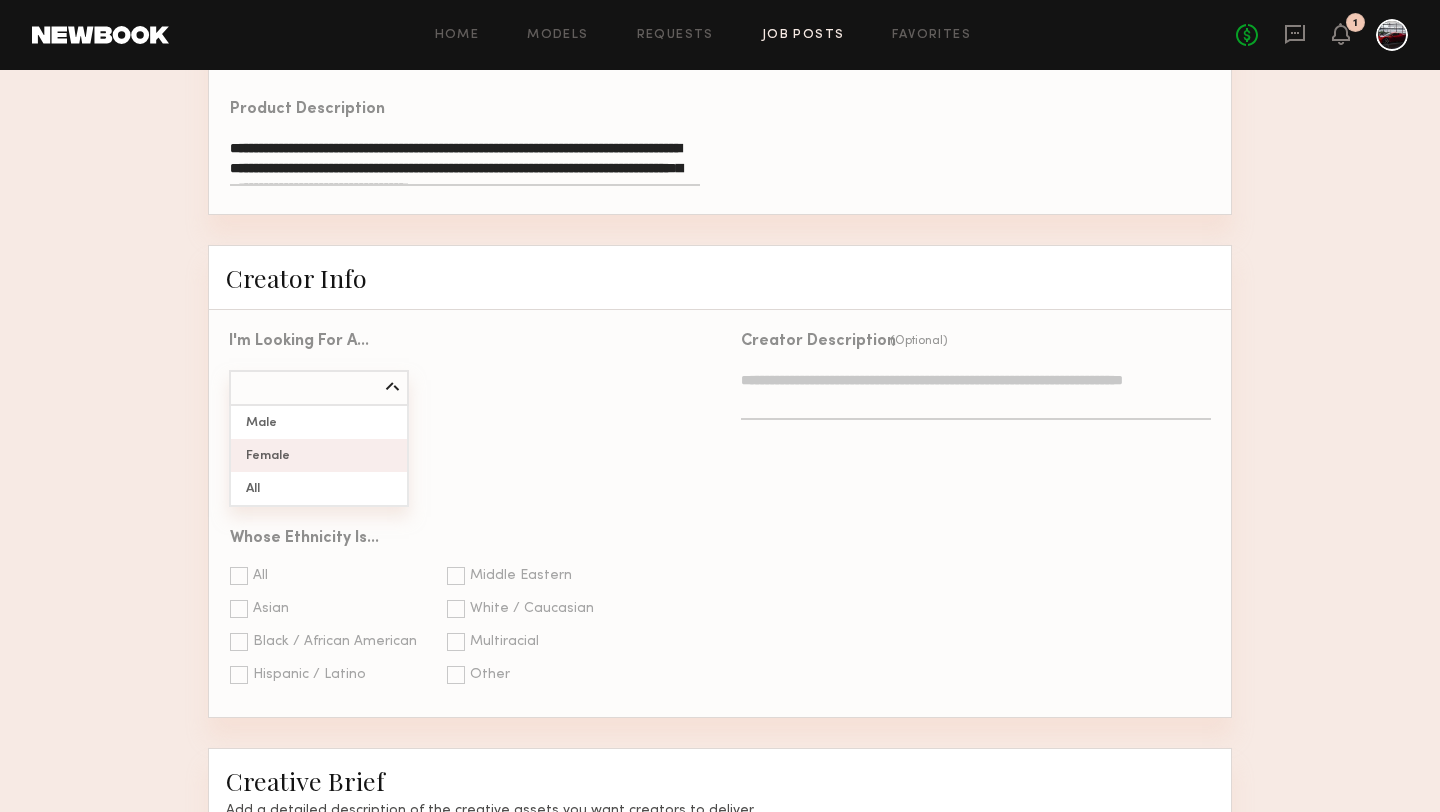 type on "******" 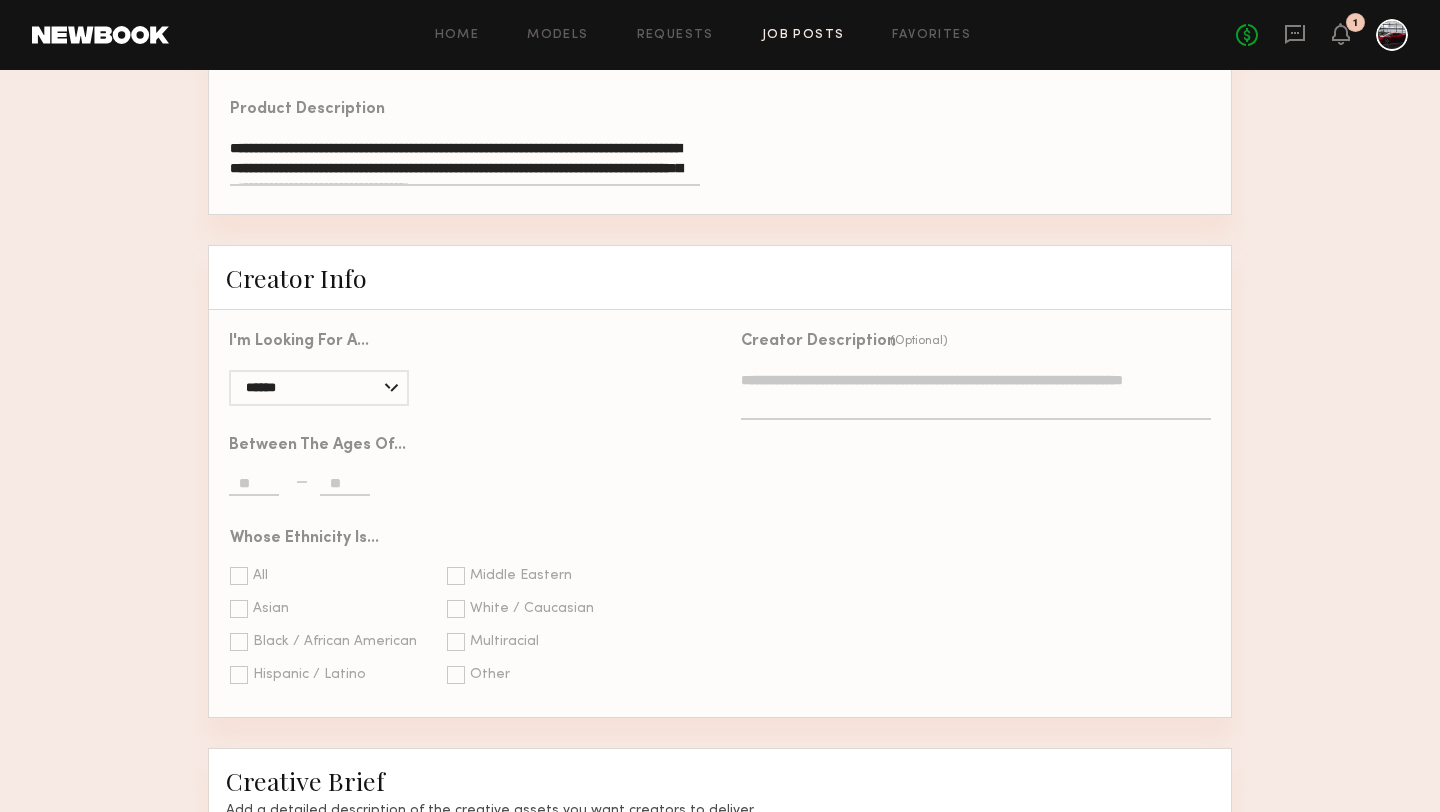 click 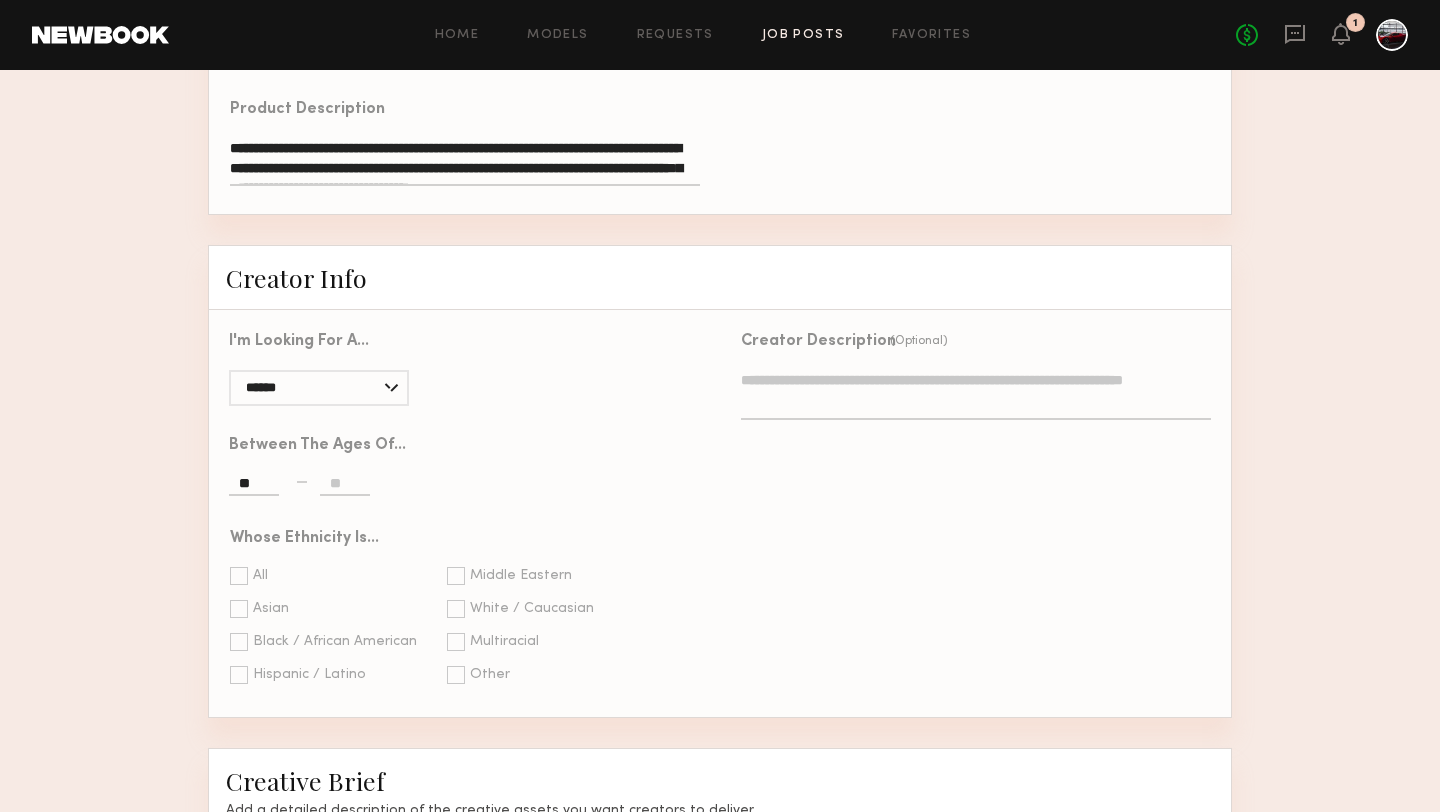 type on "**" 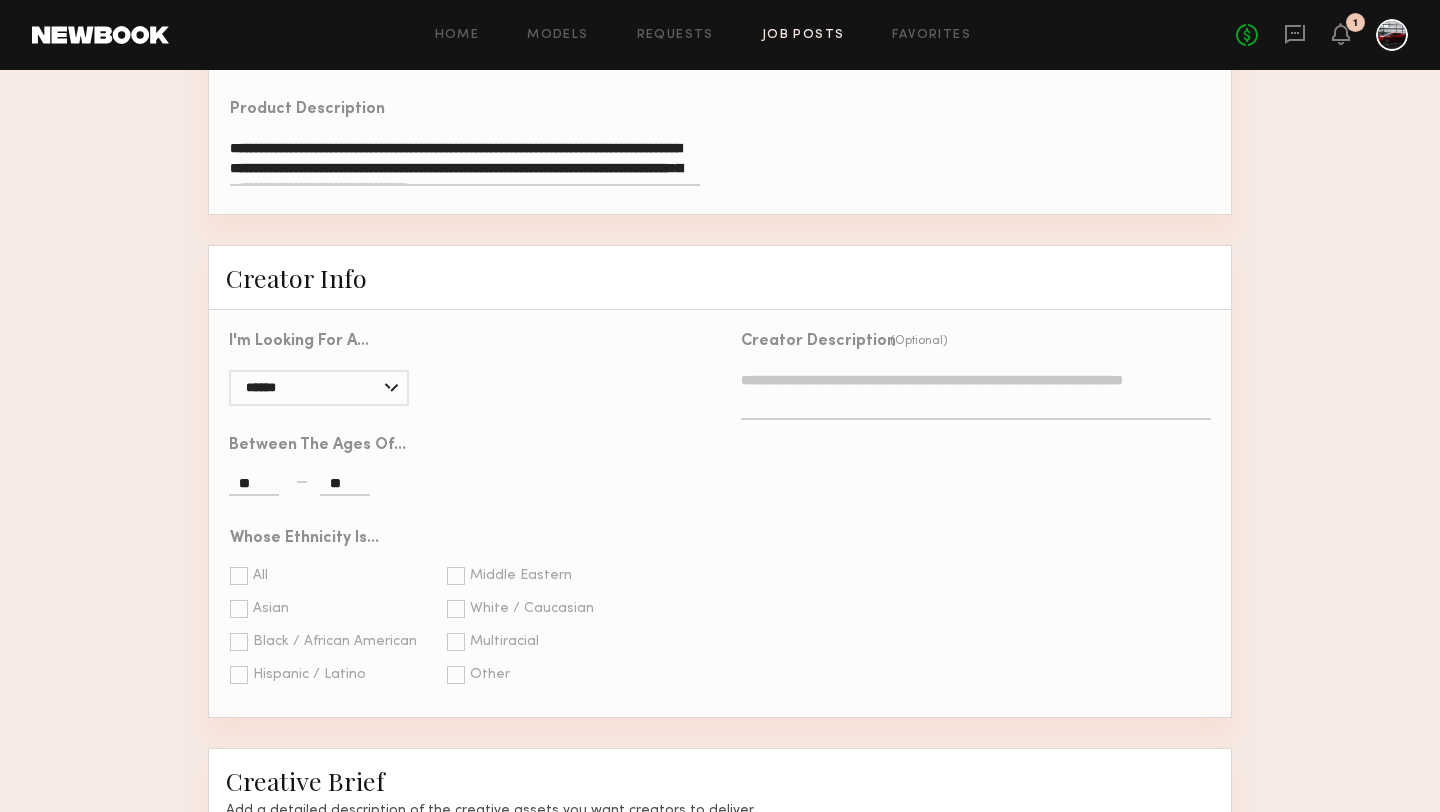 type on "**" 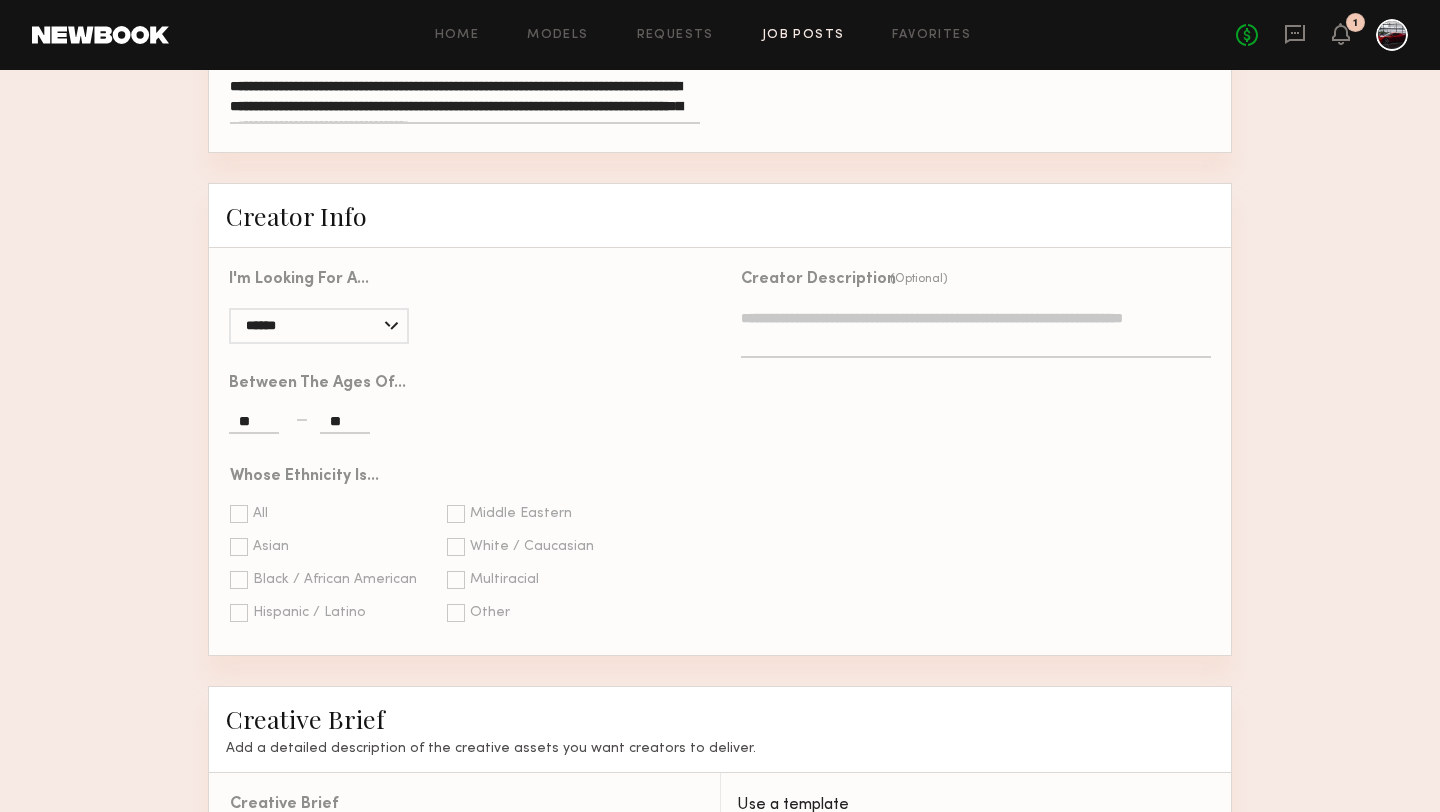 scroll, scrollTop: 1437, scrollLeft: 0, axis: vertical 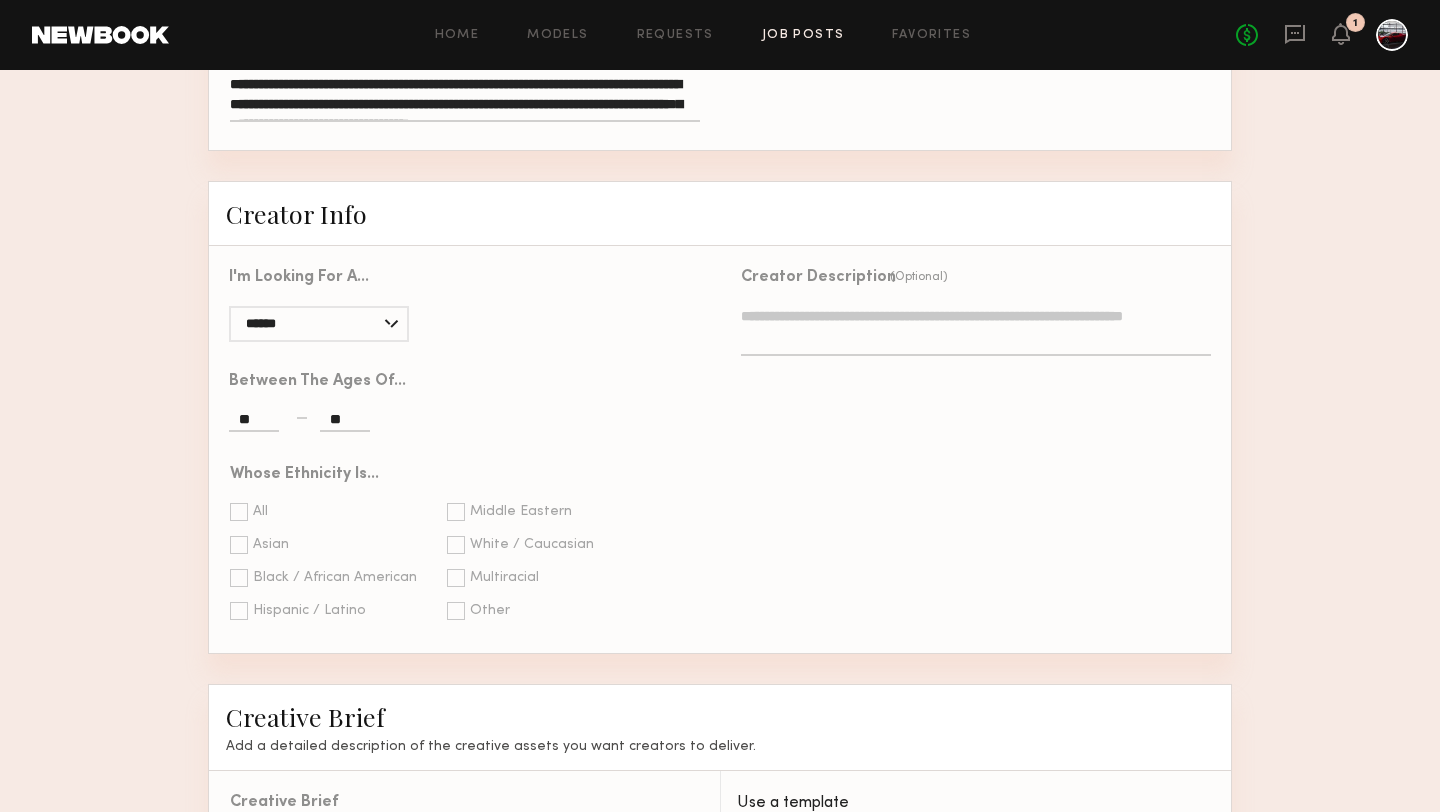 type on "**" 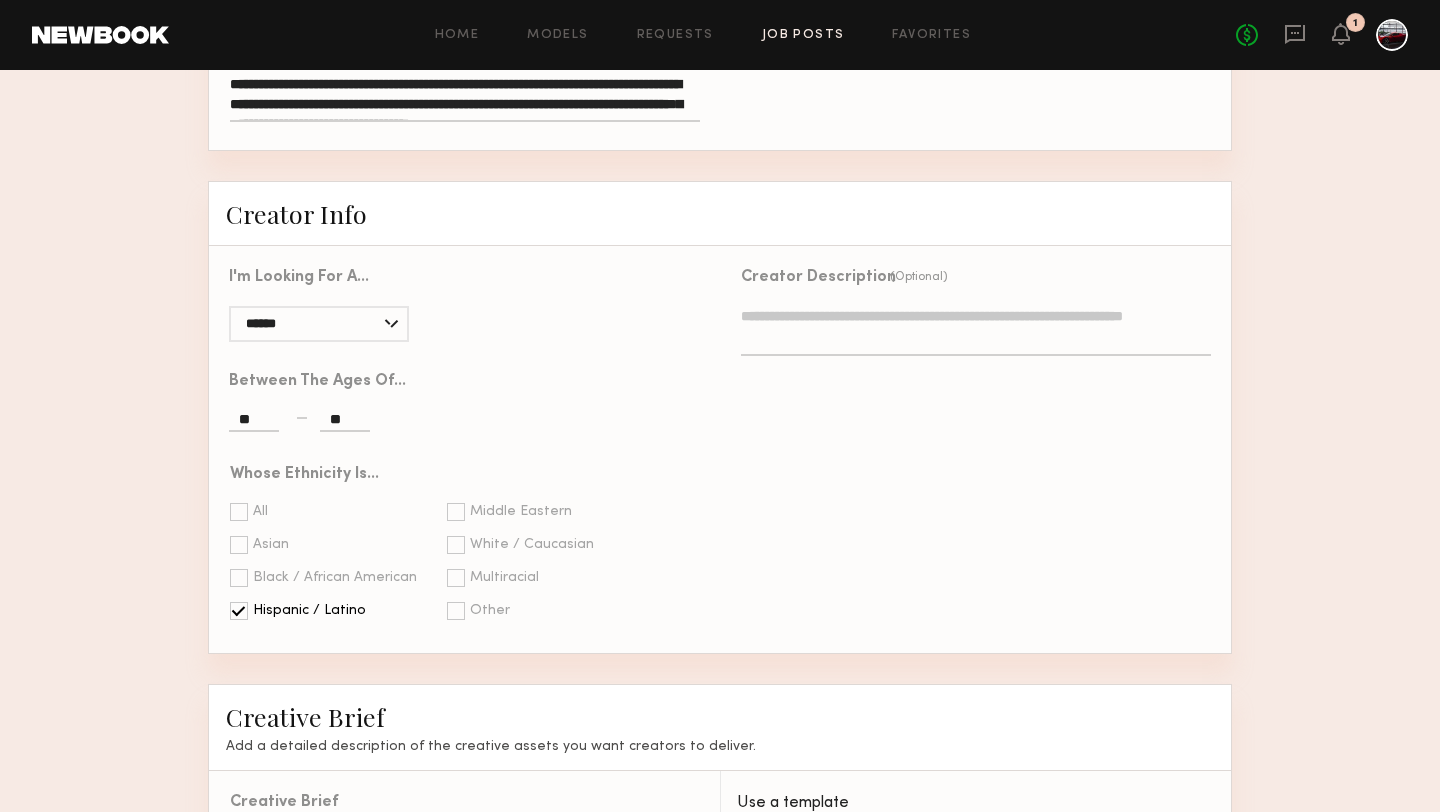 click on "All   Asian   Black / African American   Hispanic / Latino   Middle Eastern   White / Caucasian   Multiracial   Other" 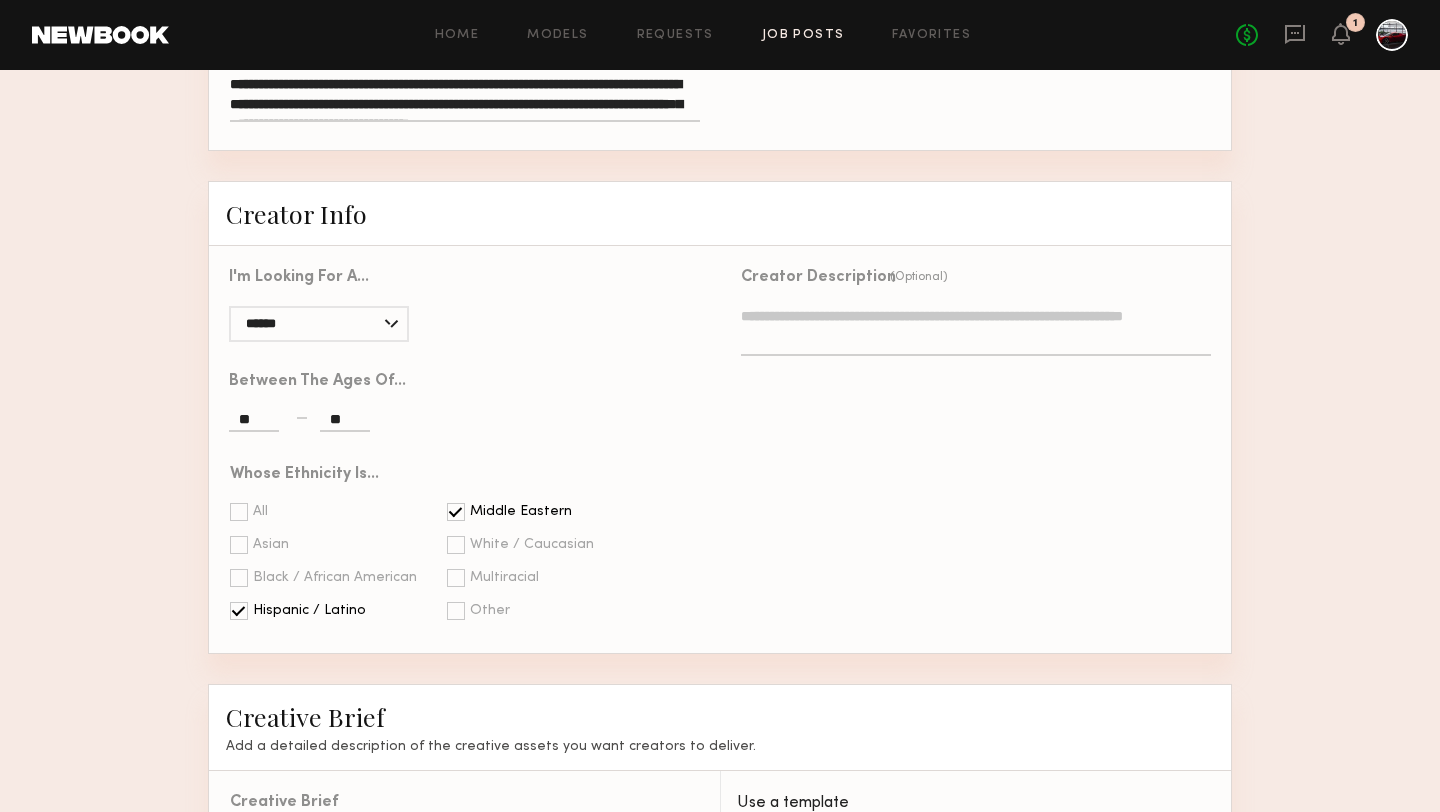 click 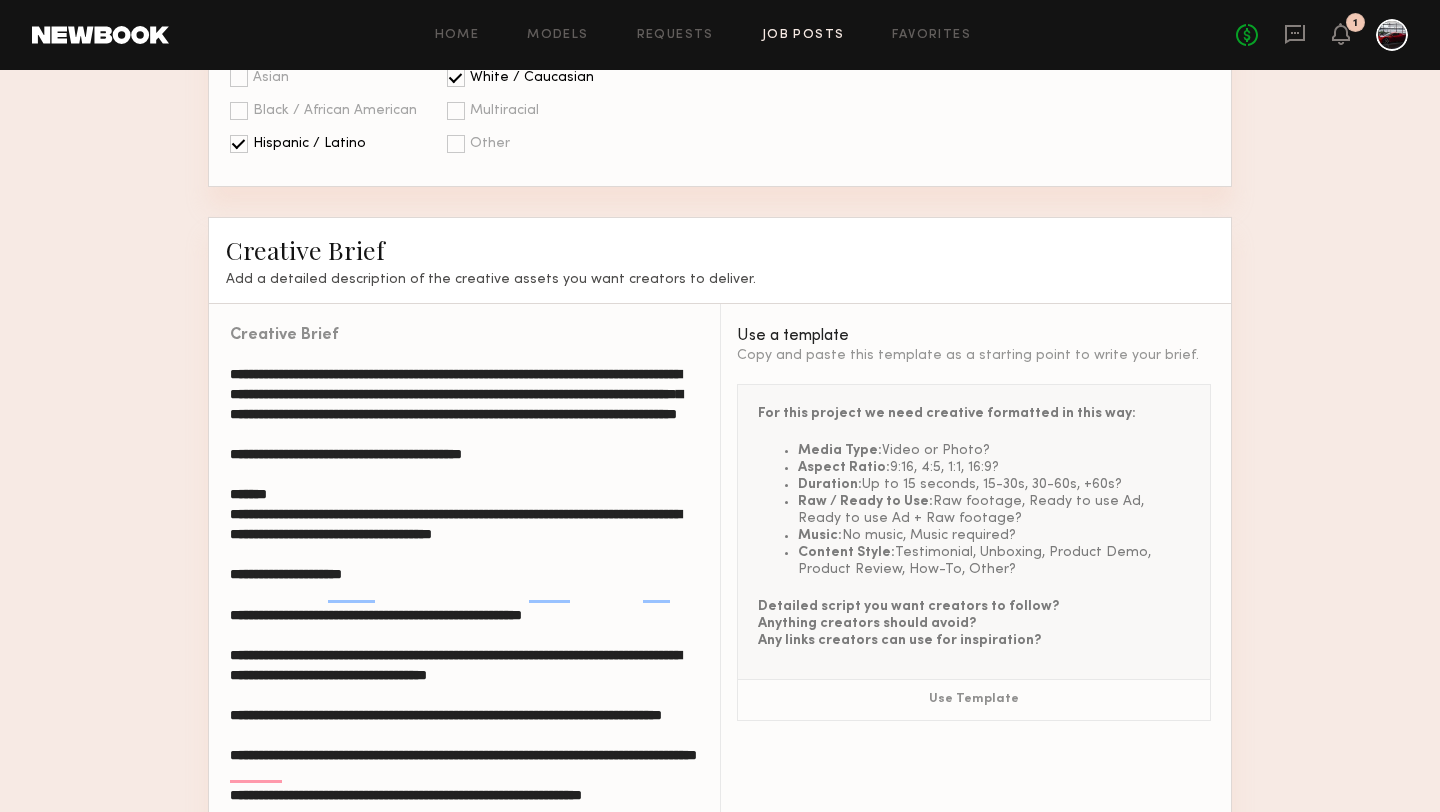 scroll, scrollTop: 2417, scrollLeft: 0, axis: vertical 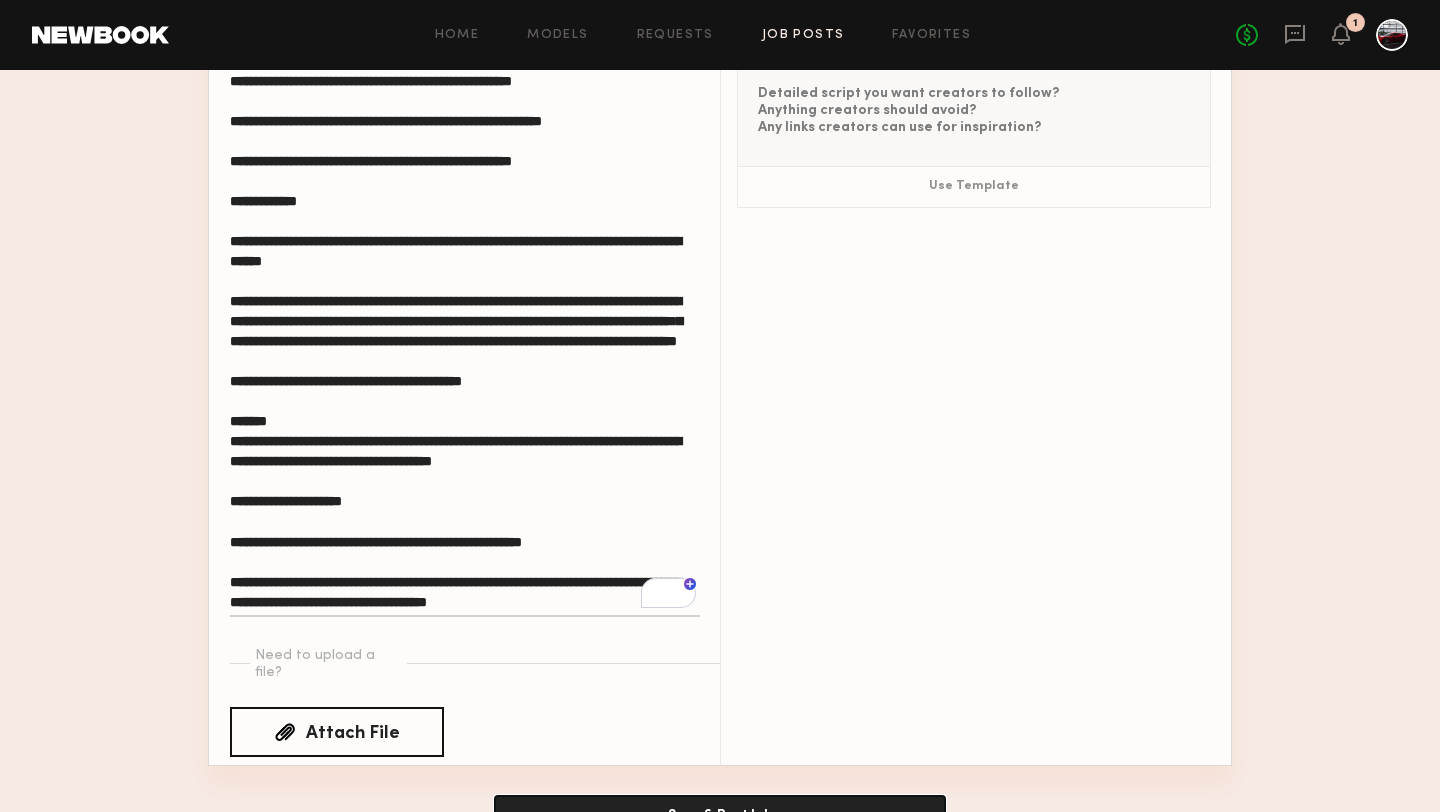 click on "Save & Post Job" 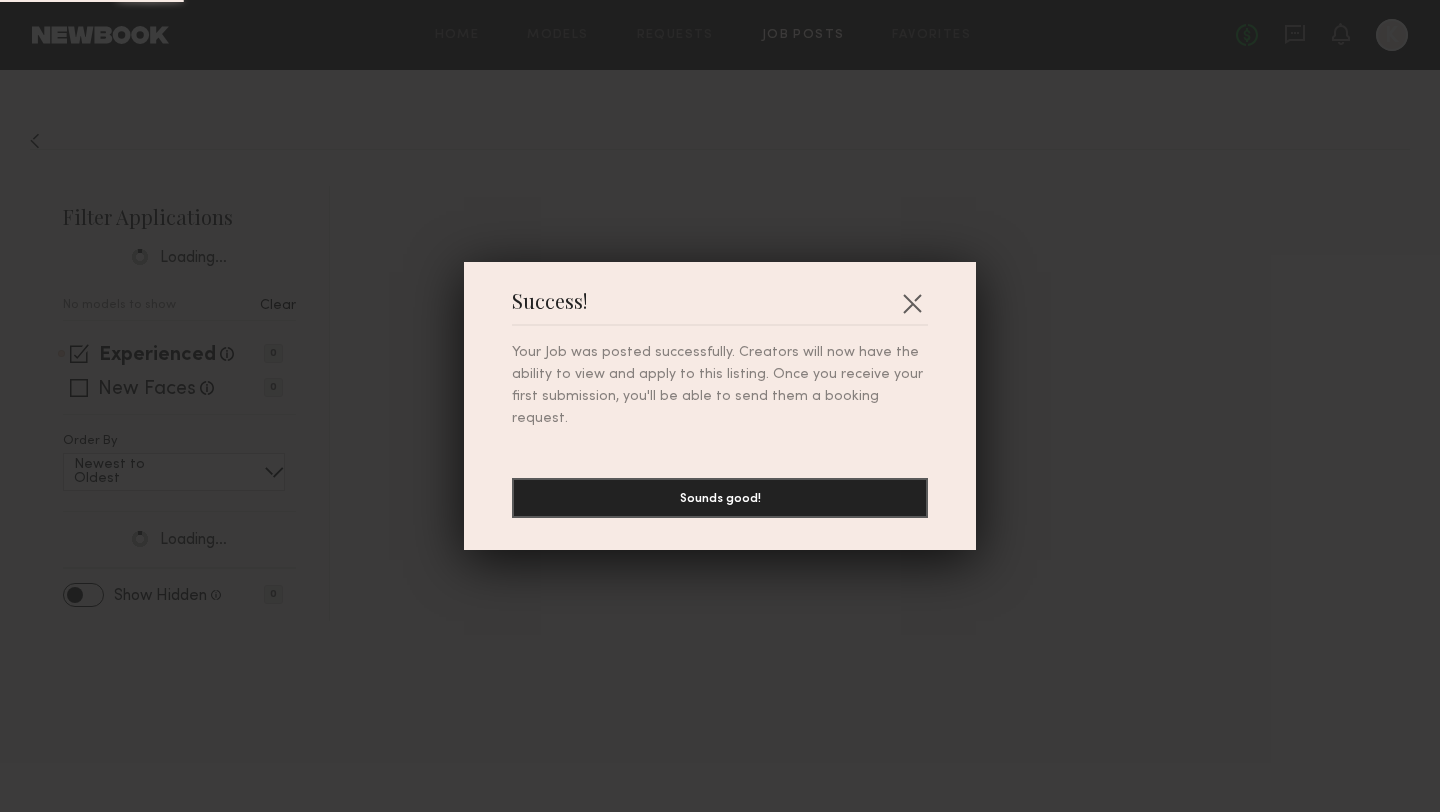 scroll, scrollTop: 0, scrollLeft: 0, axis: both 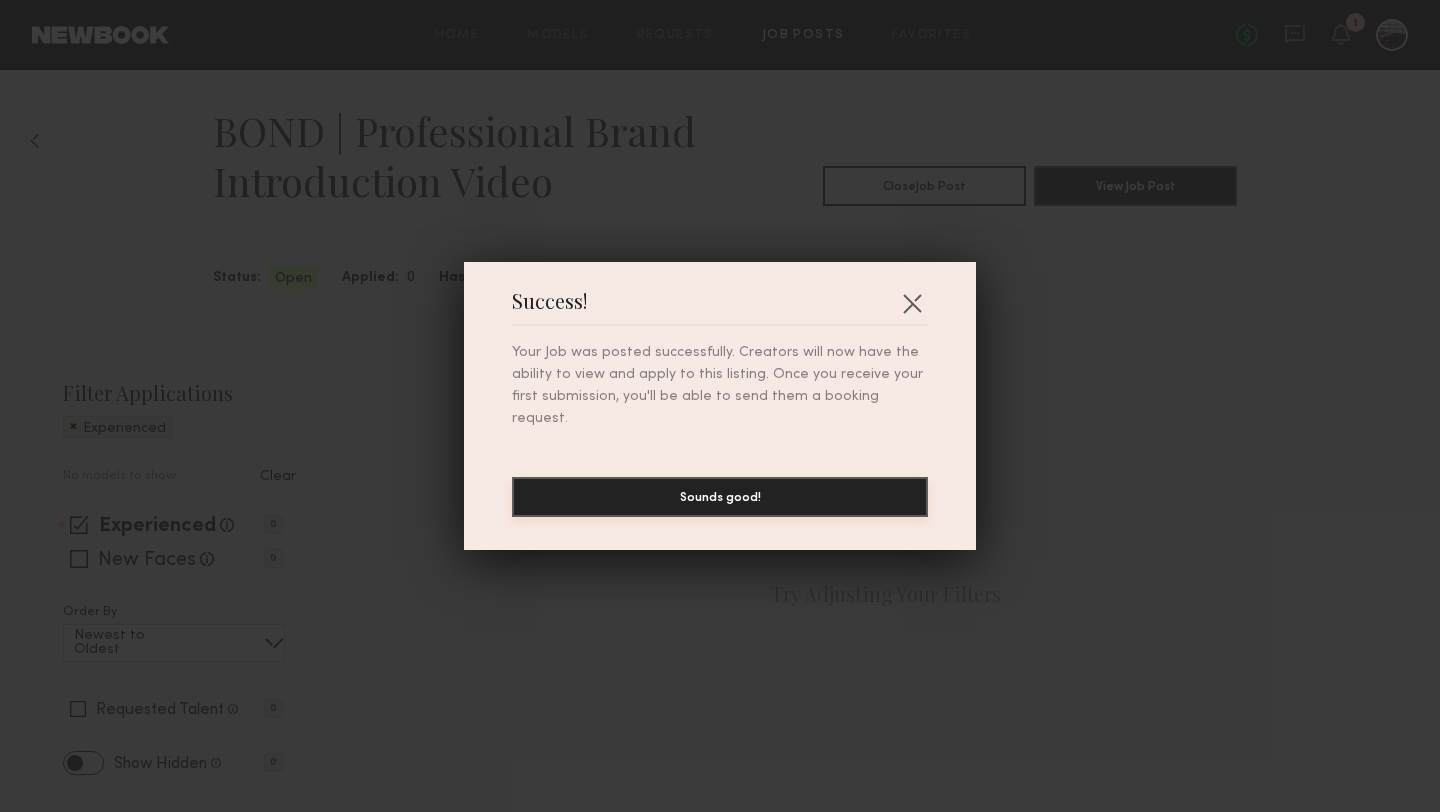 click on "Sounds good!" at bounding box center [720, 497] 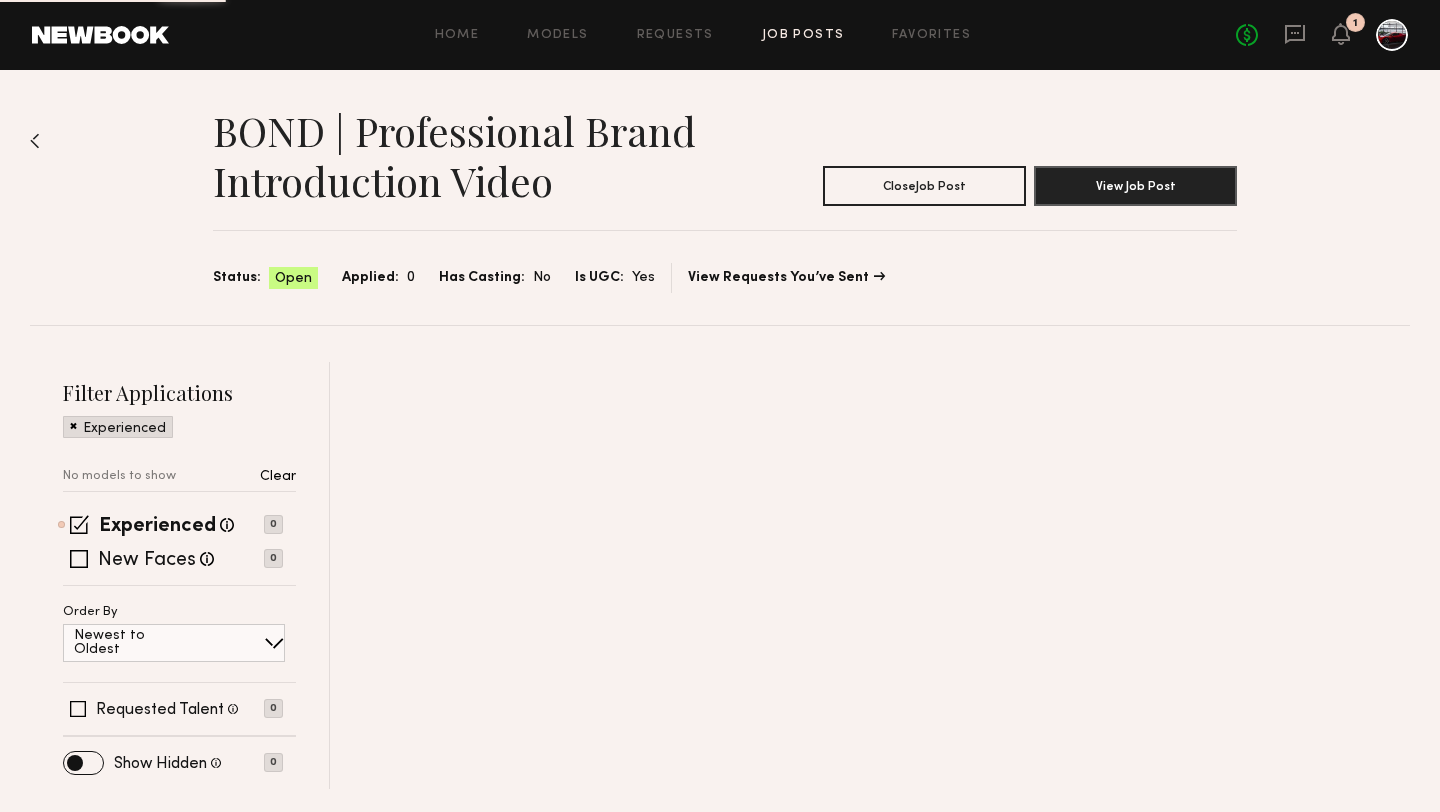 scroll, scrollTop: 0, scrollLeft: 0, axis: both 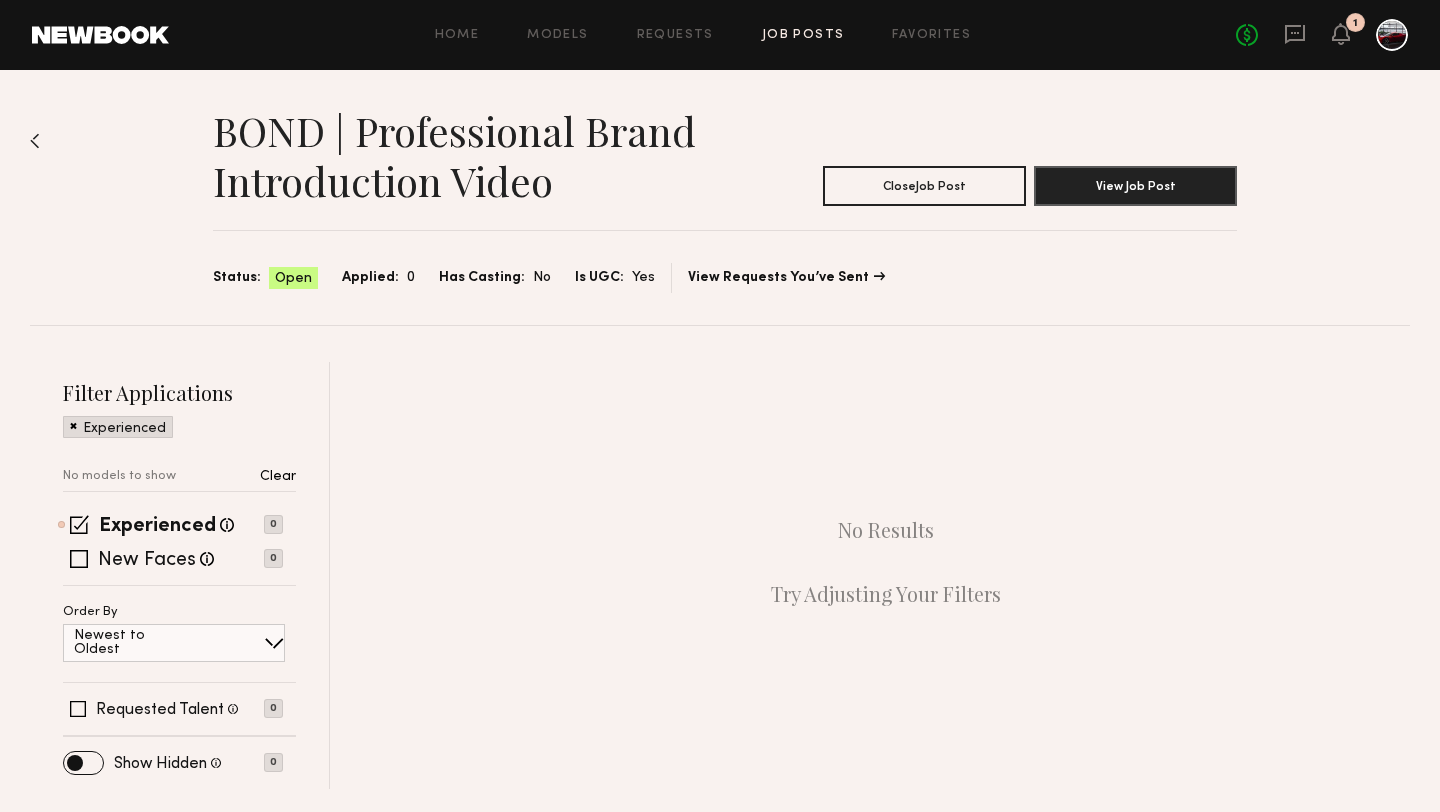 click 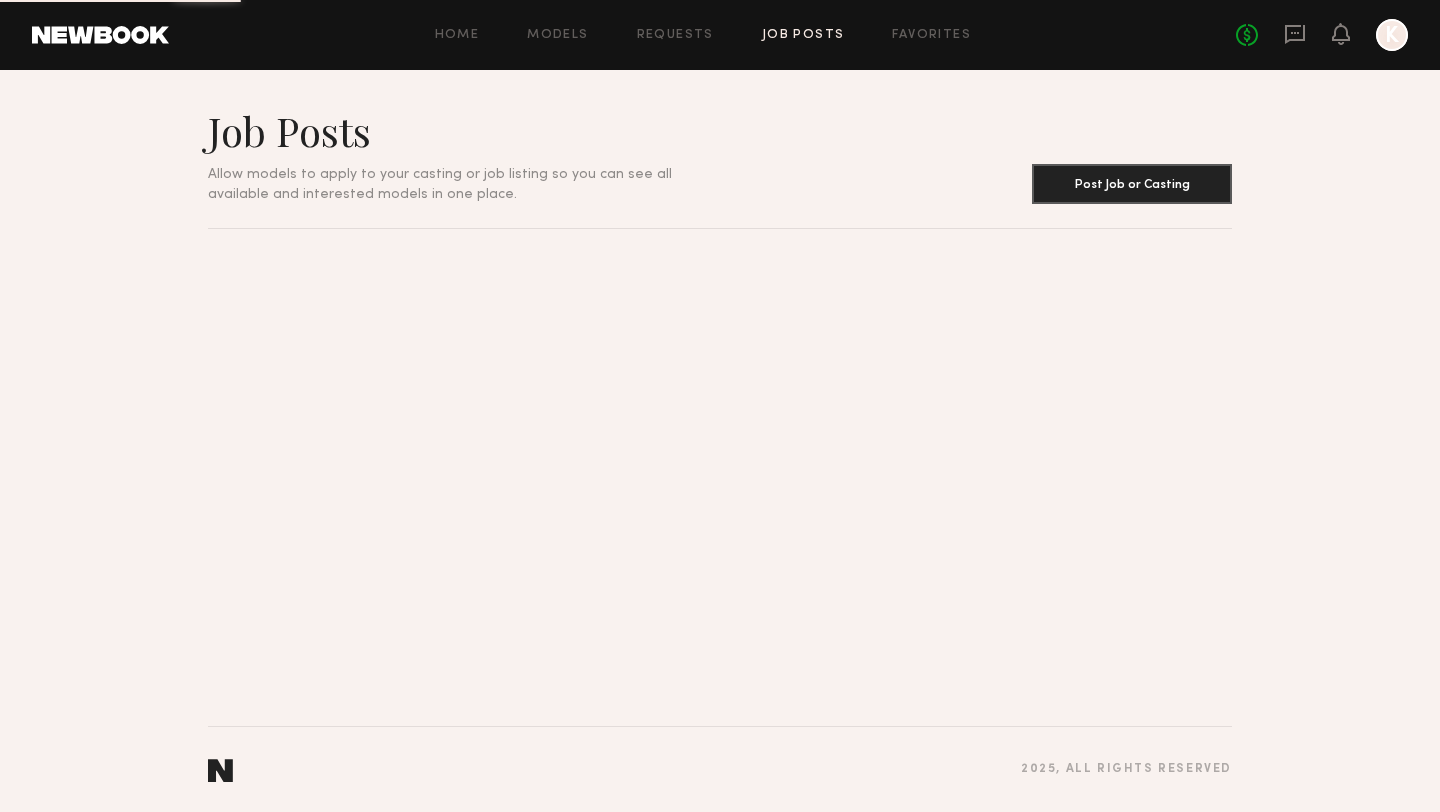 scroll, scrollTop: 0, scrollLeft: 0, axis: both 